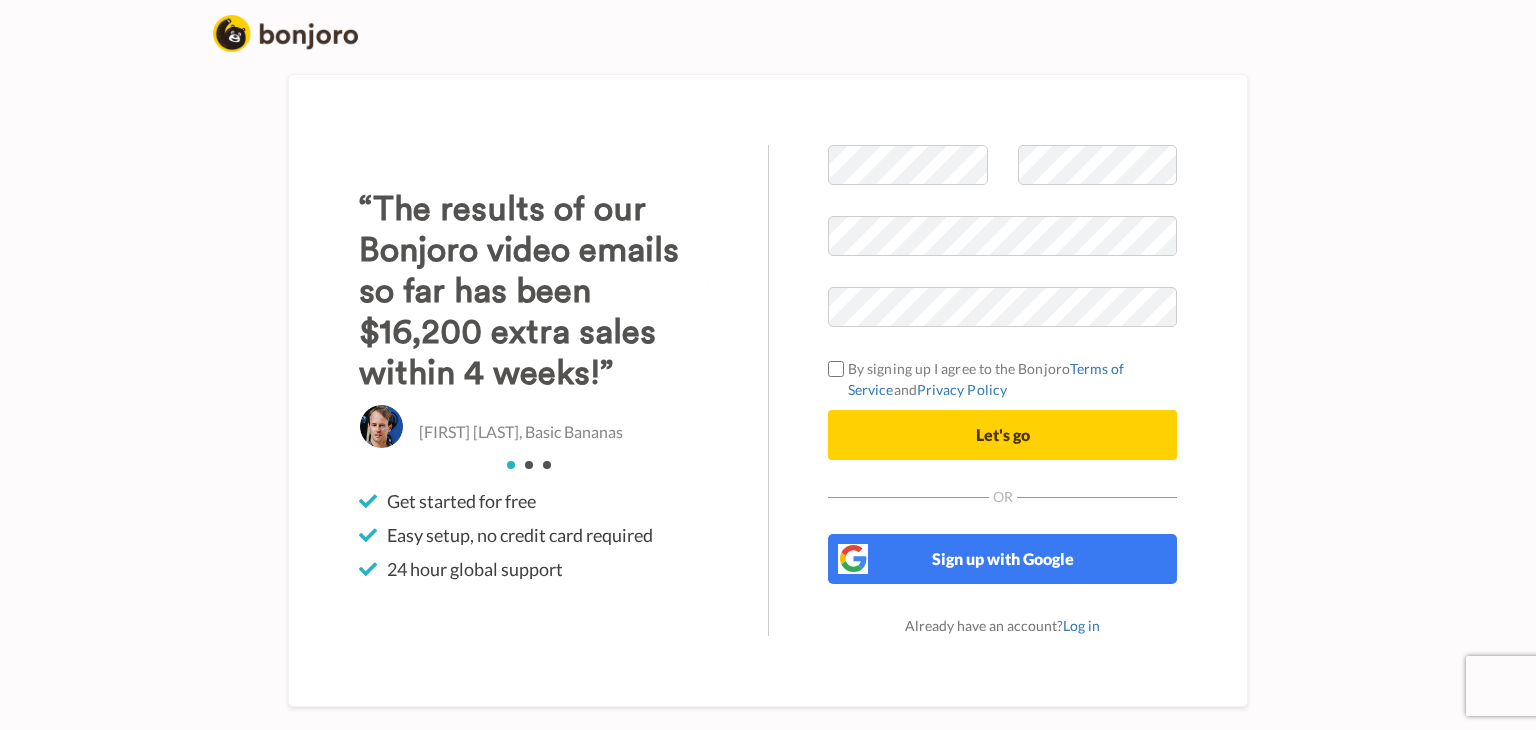 scroll, scrollTop: 0, scrollLeft: 0, axis: both 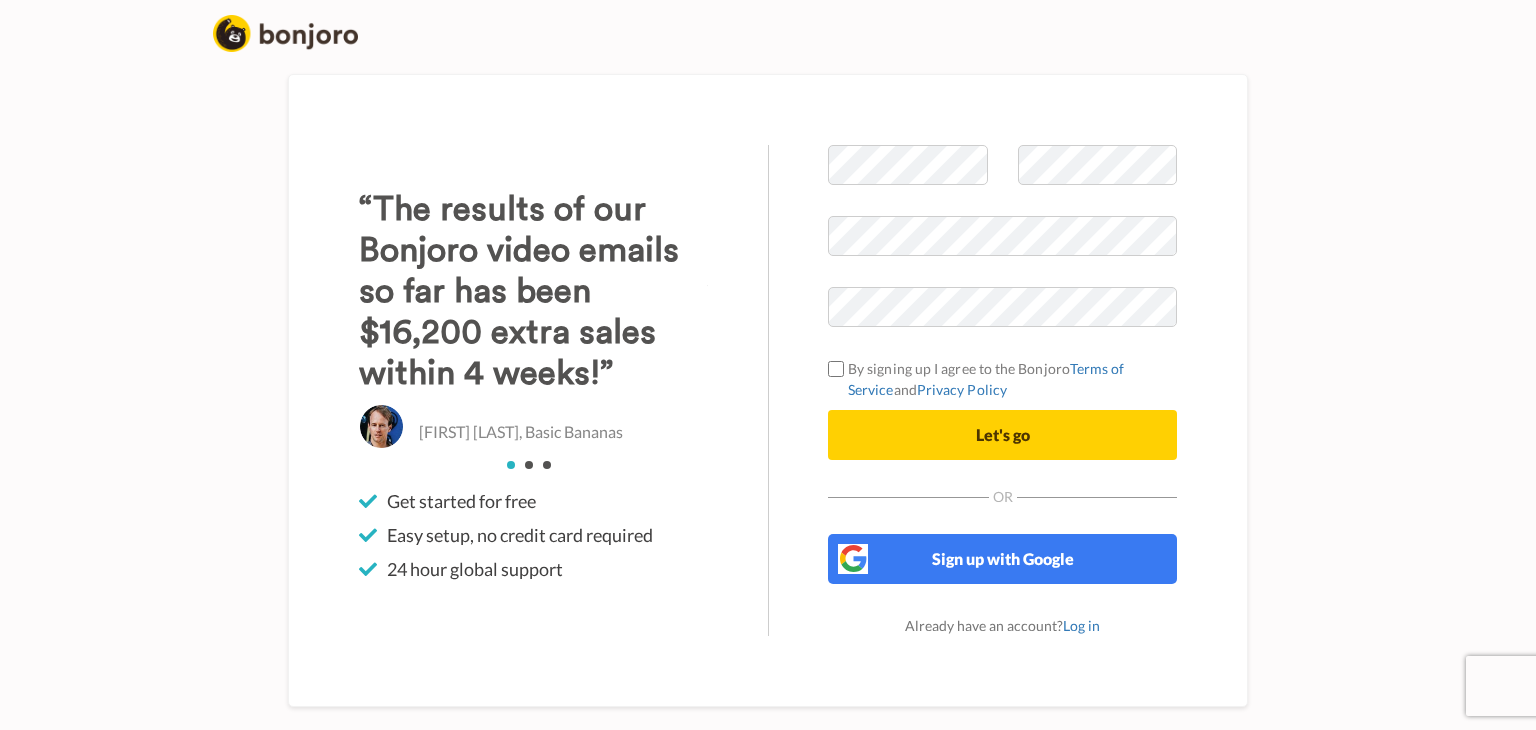 drag, startPoint x: 260, startPoint y: 241, endPoint x: 247, endPoint y: 243, distance: 13.152946 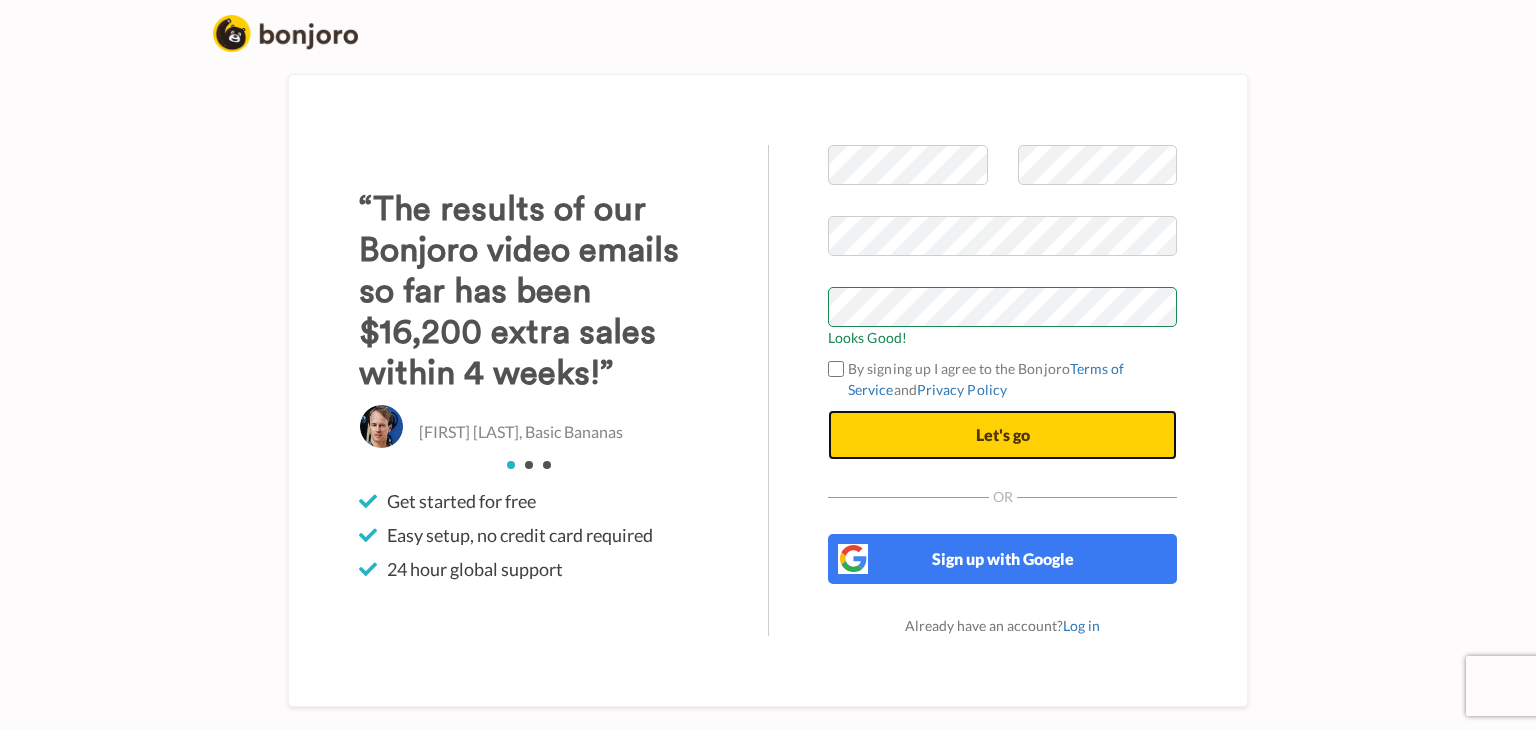 click on "Let's go" at bounding box center (1002, 435) 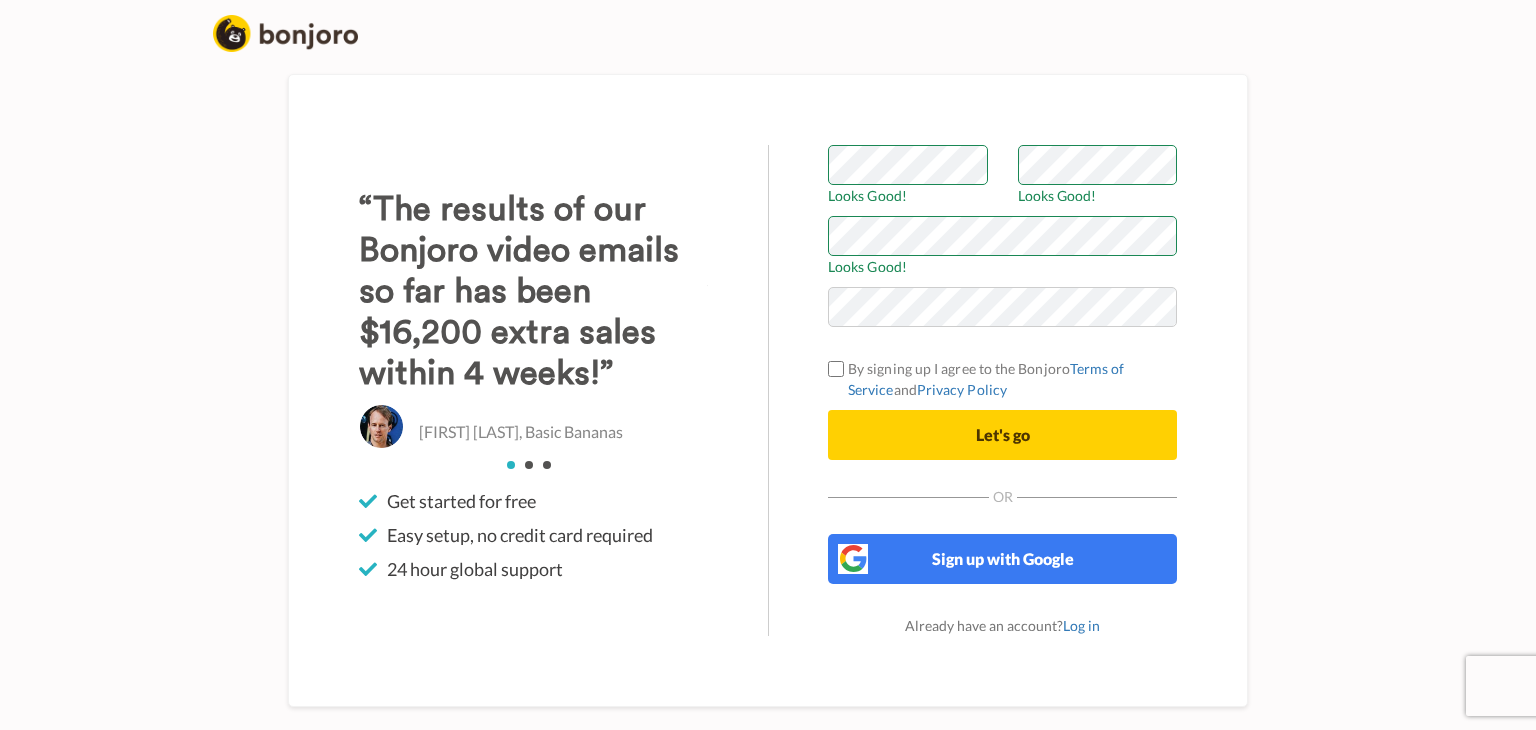 scroll, scrollTop: 0, scrollLeft: 0, axis: both 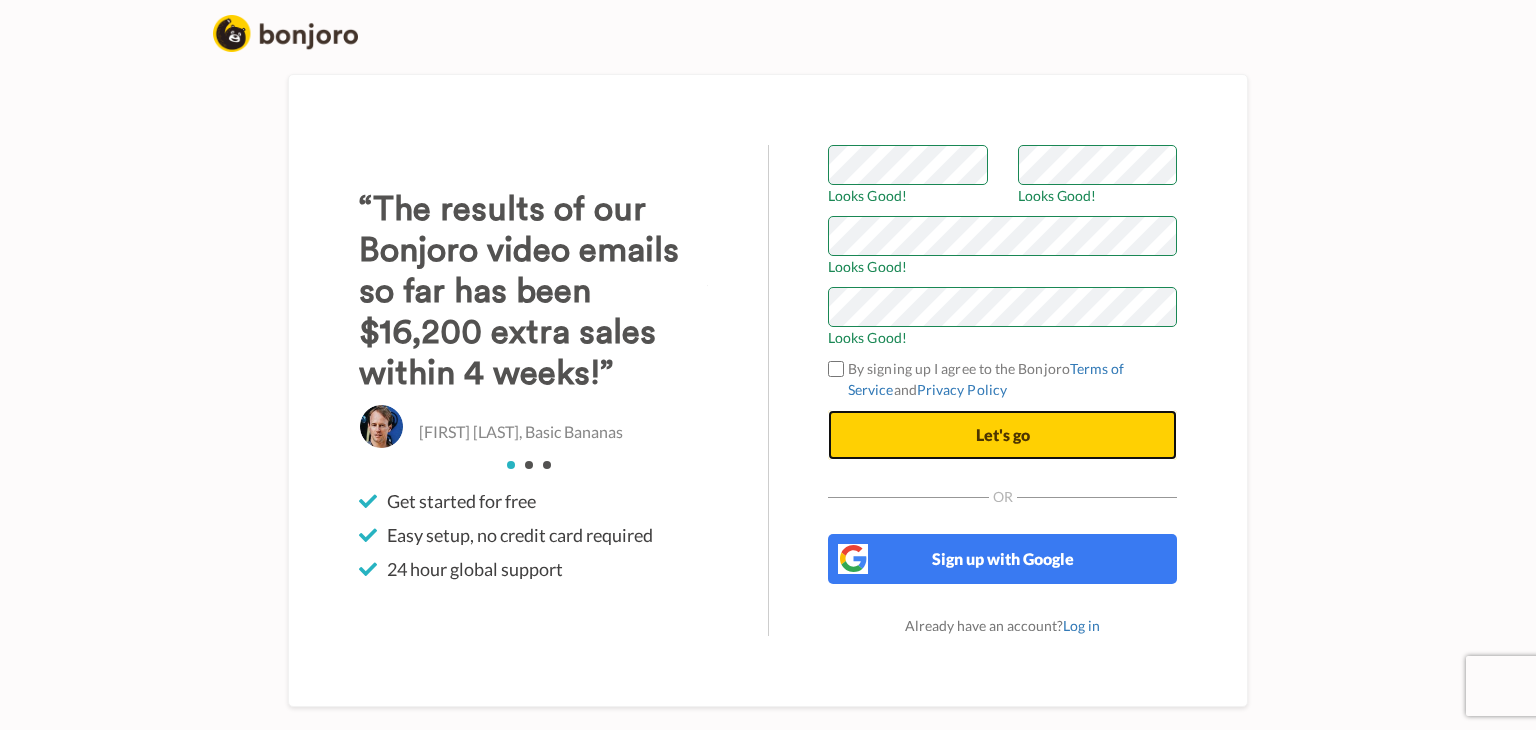 click on "Let's go" at bounding box center (1002, 435) 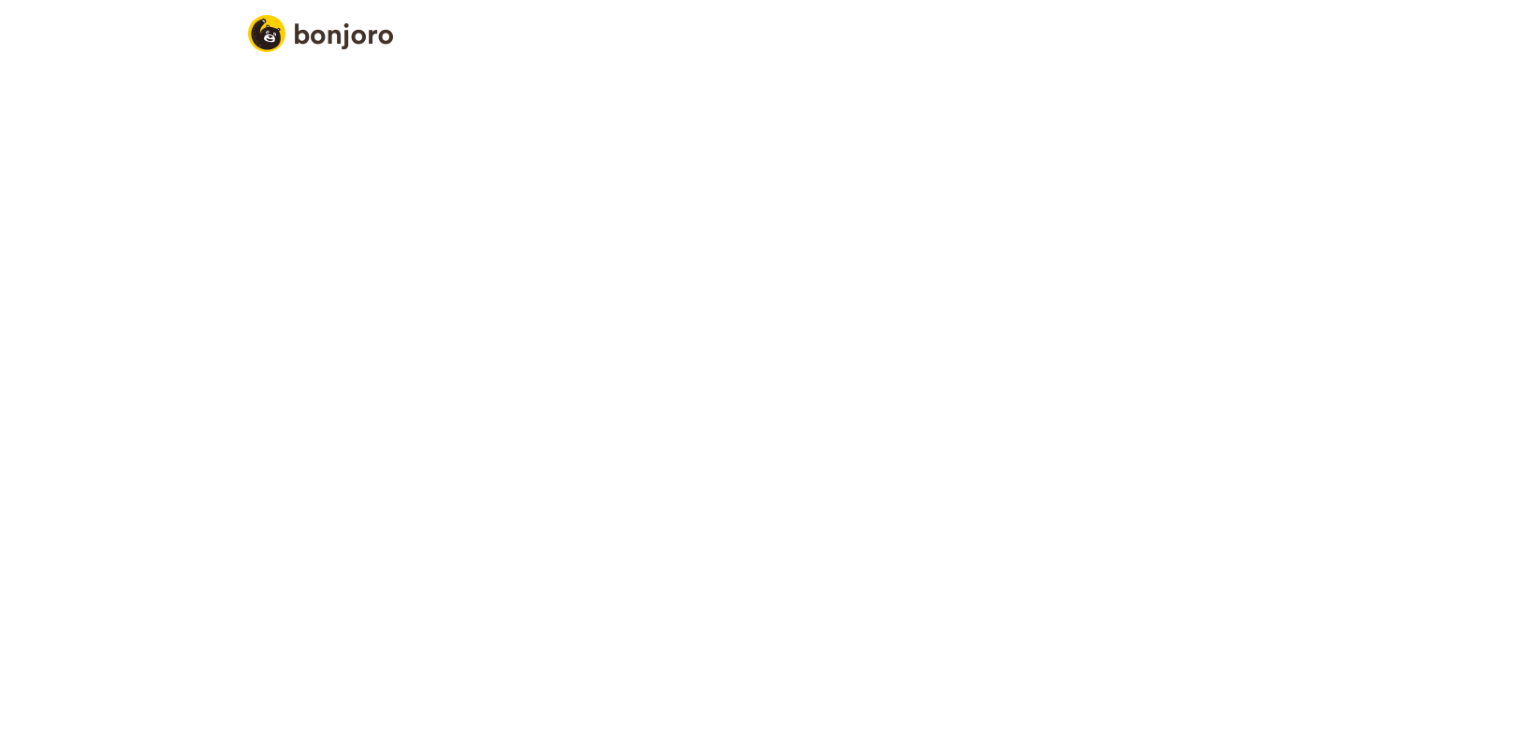 scroll, scrollTop: 0, scrollLeft: 0, axis: both 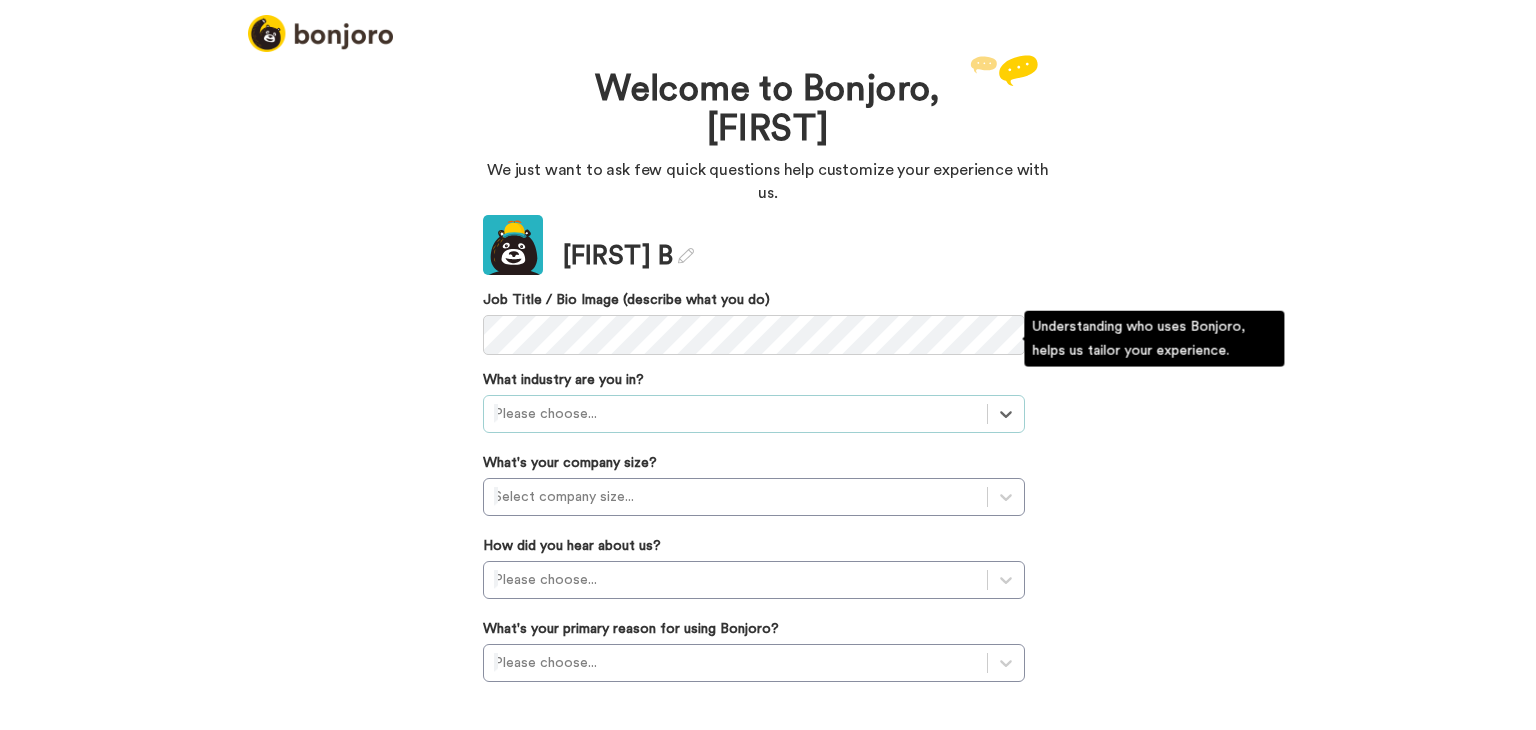 click at bounding box center [735, 414] 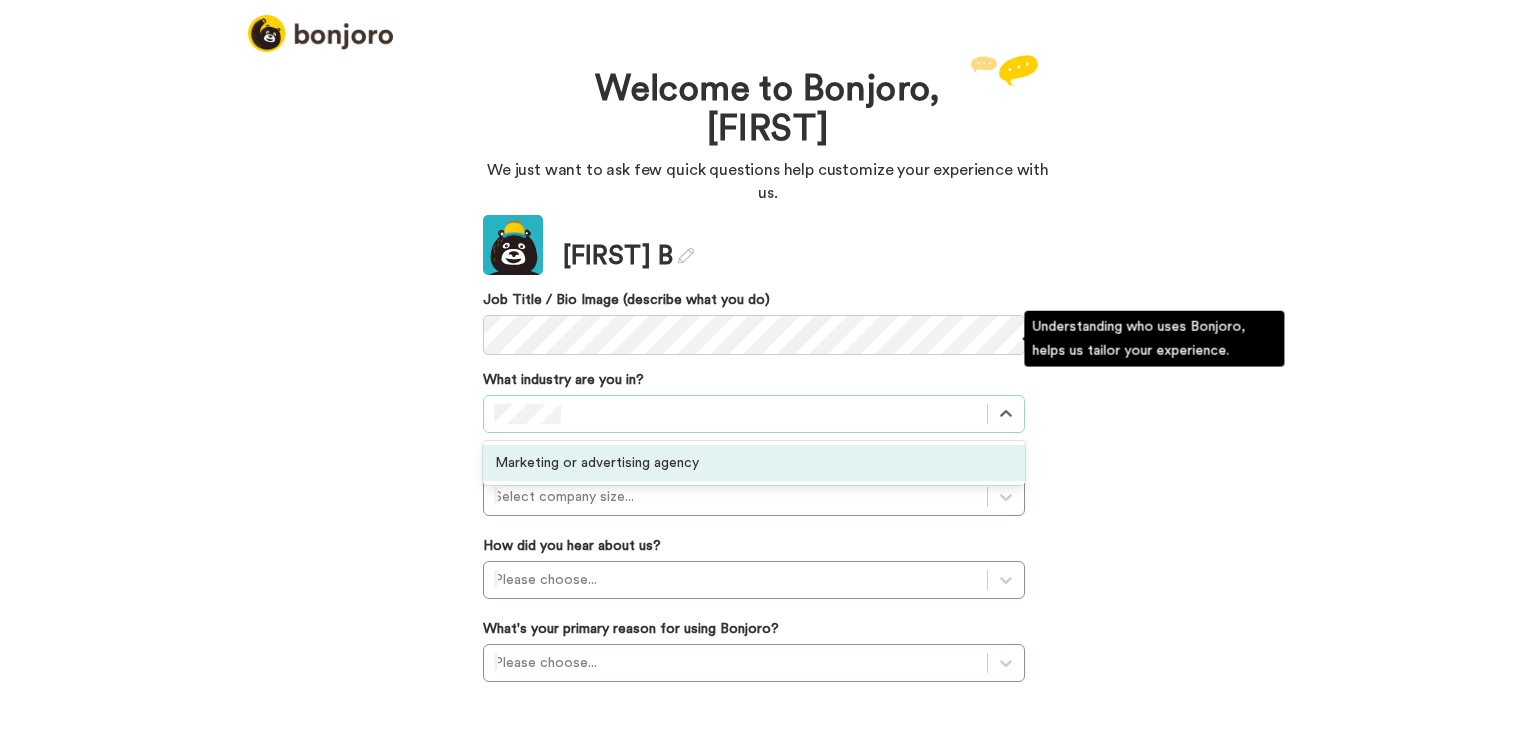 click on "Marketing or advertising agency" at bounding box center (754, 463) 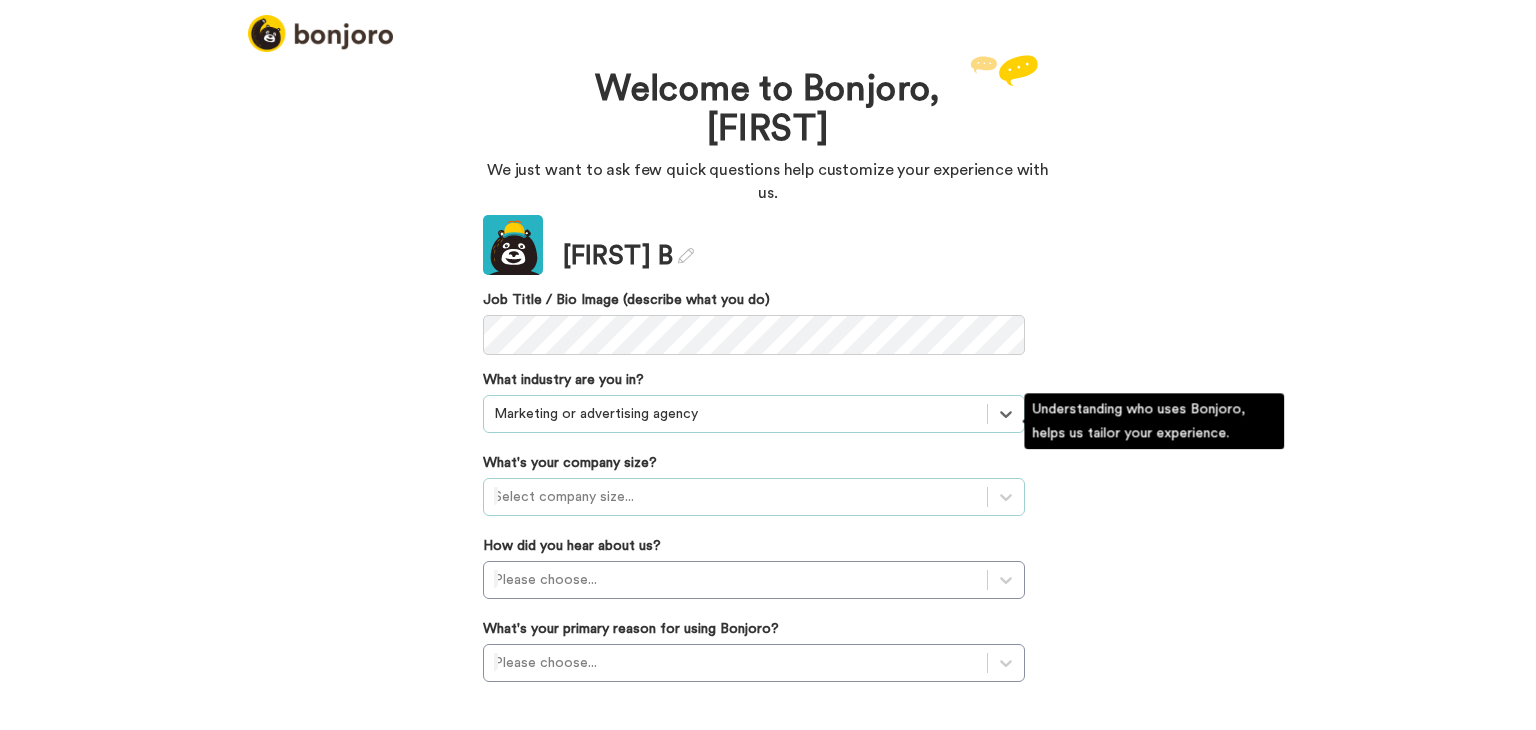 click at bounding box center [735, 497] 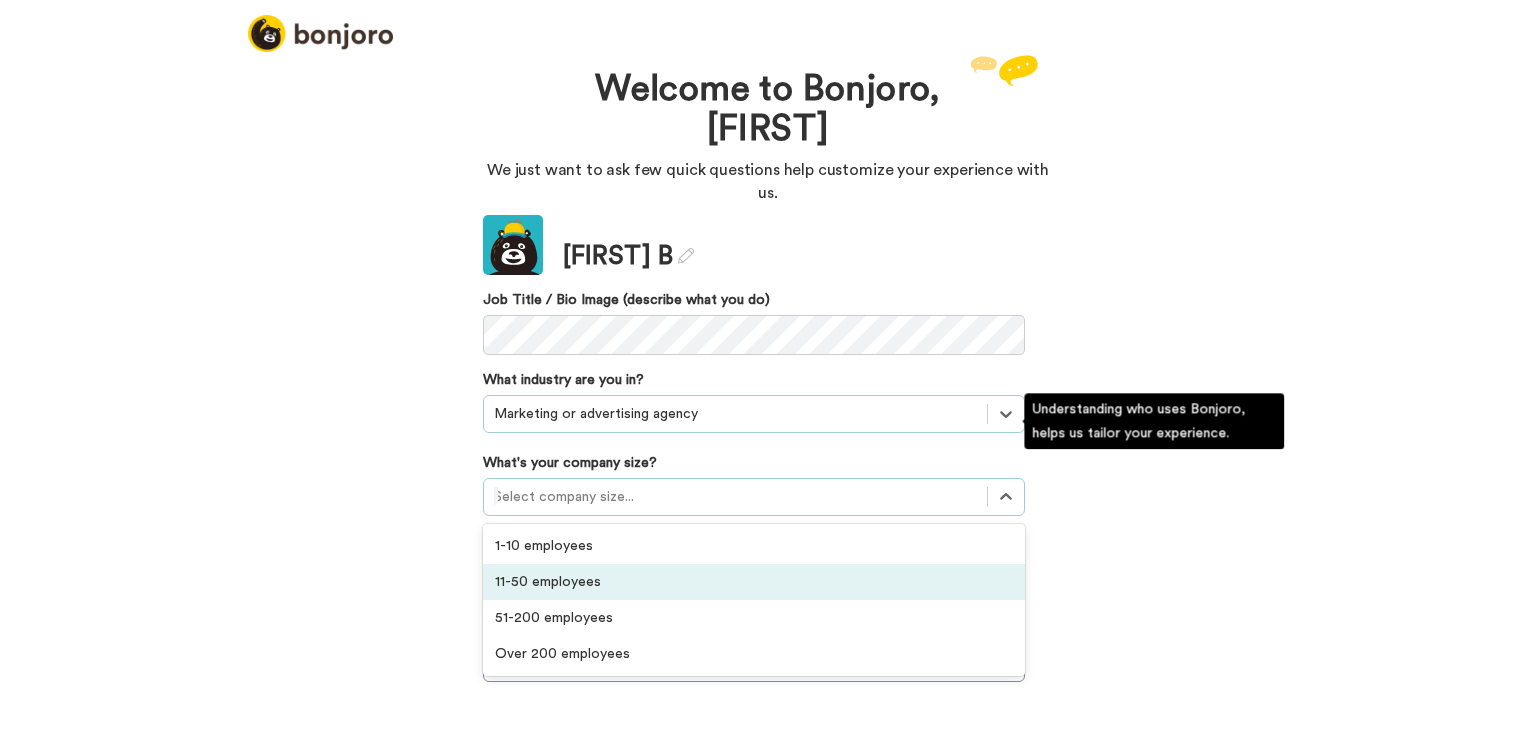 click on "11-50 employees" at bounding box center (754, 582) 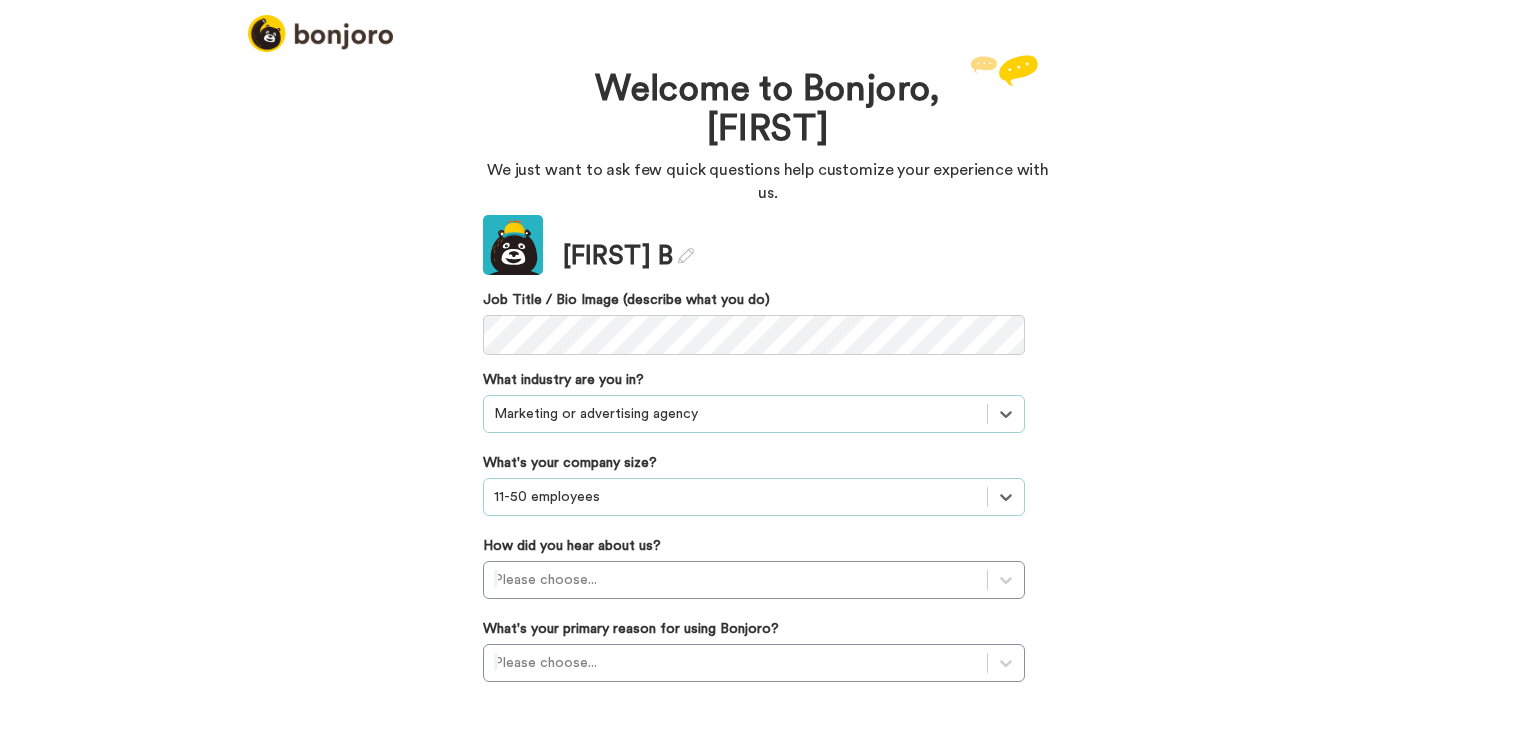click at bounding box center [735, 414] 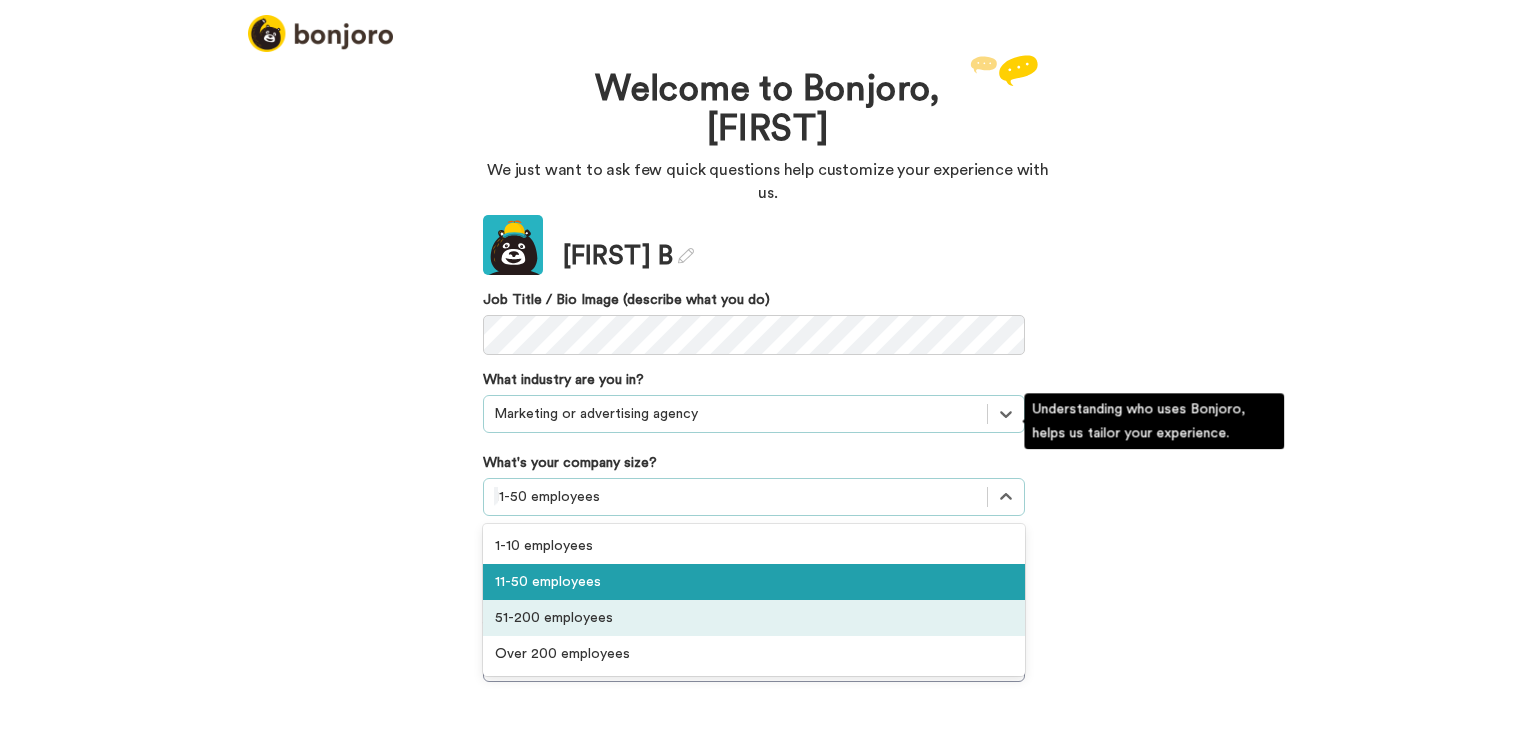 click on "51-200 employees" at bounding box center (754, 618) 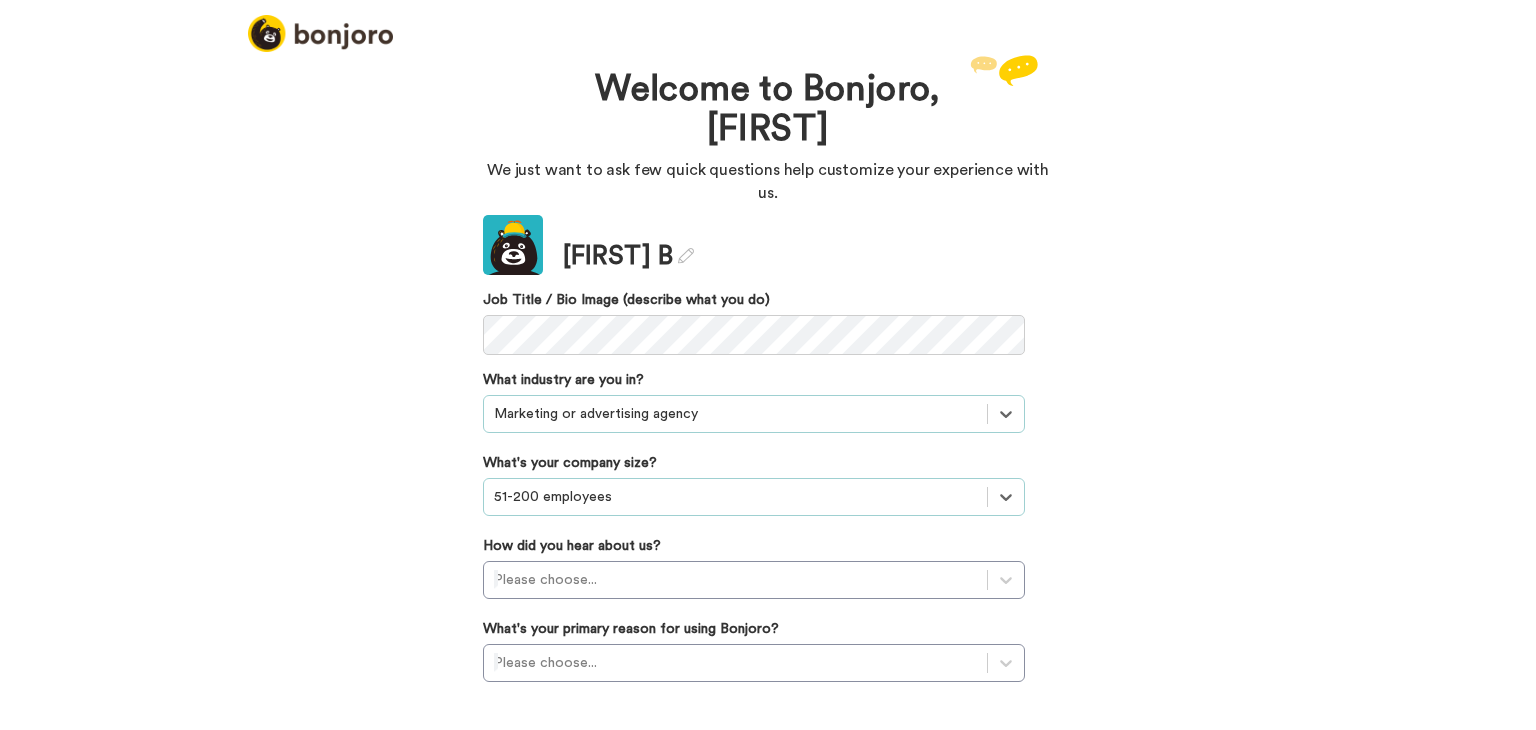 click at bounding box center (735, 414) 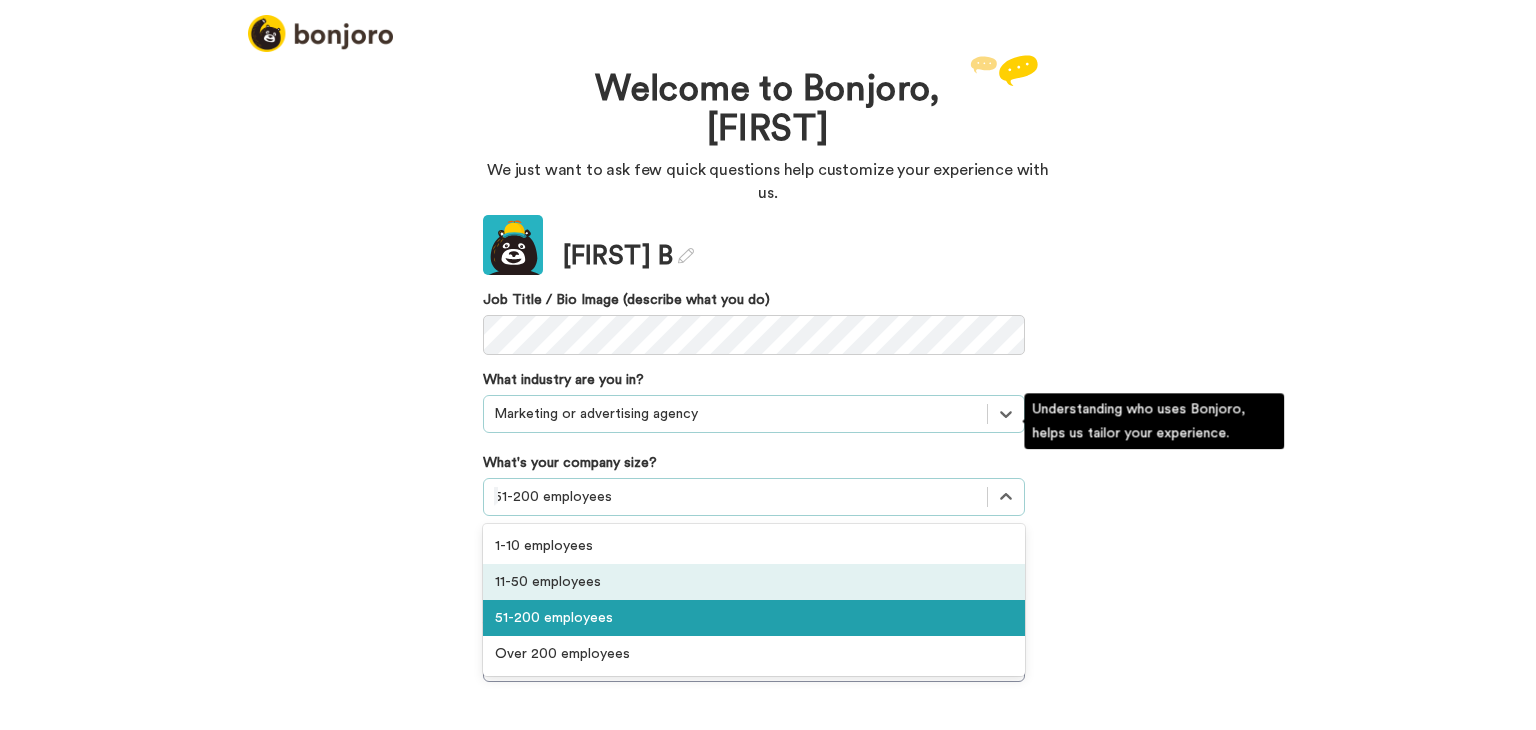 click on "11-50 employees" at bounding box center [754, 582] 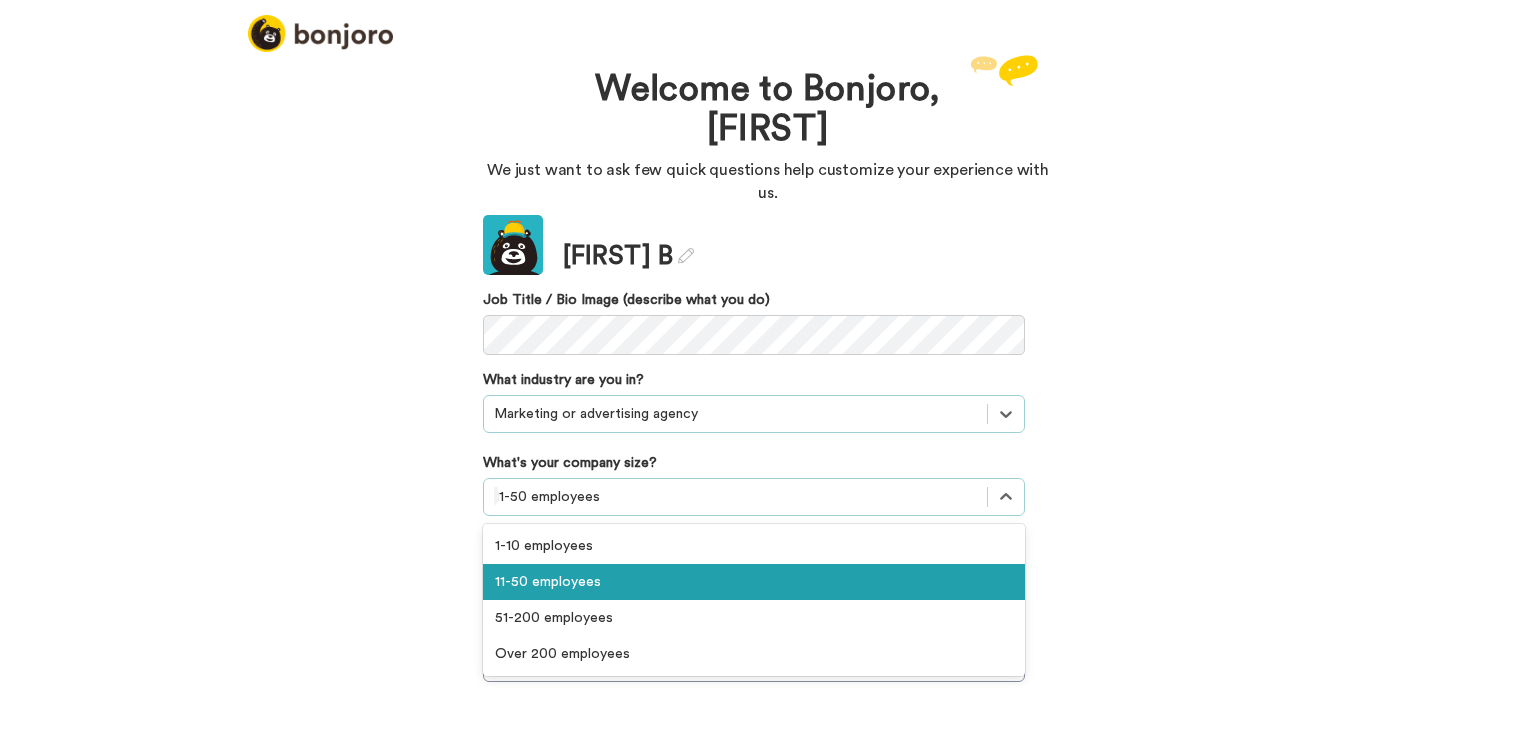 click at bounding box center [735, 414] 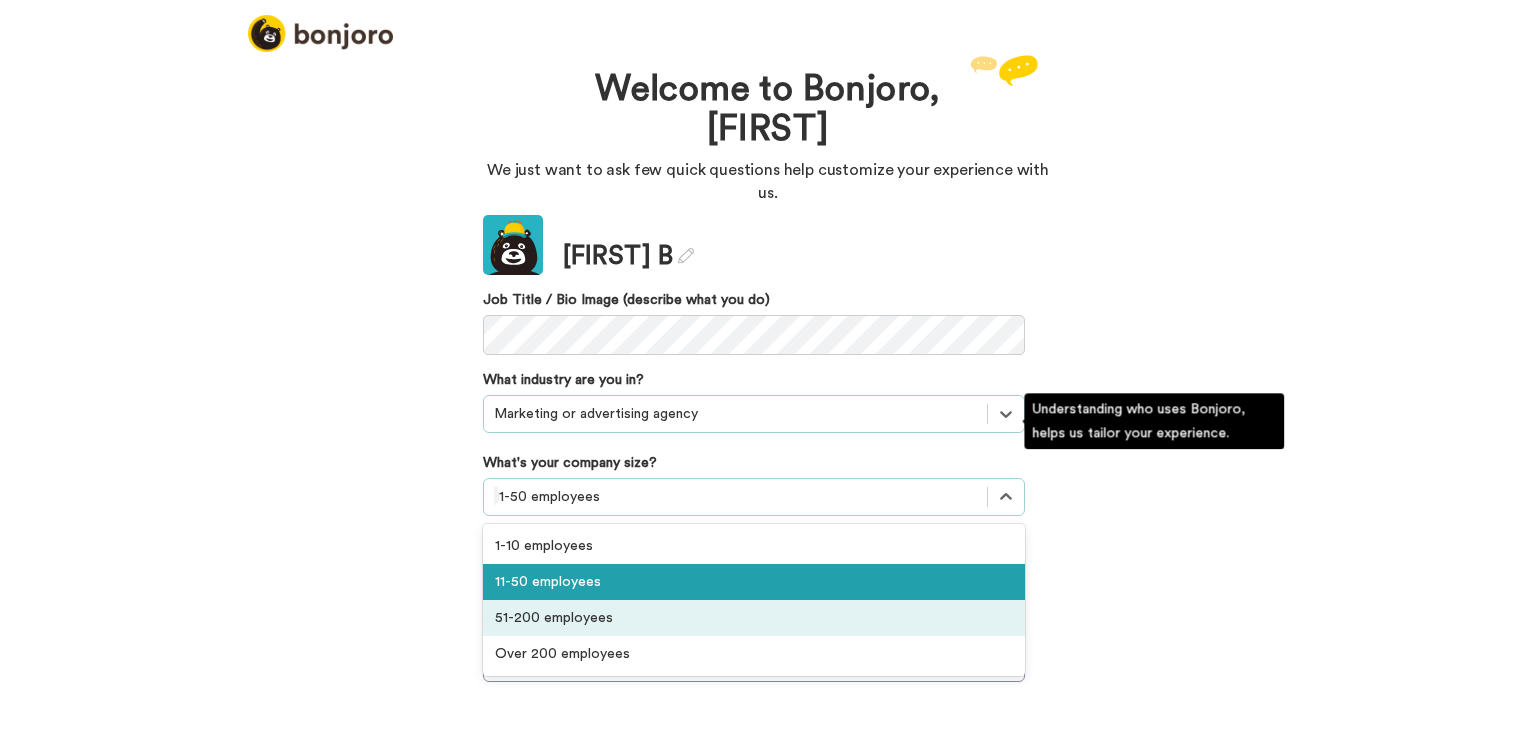 click on "51-200 employees" at bounding box center [754, 618] 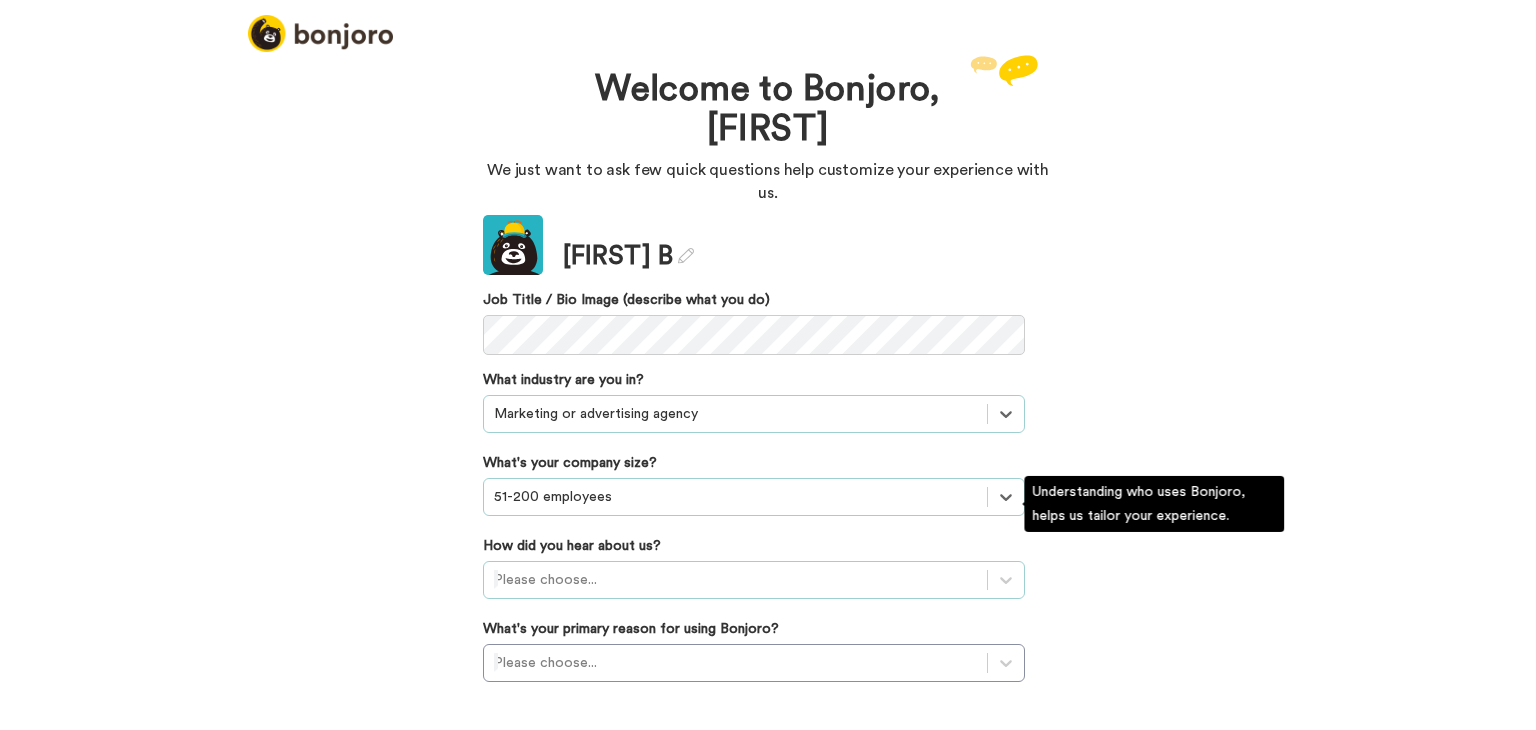 click on "Please choose..." at bounding box center [754, 414] 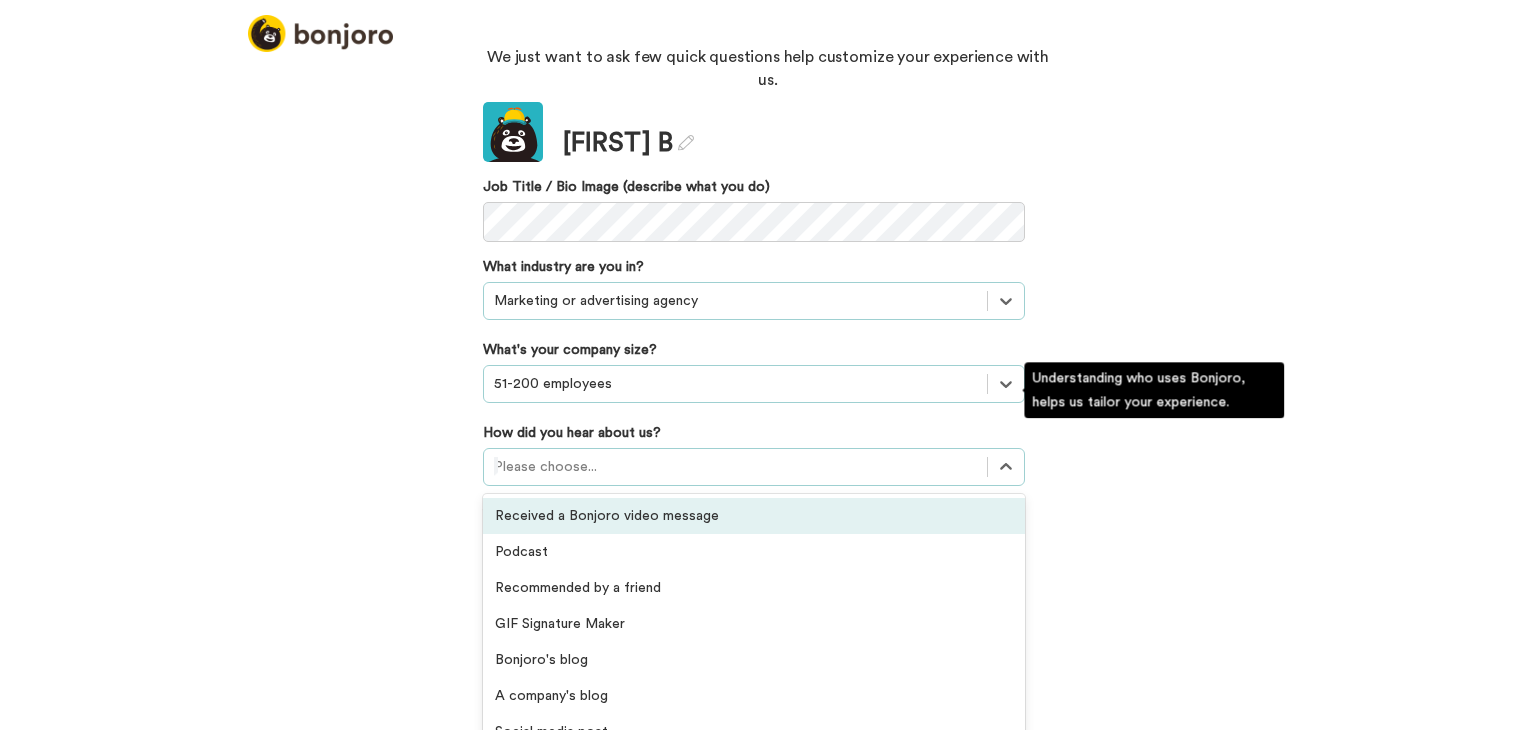 click on "Welcome to Bonjoro,  Jon We just want to ask few quick questions help customize your experience with us. Update Jon   B Job Title / Bio Image (describe what you do) What industry are you in? option Marketing or advertising agency, selected.   Select is focused ,type to refine list, press Down to open the menu,  Marketing or advertising agency What's your company size? option 51-200 employees, selected.   Select is focused ,type to refine list, press Down to open the menu,  51-200 employees How did you hear about us? option Received a Bonjoro video message focused, 1 of 20. 20 results available. Use Up and Down to choose options, press Enter to select the currently focused option, press Escape to exit the menu, press Tab to select the option and exit the menu. Please choose... Received a Bonjoro video message Podcast Recommended by a friend GIF Signature Maker Bonjoro's blog A company's blog Social media post Private group or community Facebook ad Google ad YouTube ad Integration listing Agency recommendations" at bounding box center (768, 390) 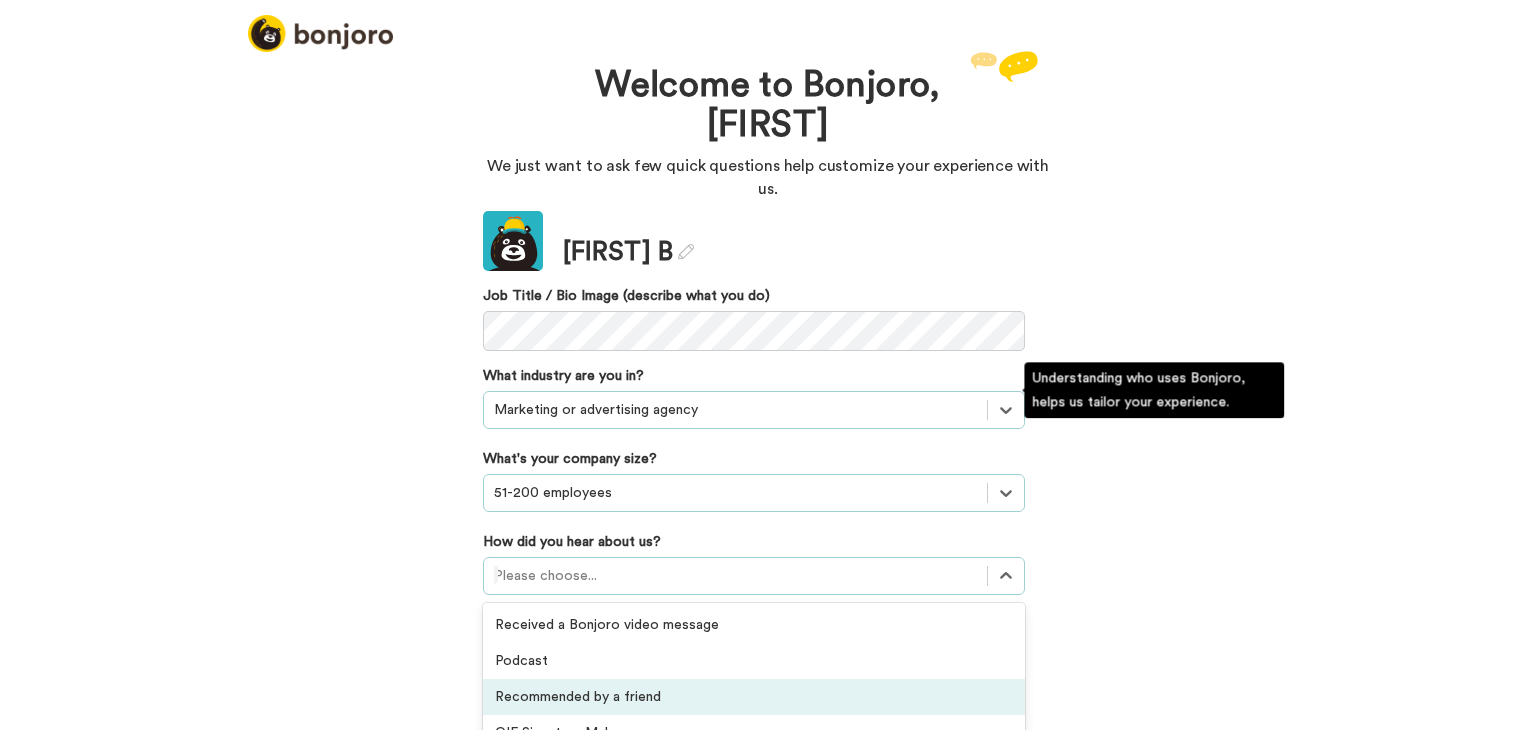click on "option Recommended by a friend focused, 3 of 20. 20 results available. Use Up and Down to choose options, press Enter to select the currently focused option, press Escape to exit the menu, press Tab to select the option and exit the menu. Please choose... Received a Bonjoro video message Podcast Recommended by a friend GIF Signature Maker Bonjoro's blog A company's blog Social media post Private group or community Facebook ad Google ad YouTube ad Integration listing Agency recommendations Webinar Online event Offline event Invited by a colleague Received a testimonial request Saw Bonjoro testimonials embedded on a website Others" at bounding box center (754, 410) 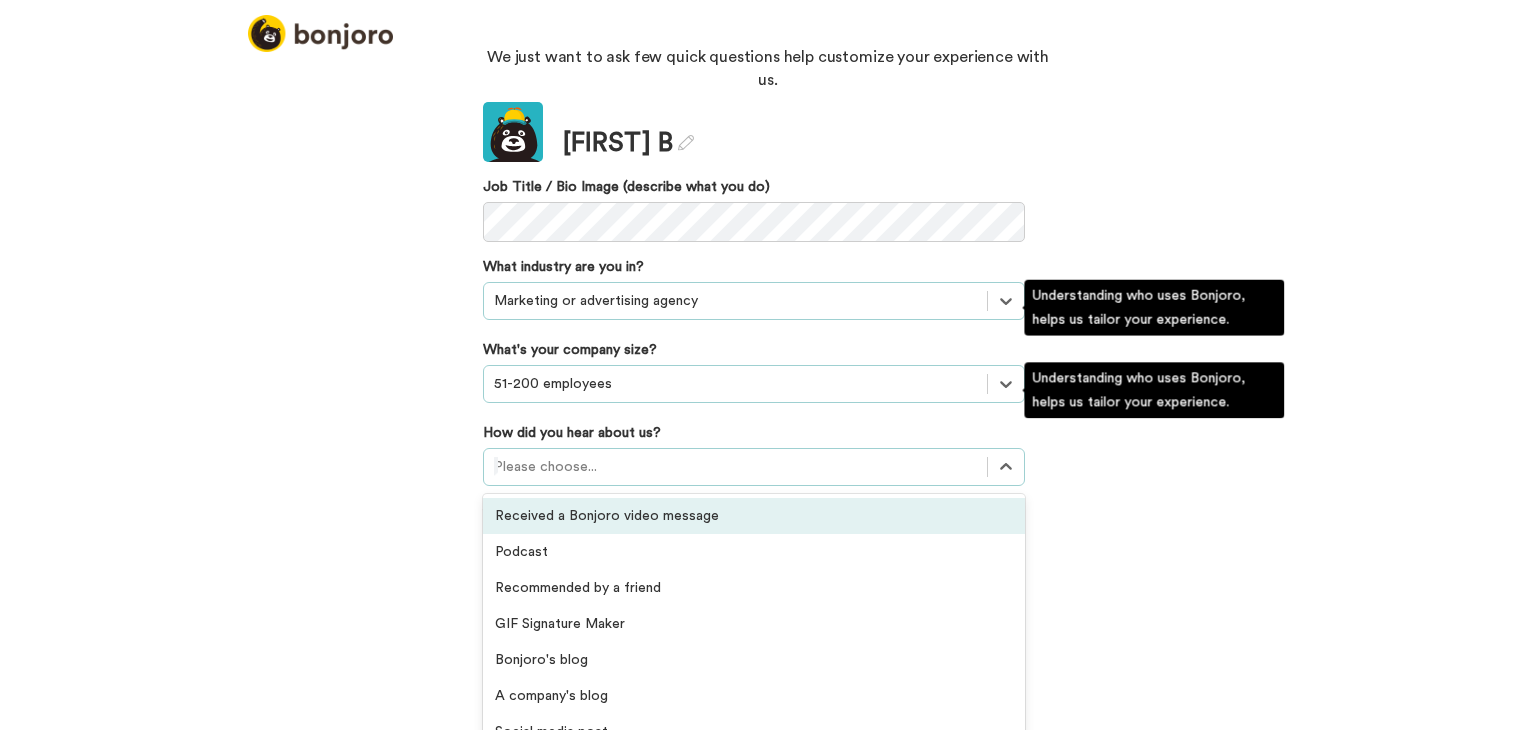 click on "Update Jon   B Job Title / Bio Image (describe what you do) What industry are you in? option Marketing or advertising agency, selected.   Select is focused ,type to refine list, press Down to open the menu,  Marketing or advertising agency What's your company size? option 51-200 employees, selected.   Select is focused ,type to refine list, press Down to open the menu,  51-200 employees How did you hear about us? option Received a Bonjoro video message focused, 1 of 20. 20 results available. Use Up and Down to choose options, press Enter to select the currently focused option, press Escape to exit the menu, press Tab to select the option and exit the menu. Please choose... Received a Bonjoro video message Podcast Recommended by a friend GIF Signature Maker Bonjoro's blog A company's blog Social media post Private group or community Facebook ad Google ad YouTube ad Integration listing Agency recommendations Webinar Online event Offline event Invited by a colleague Received a testimonial request Others Continue" at bounding box center (754, 391) 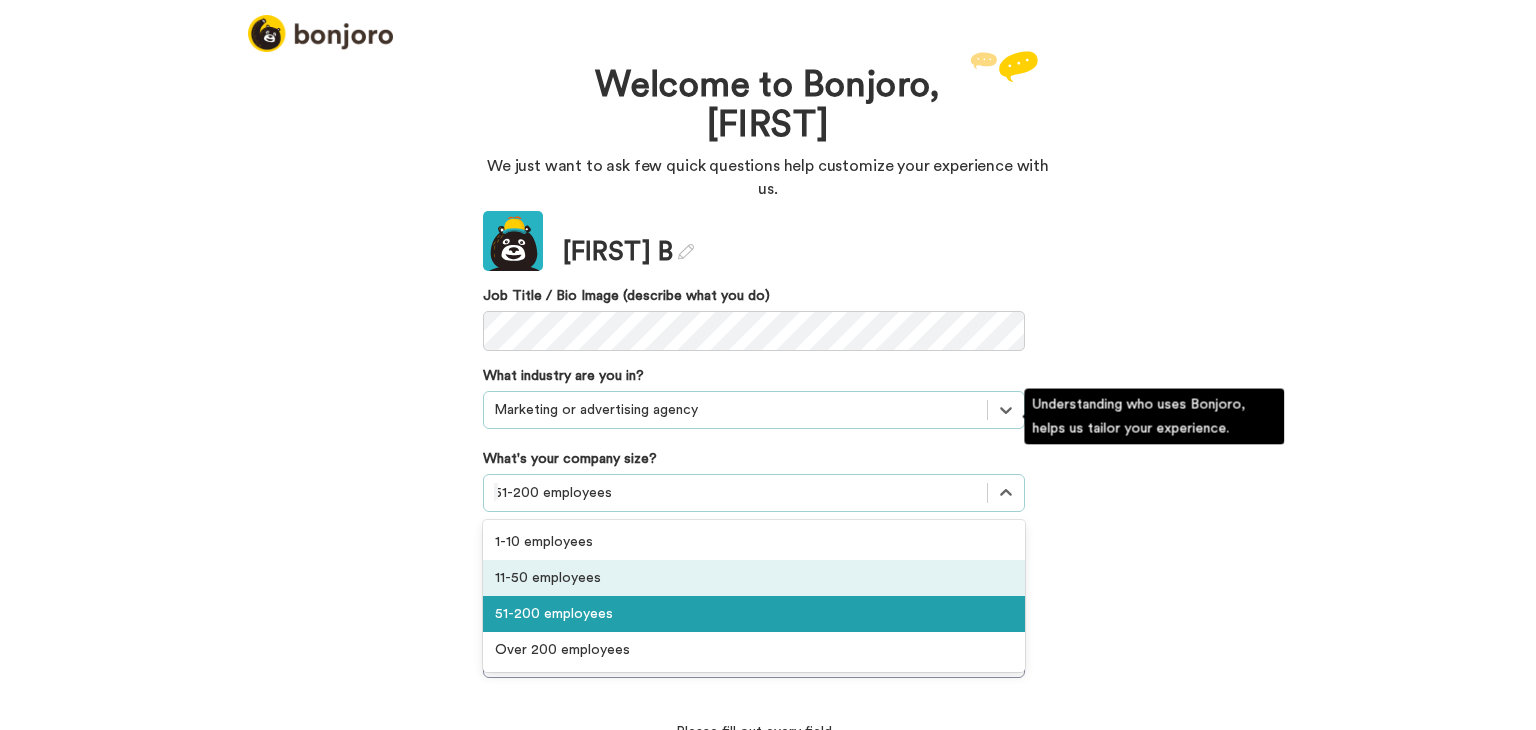 click on "11-50 employees" at bounding box center [754, 578] 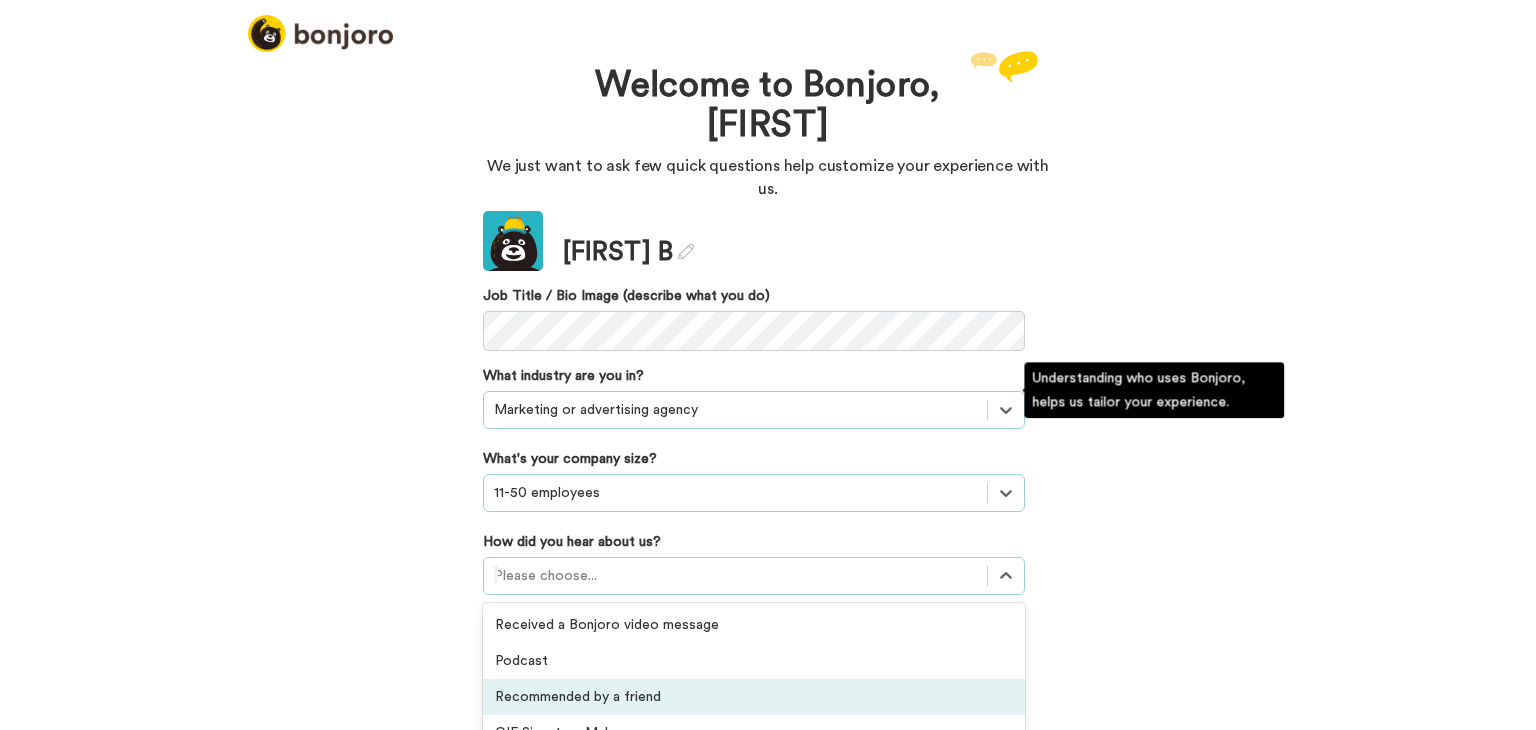 click on "option Recommended by a friend focused, 3 of 20. 20 results available. Use Up and Down to choose options, press Enter to select the currently focused option, press Escape to exit the menu, press Tab to select the option and exit the menu. Please choose... Received a Bonjoro video message Podcast Recommended by a friend GIF Signature Maker Bonjoro's blog A company's blog Social media post Private group or community Facebook ad Google ad YouTube ad Integration listing Agency recommendations Webinar Online event Offline event Invited by a colleague Received a testimonial request Saw Bonjoro testimonials embedded on a website Others" at bounding box center (754, 410) 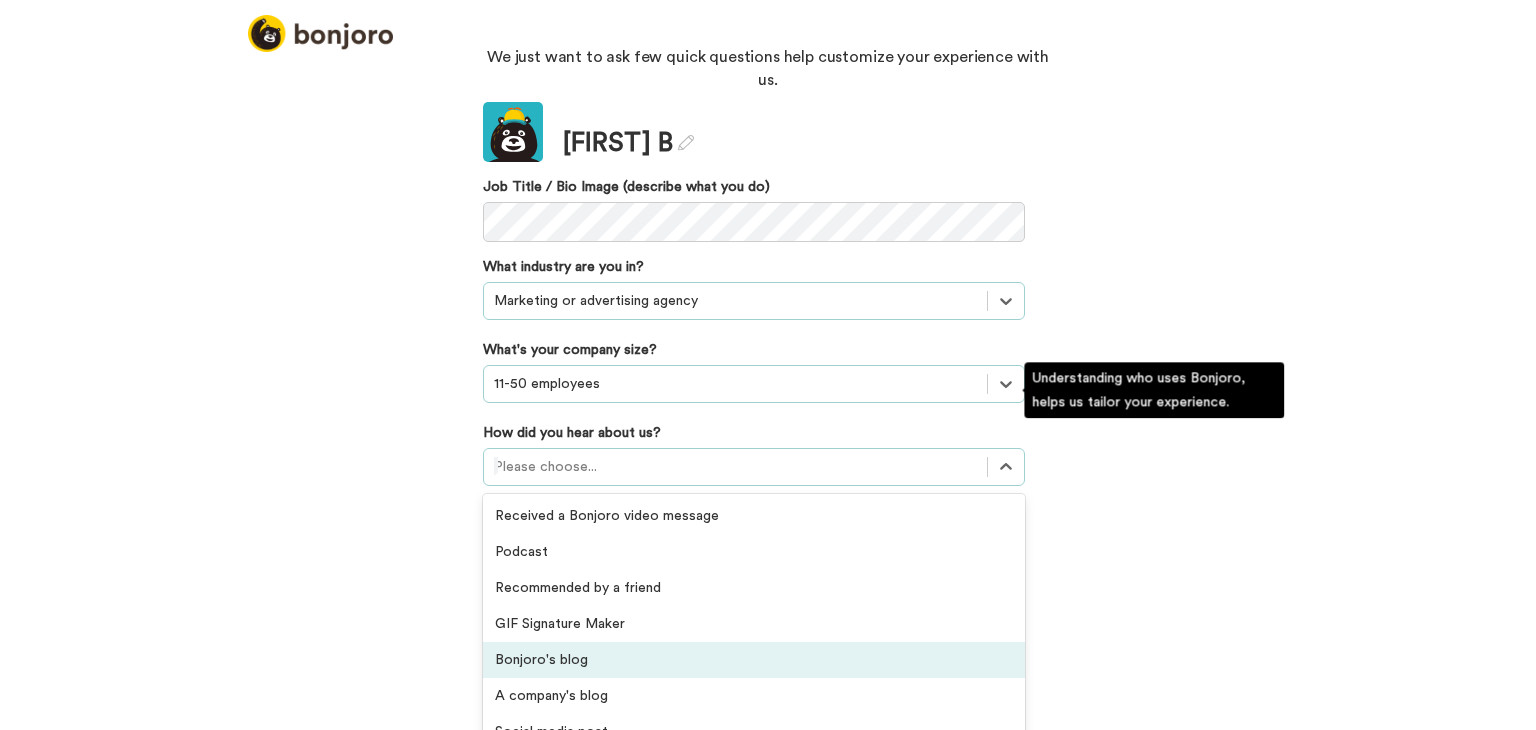 scroll, scrollTop: 428, scrollLeft: 0, axis: vertical 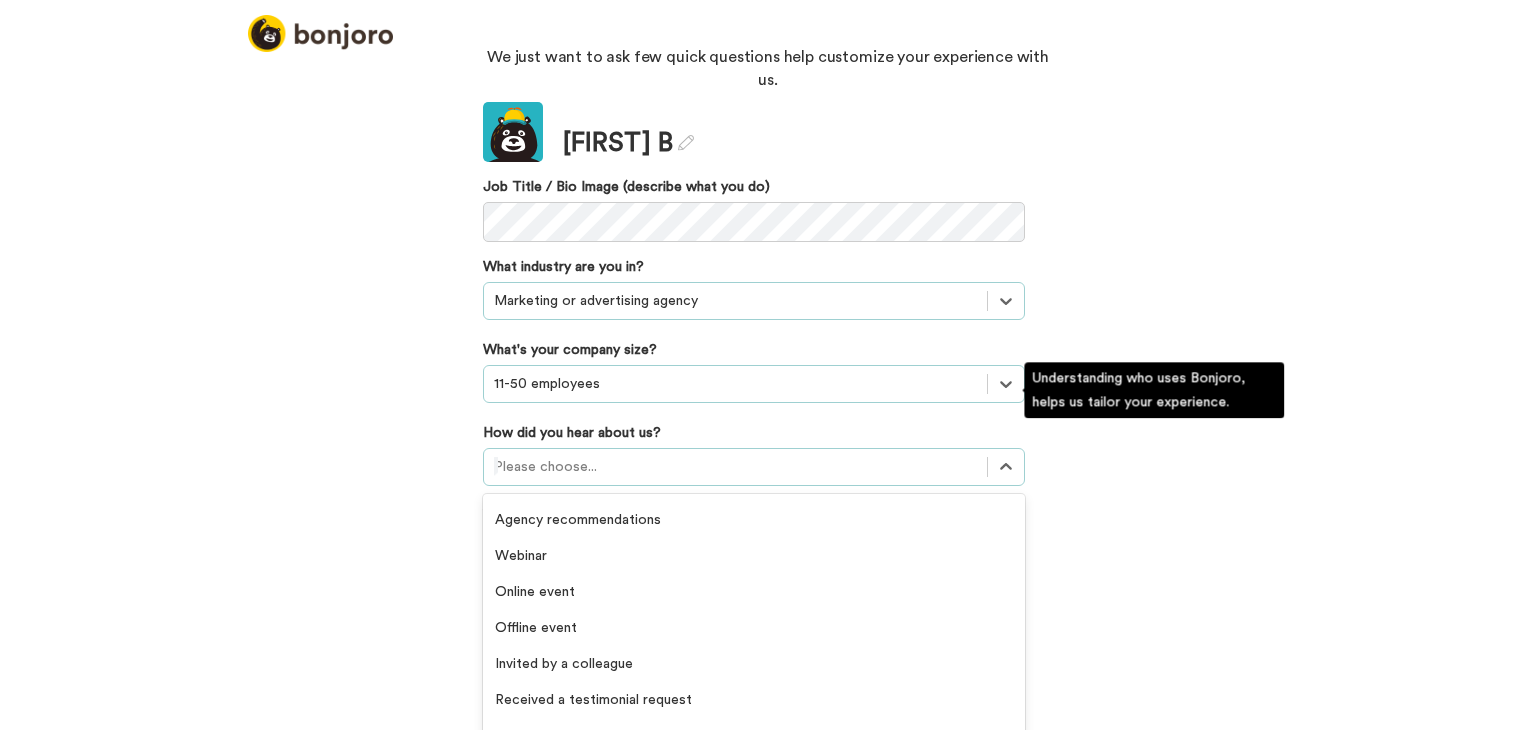 click on "Others" at bounding box center [754, 772] 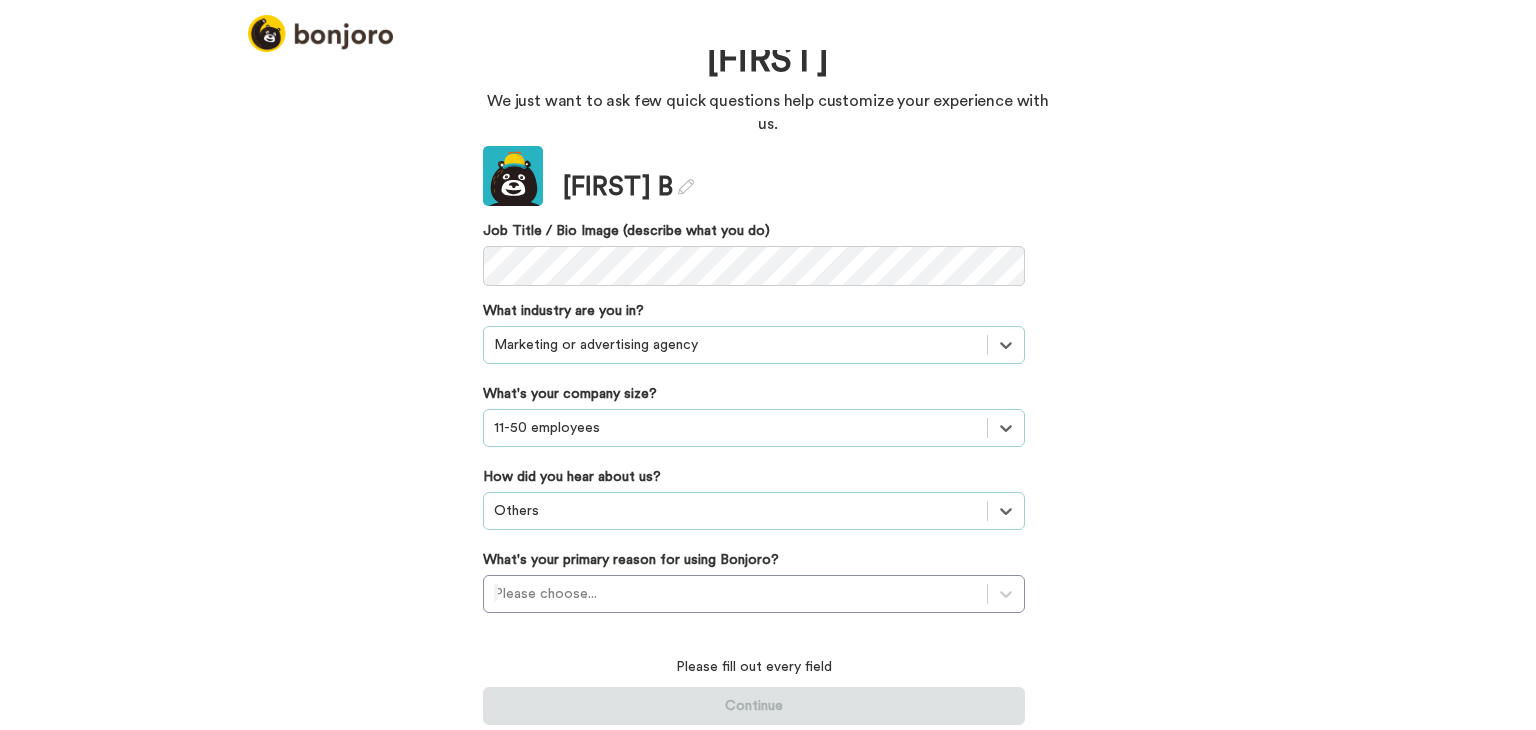 scroll, scrollTop: 4, scrollLeft: 0, axis: vertical 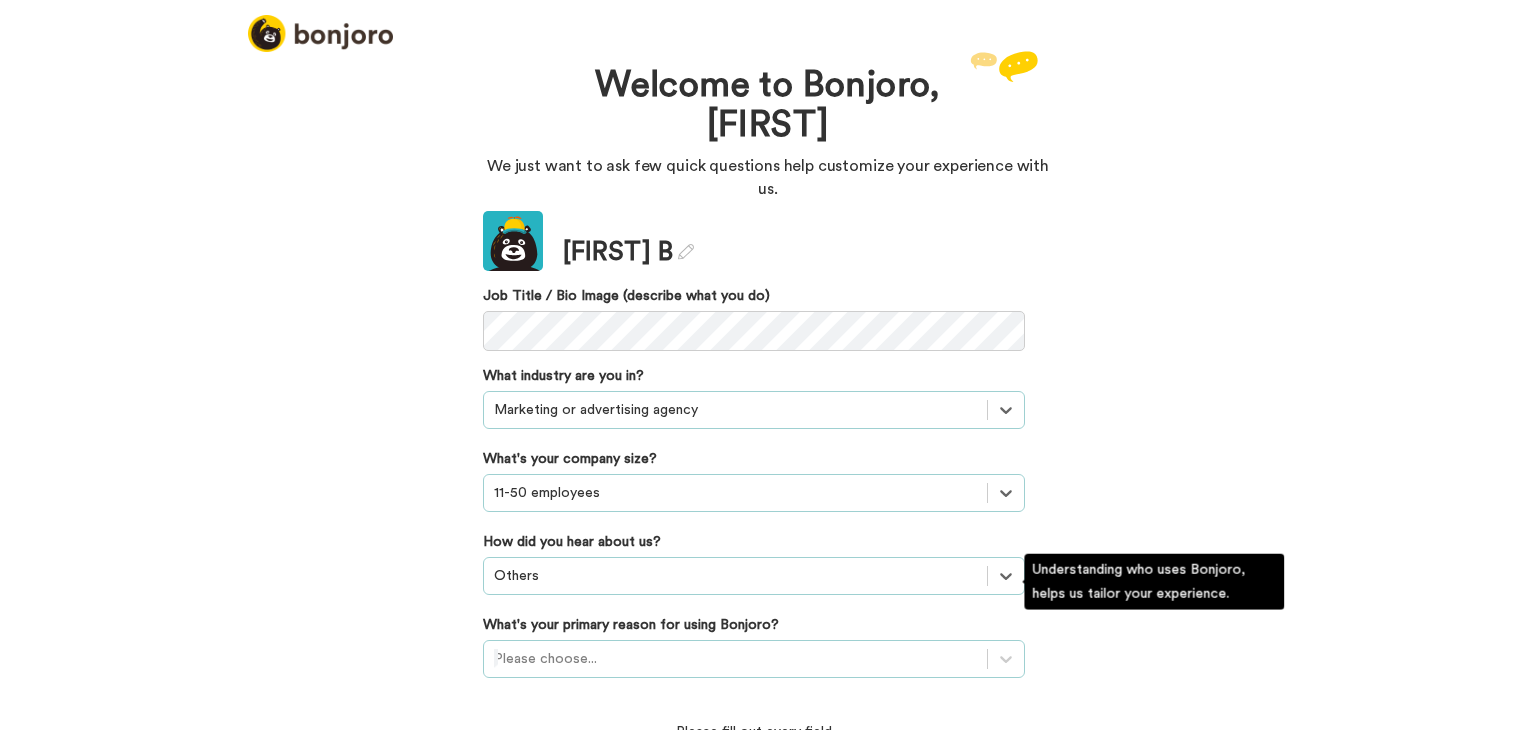 click on "Please choose..." at bounding box center (754, 410) 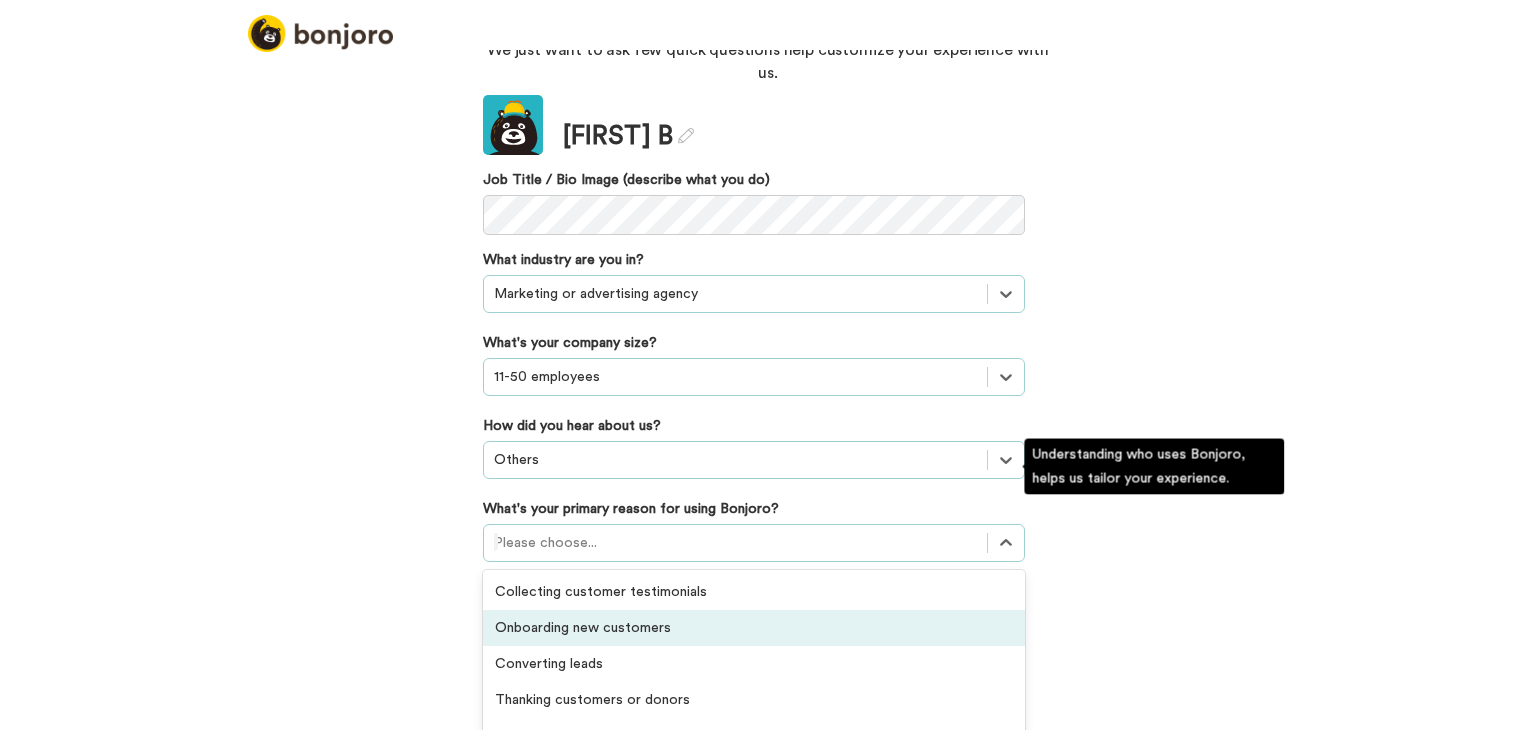 click on "Onboarding new customers" at bounding box center (754, 628) 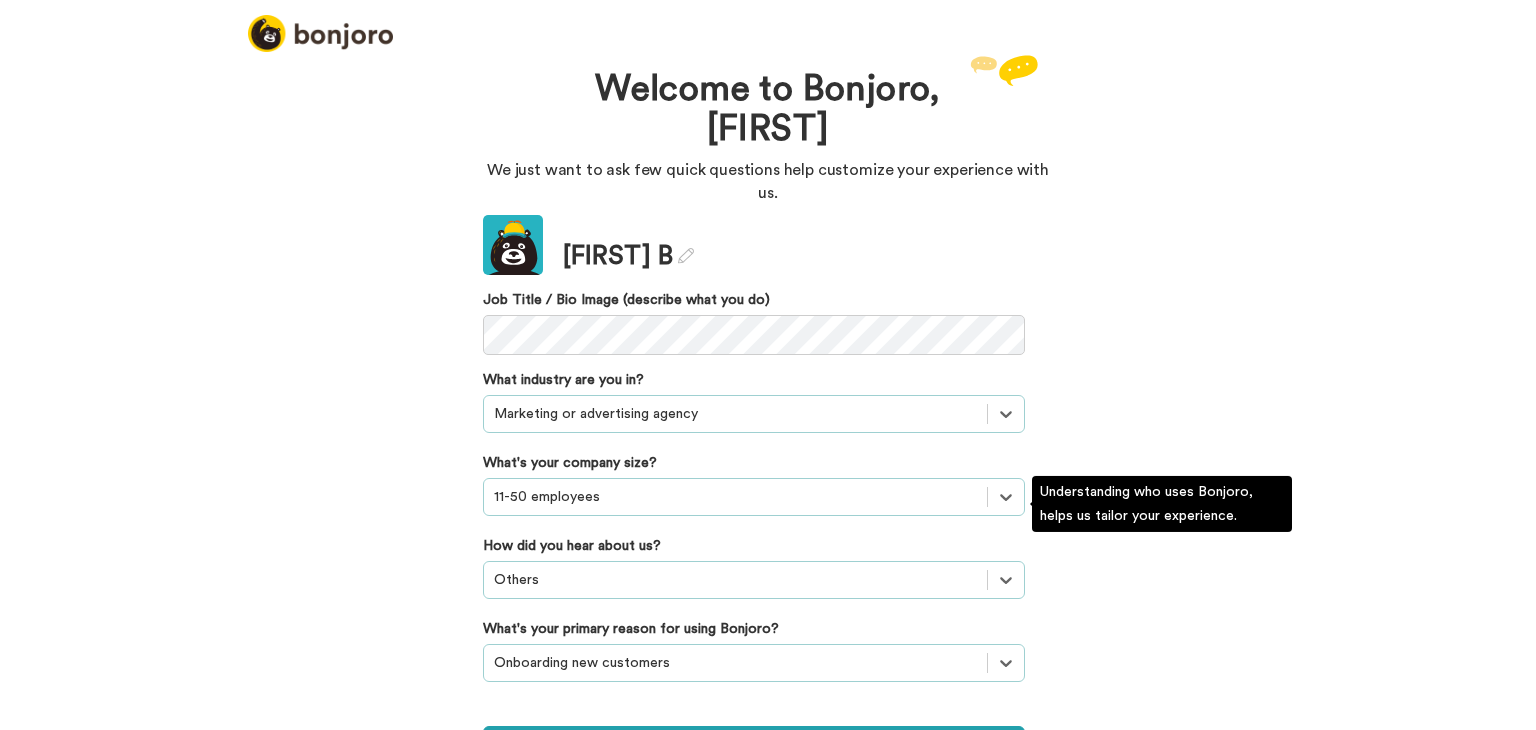 click on "option Others, selected.   Select is focused ,type to refine list, press Down to open the menu,  Others" at bounding box center [754, 414] 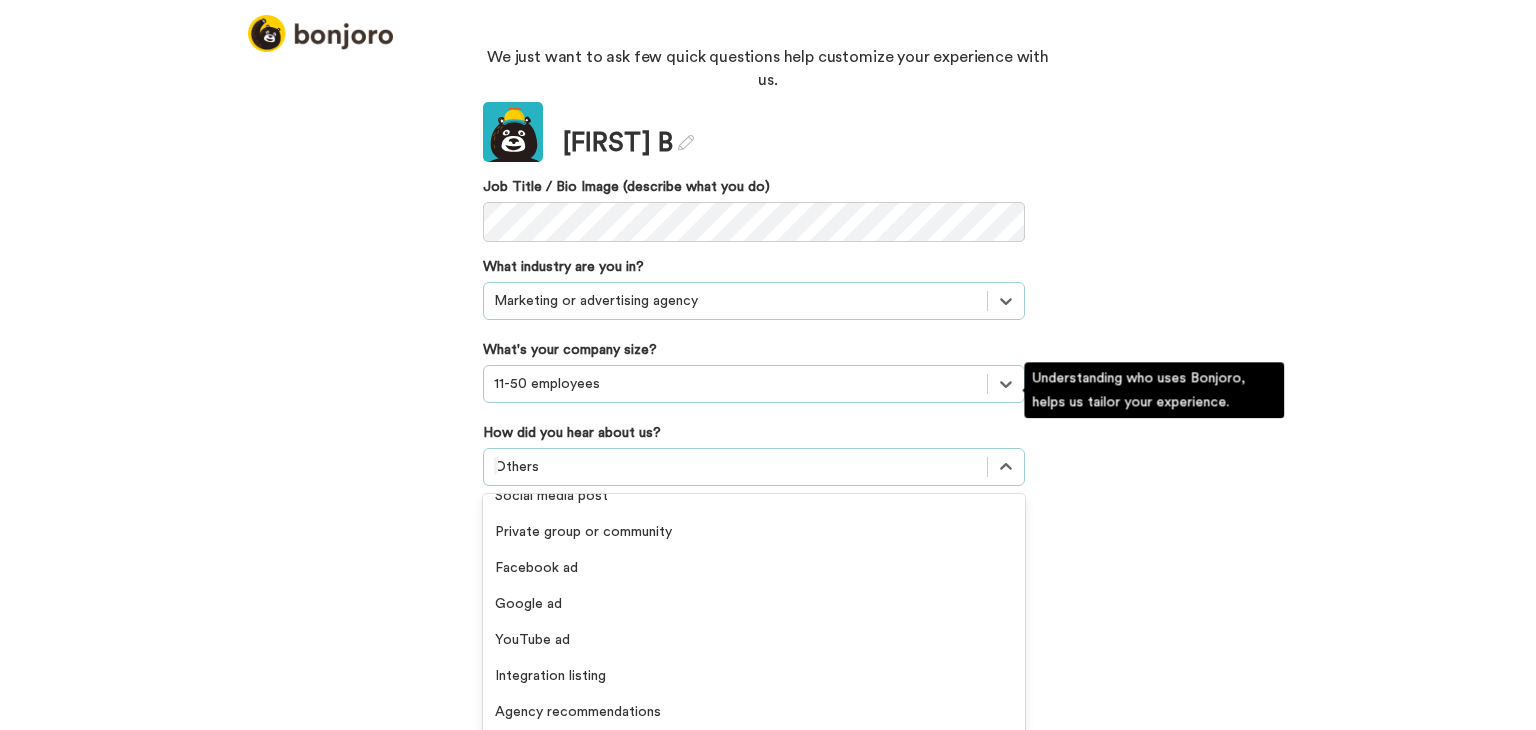 scroll, scrollTop: 0, scrollLeft: 0, axis: both 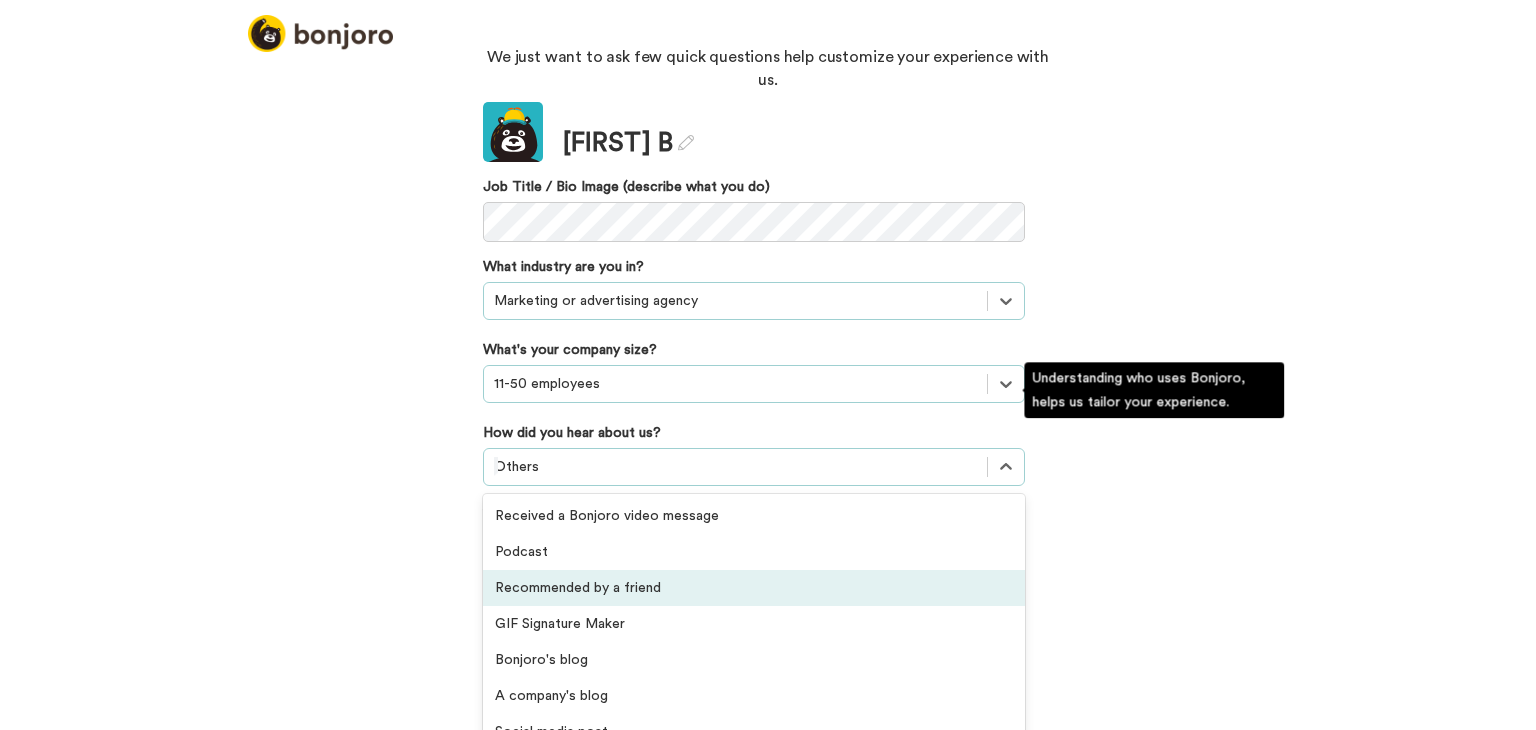 click on "Recommended by a friend" at bounding box center [754, 588] 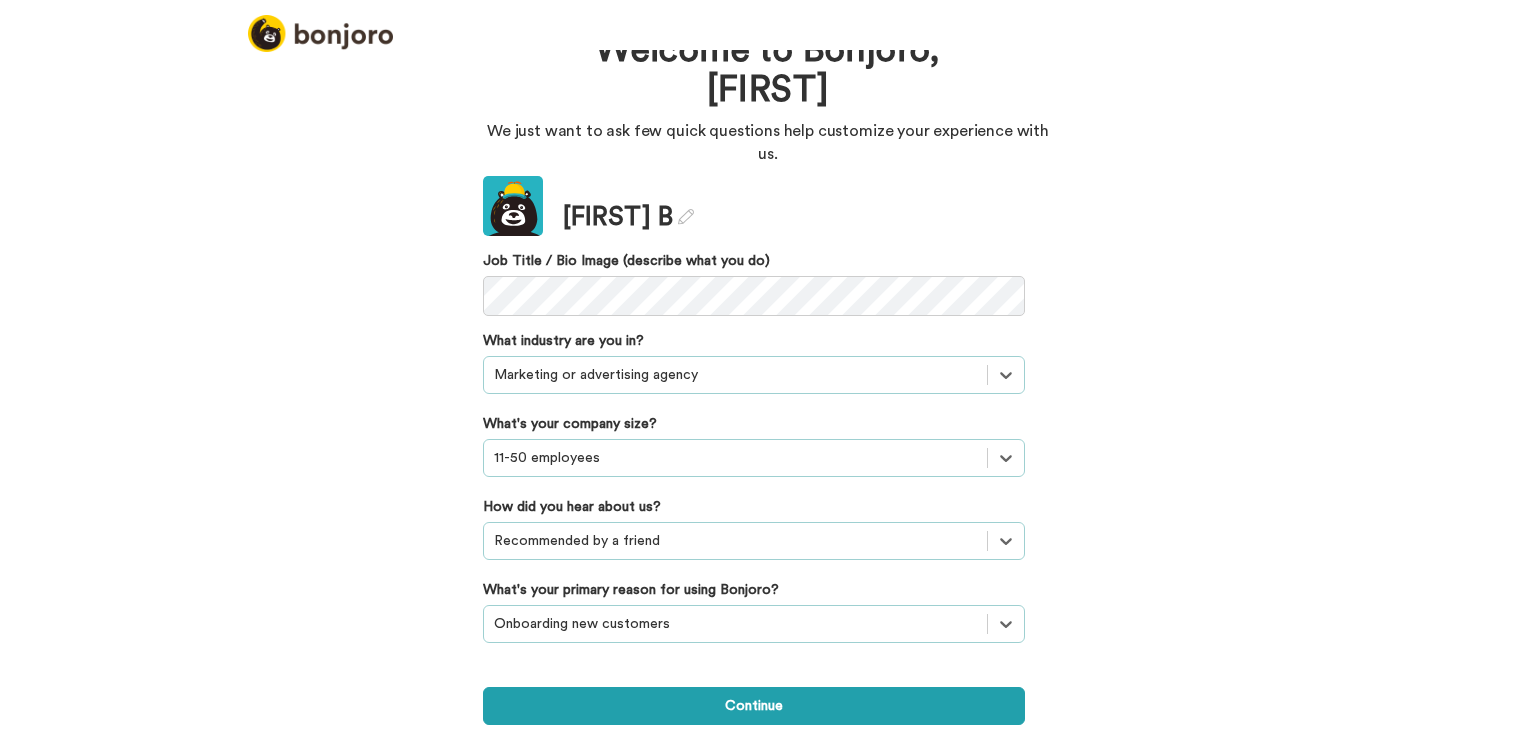 scroll, scrollTop: 0, scrollLeft: 0, axis: both 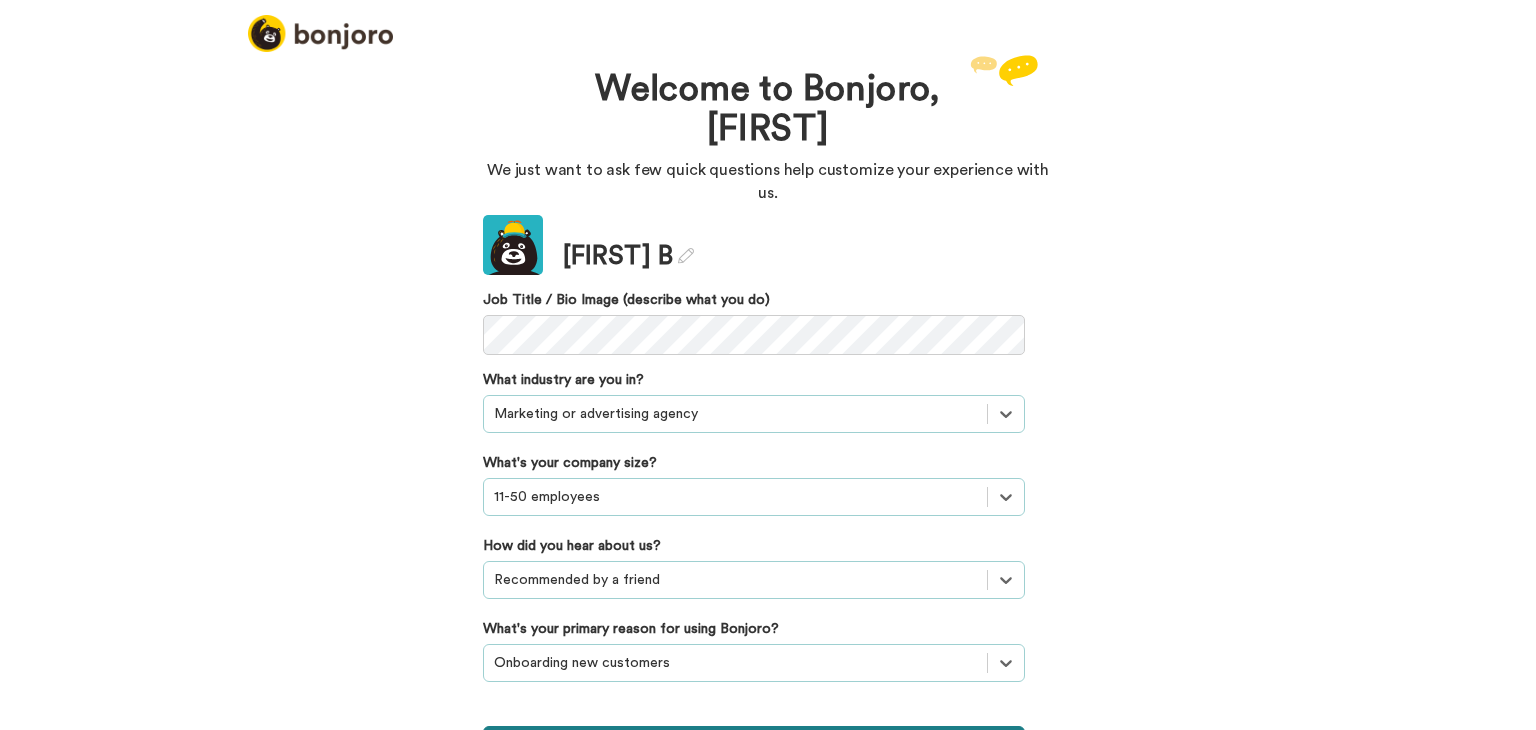 click on "Continue" at bounding box center [754, 745] 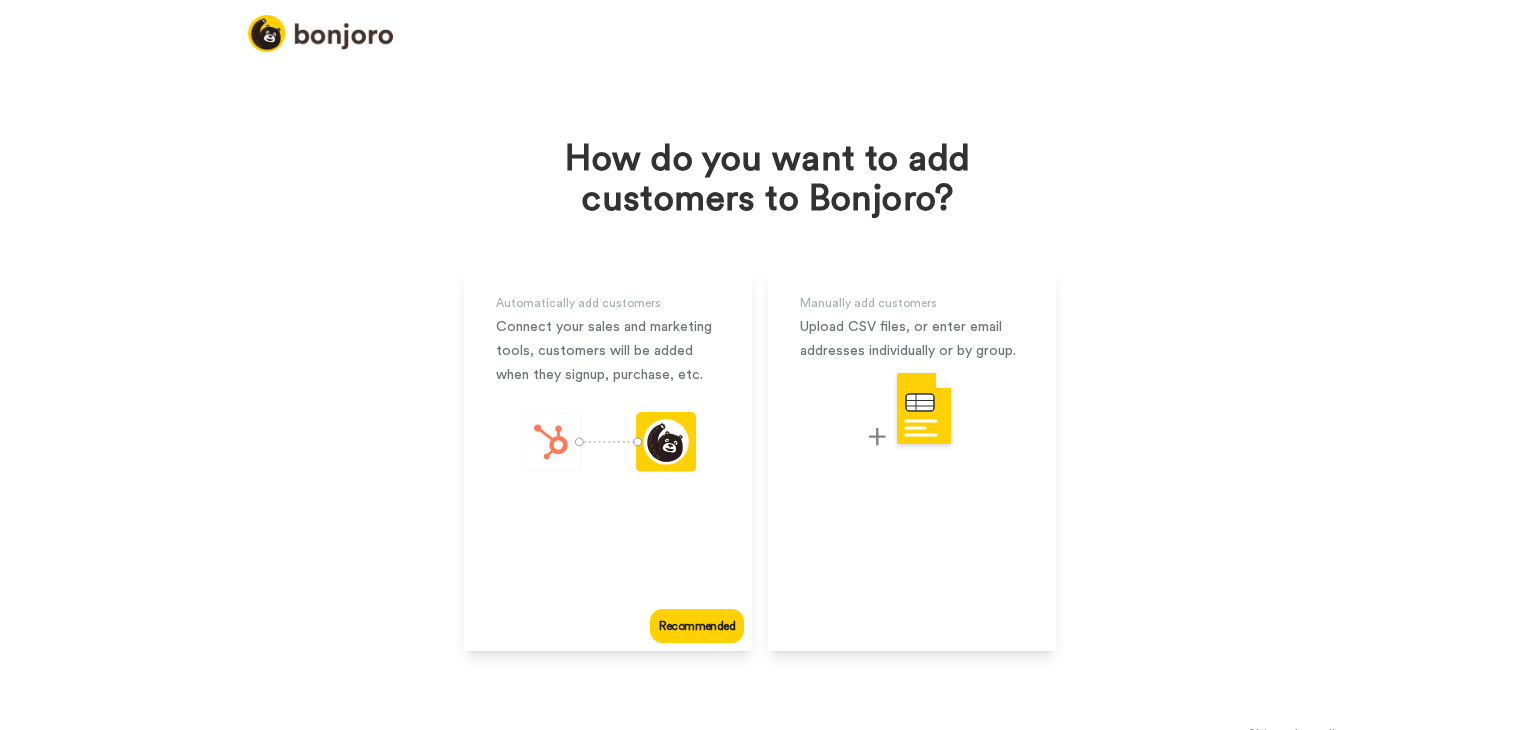 click on "How do you want to add customers to Bonjoro?" at bounding box center (768, 179) 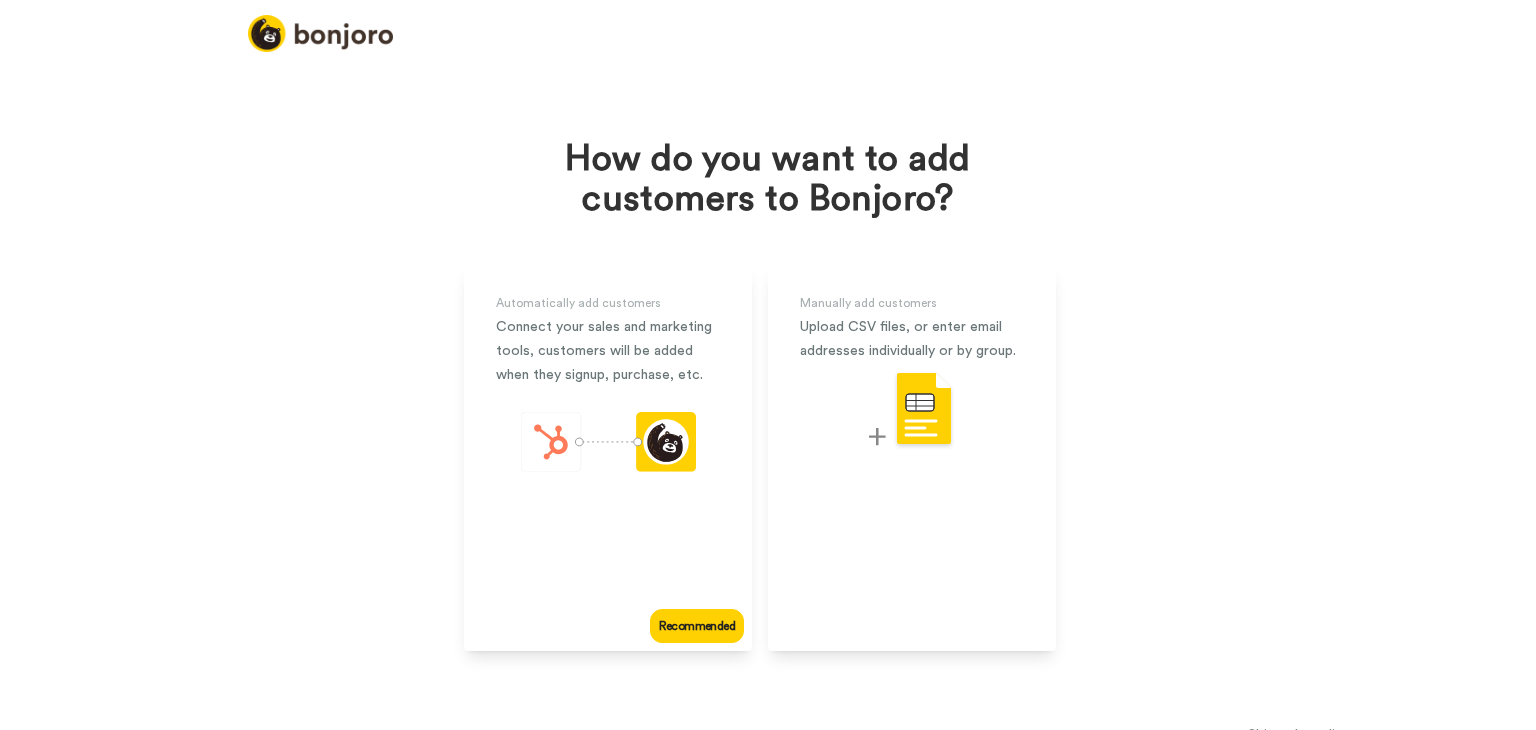 click on "How do you want to add customers to Bonjoro?" at bounding box center [768, 179] 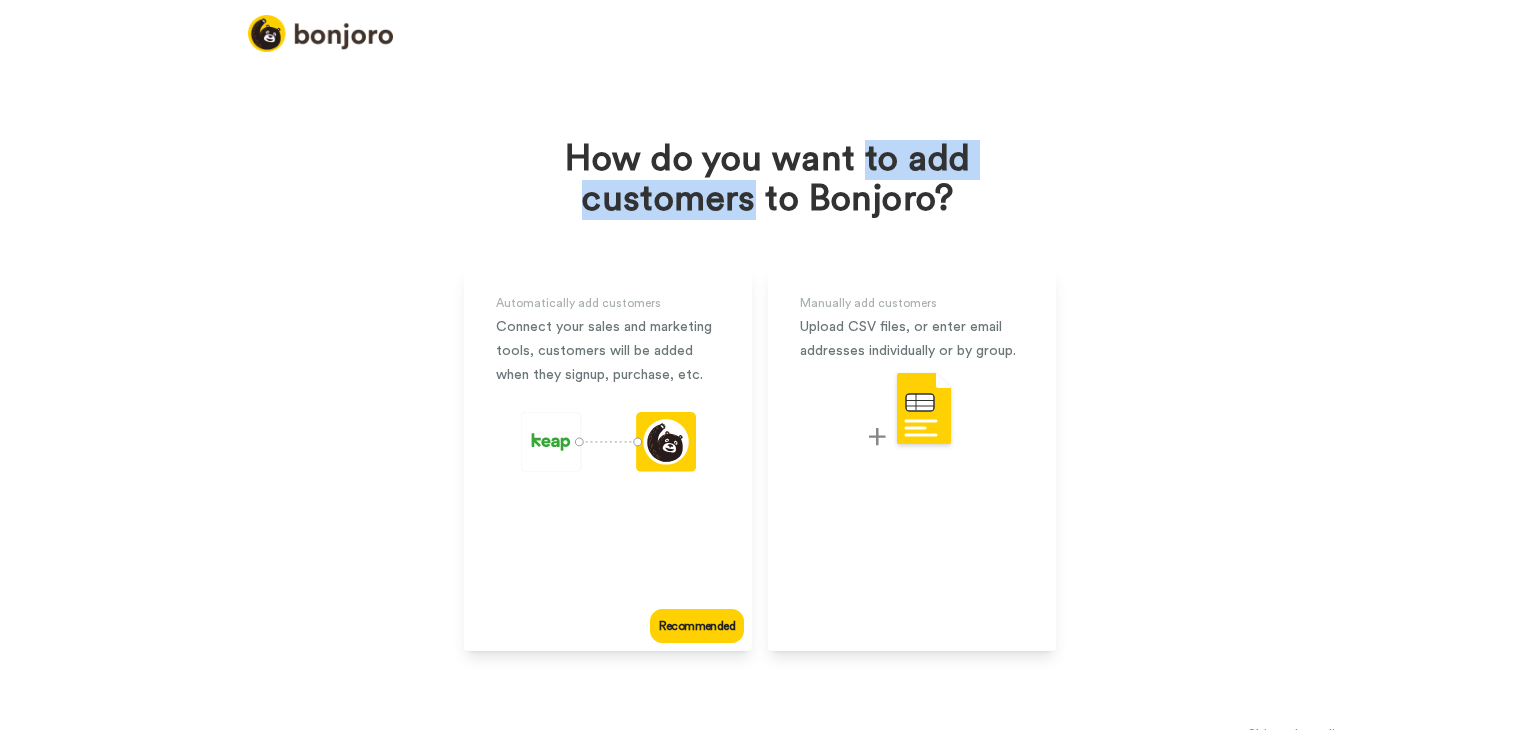drag, startPoint x: 638, startPoint y: 186, endPoint x: 871, endPoint y: 177, distance: 233.17375 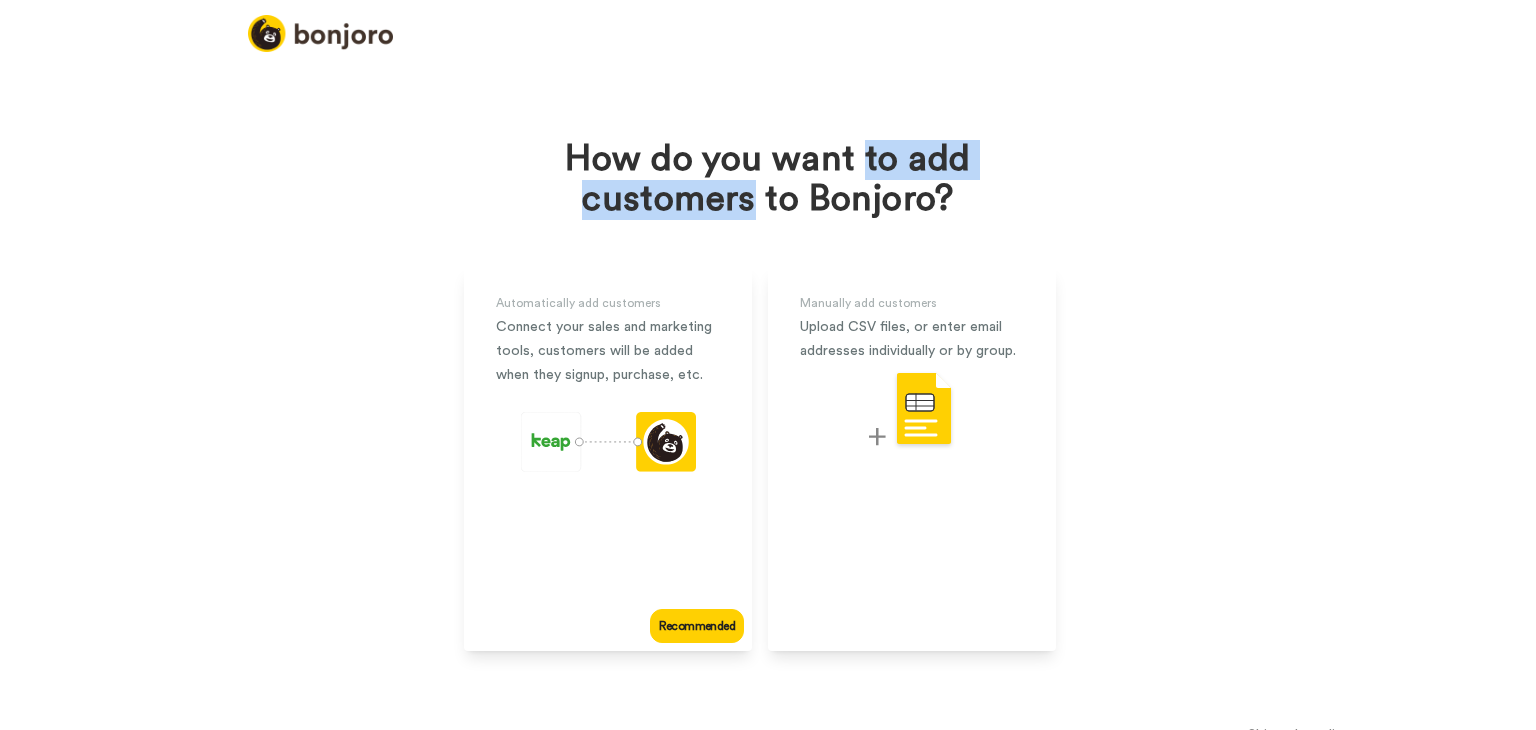 click on "How do you want to add customers to Bonjoro?" at bounding box center [768, 179] 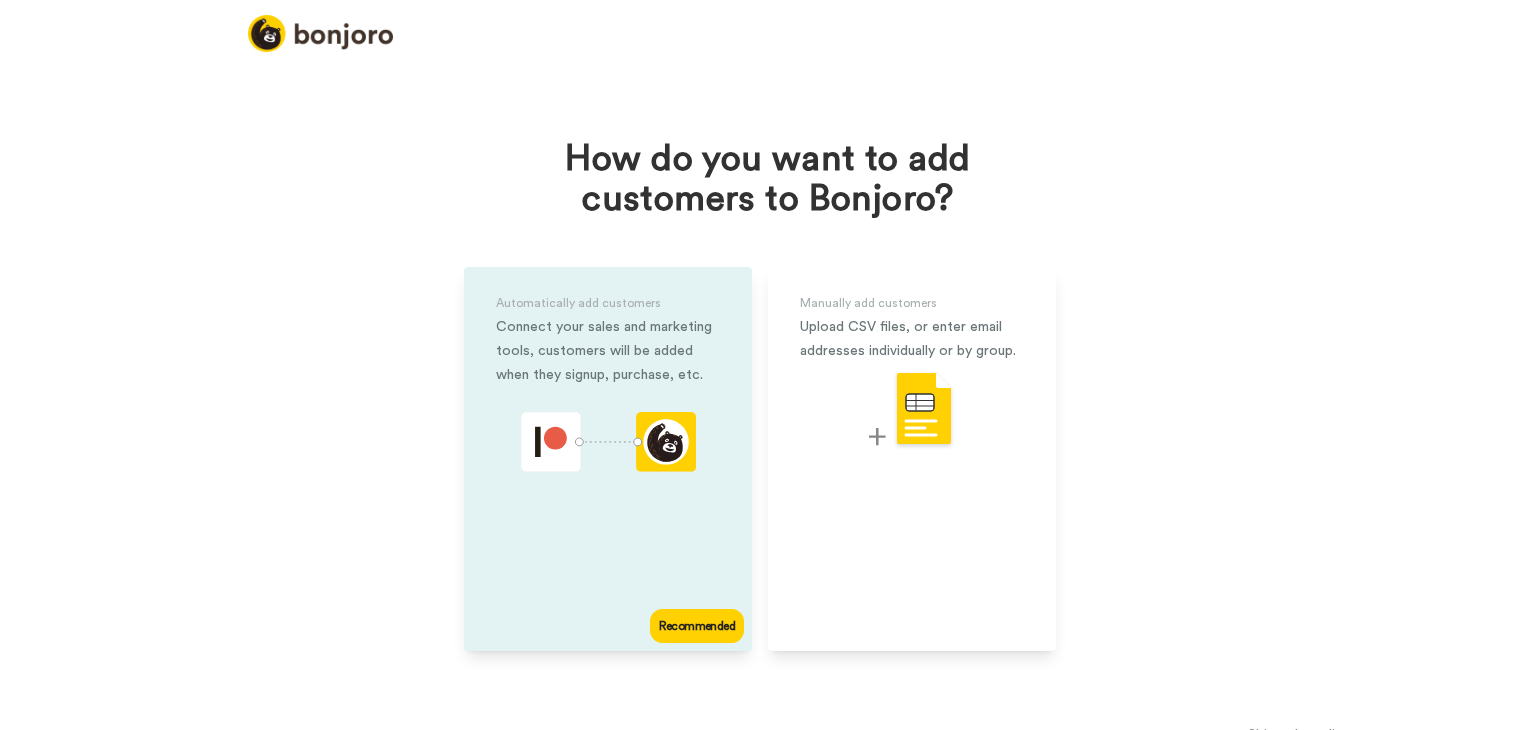 click on "Connect your sales and marketing tools, customers will be added when they signup, purchase, etc." at bounding box center [608, 351] 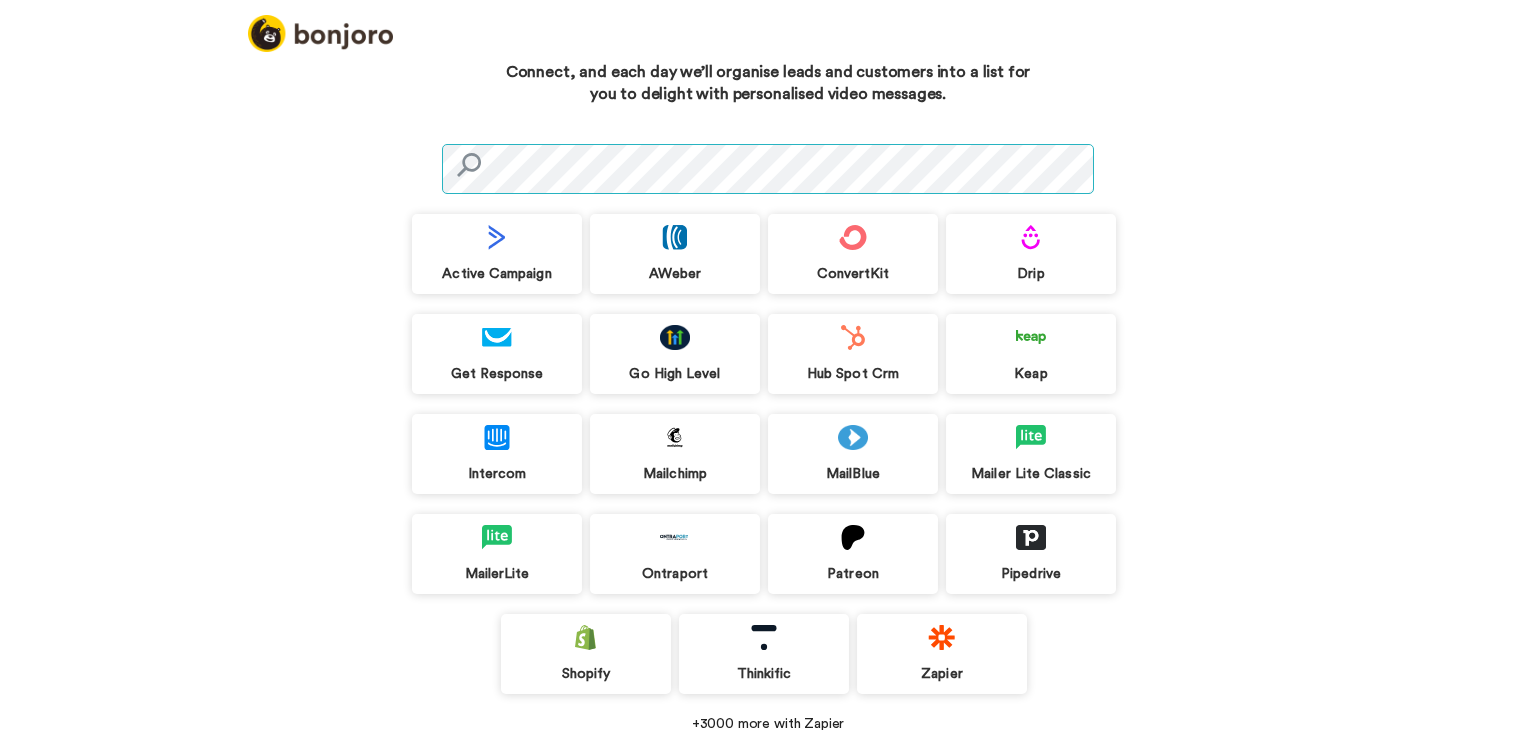 scroll, scrollTop: 0, scrollLeft: 0, axis: both 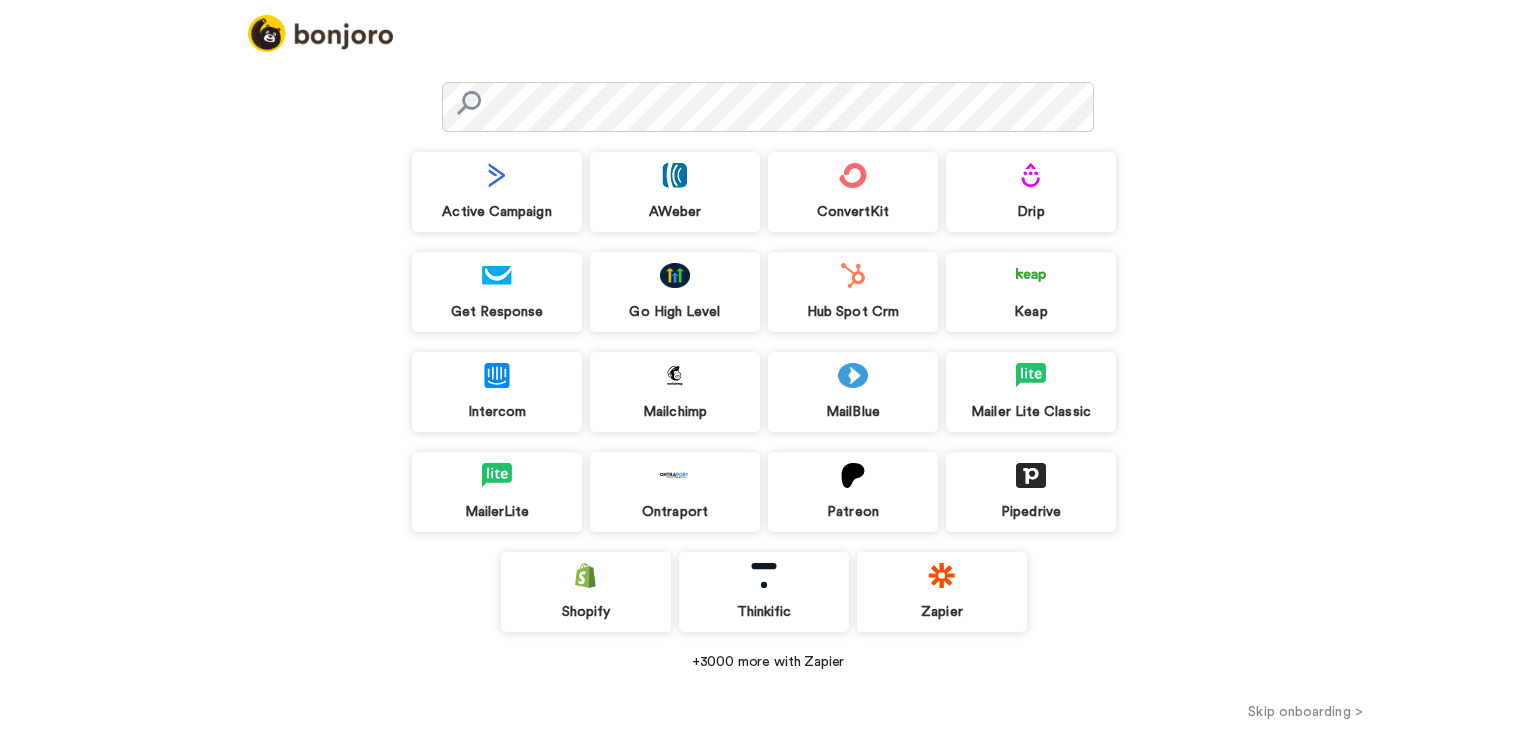 click on "+3000 more with Zapier" at bounding box center (768, 662) 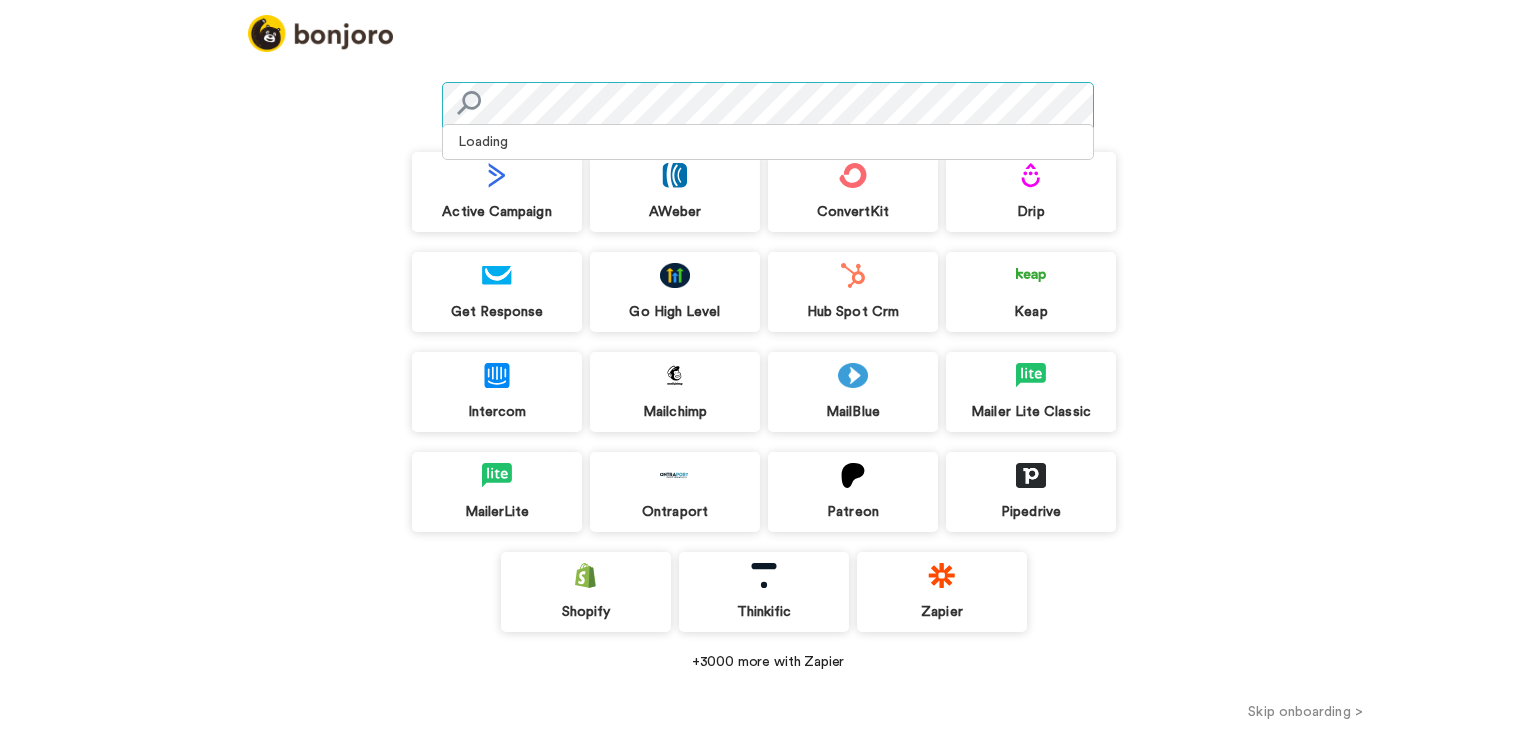 scroll, scrollTop: 0, scrollLeft: 0, axis: both 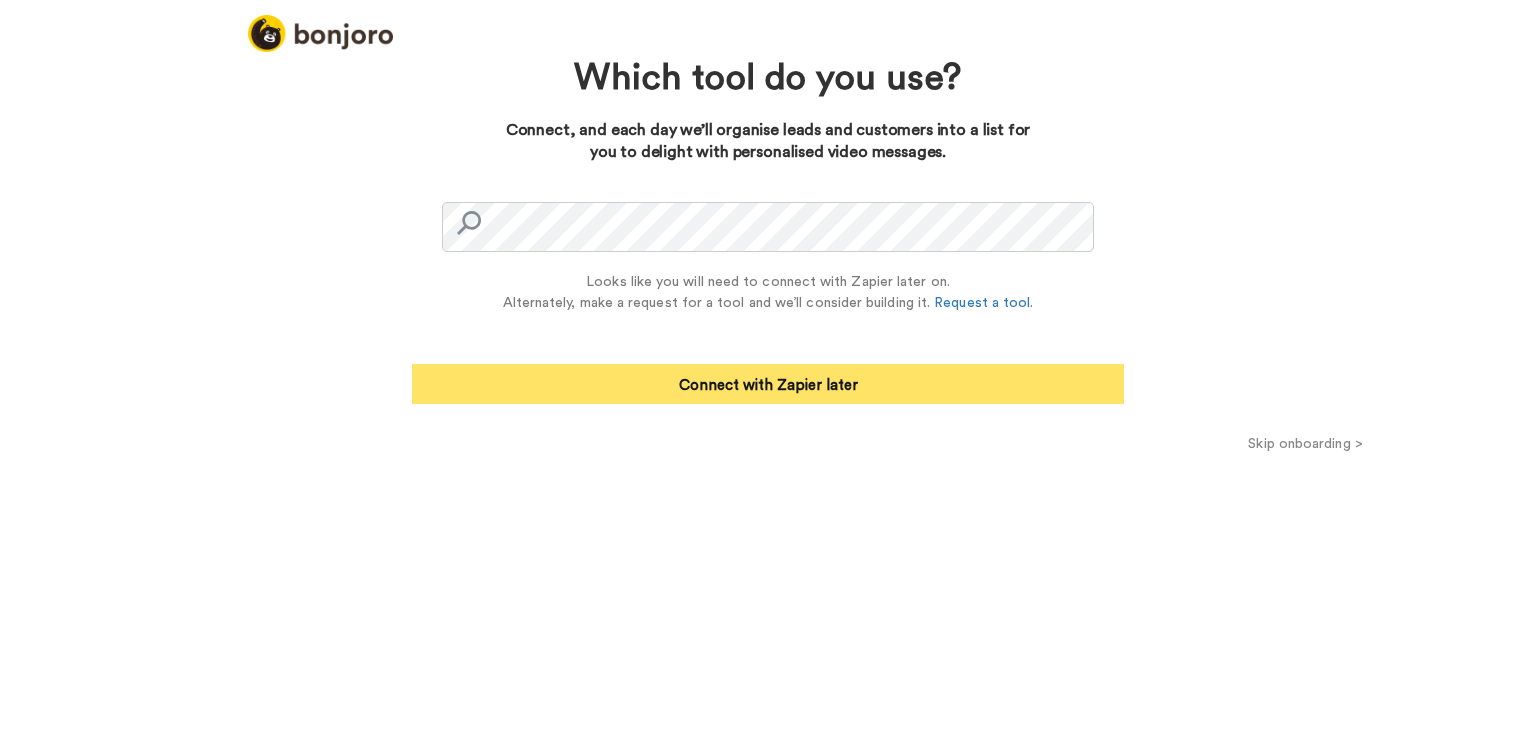 click on "Connect with Zapier later" at bounding box center (768, 384) 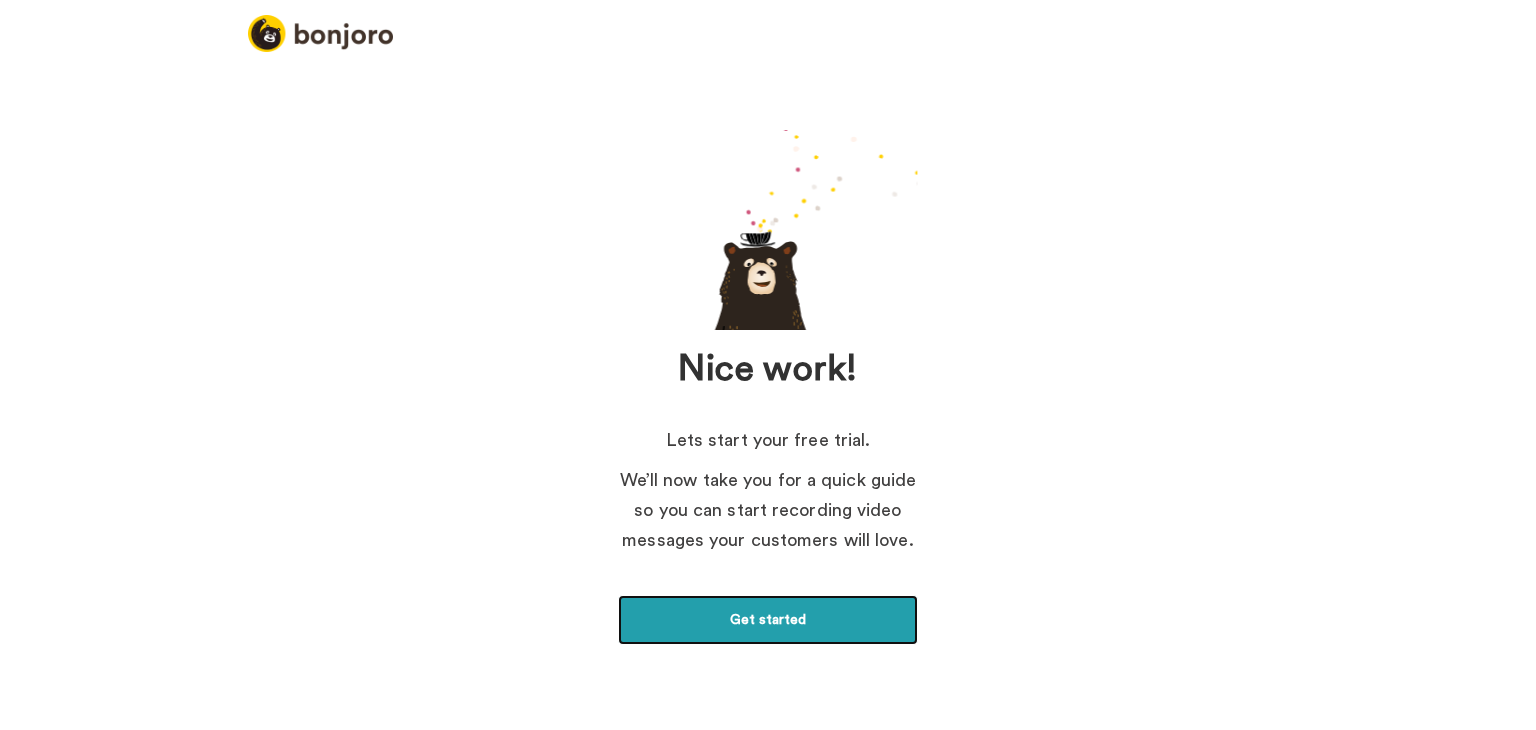 click on "Get started" at bounding box center [768, 620] 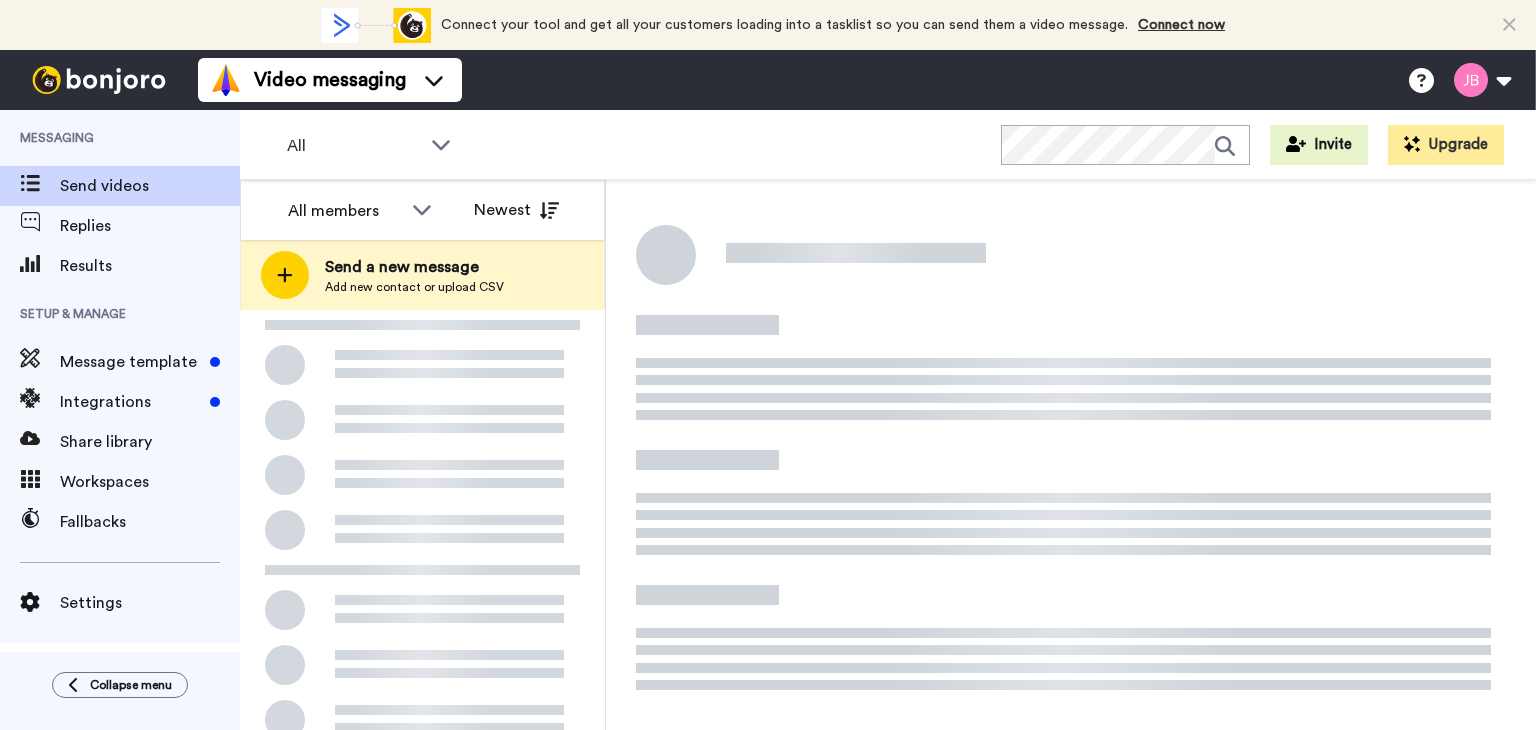 scroll, scrollTop: 0, scrollLeft: 0, axis: both 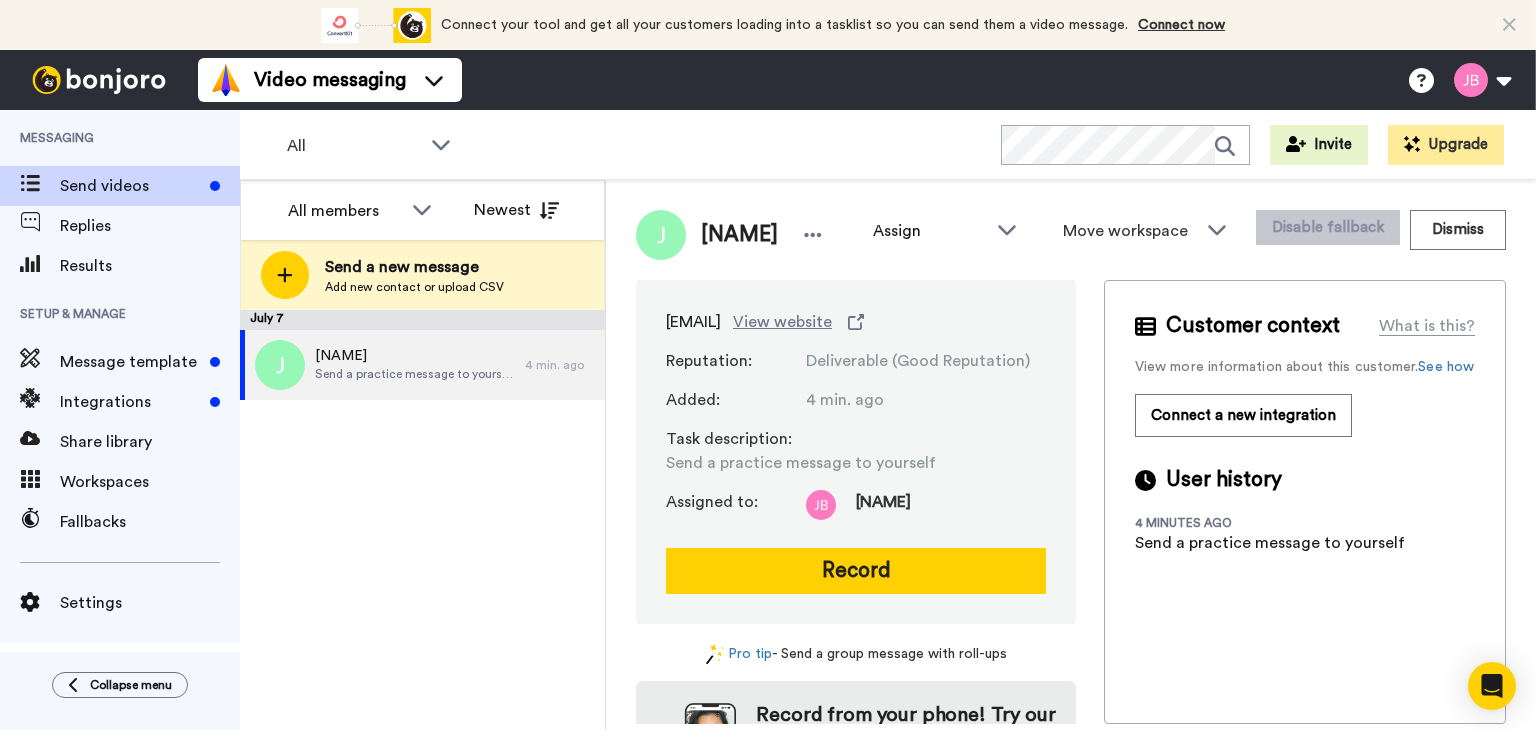 click on "July 7 Jon Send a practice message to yourself 4 min. ago" at bounding box center (422, 520) 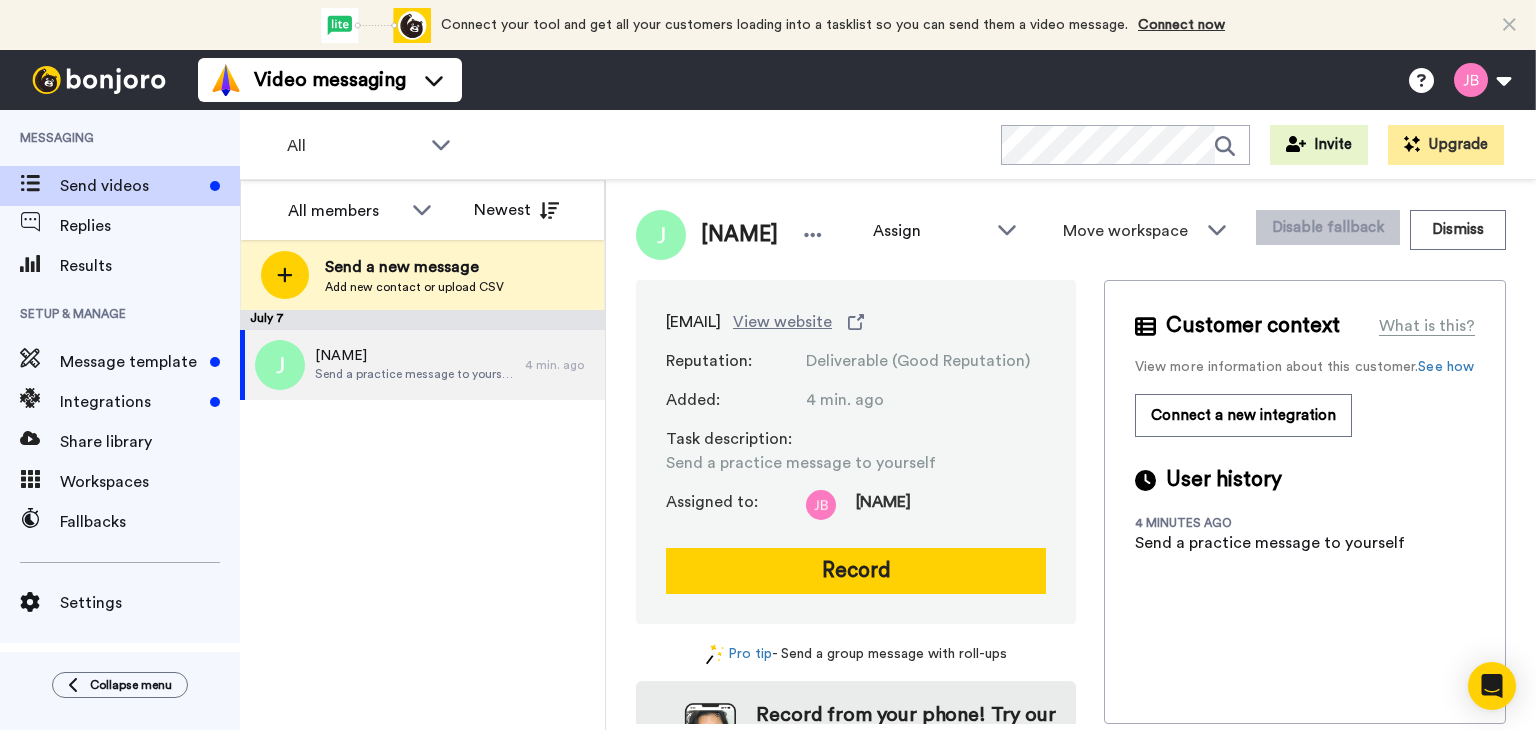 click on "July 7 Jon Send a practice message to yourself 4 min. ago" at bounding box center (422, 520) 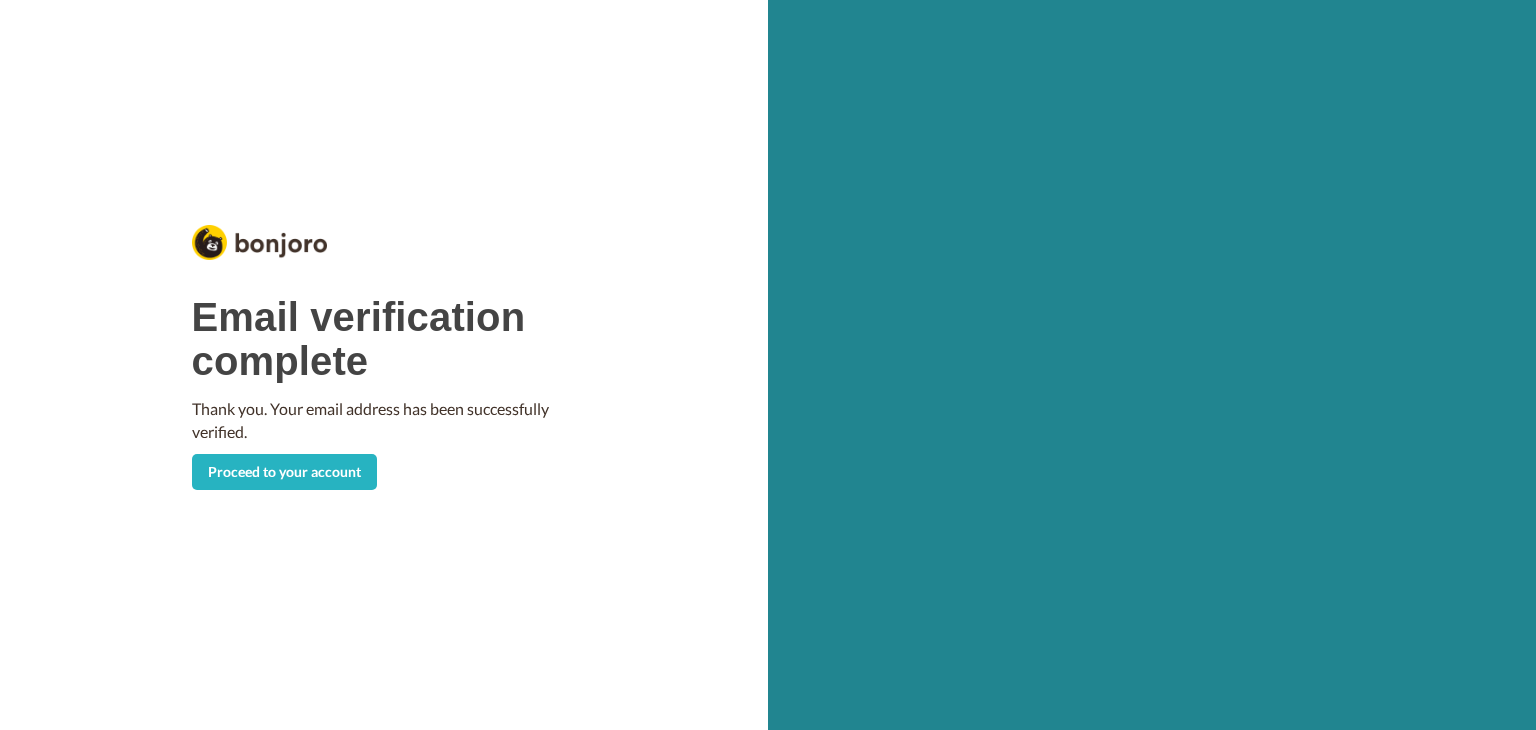 scroll, scrollTop: 0, scrollLeft: 0, axis: both 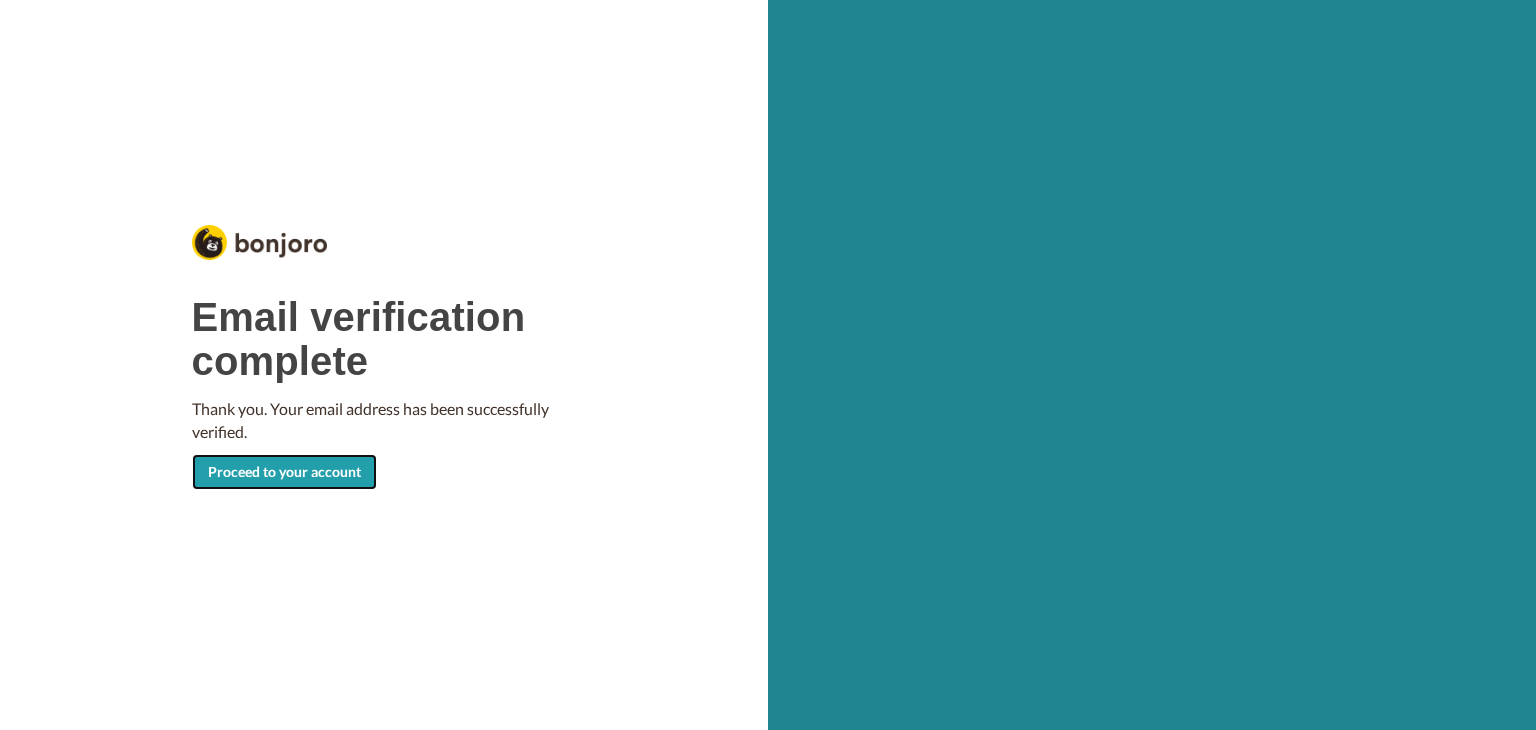 click on "Proceed to your account" at bounding box center [284, 472] 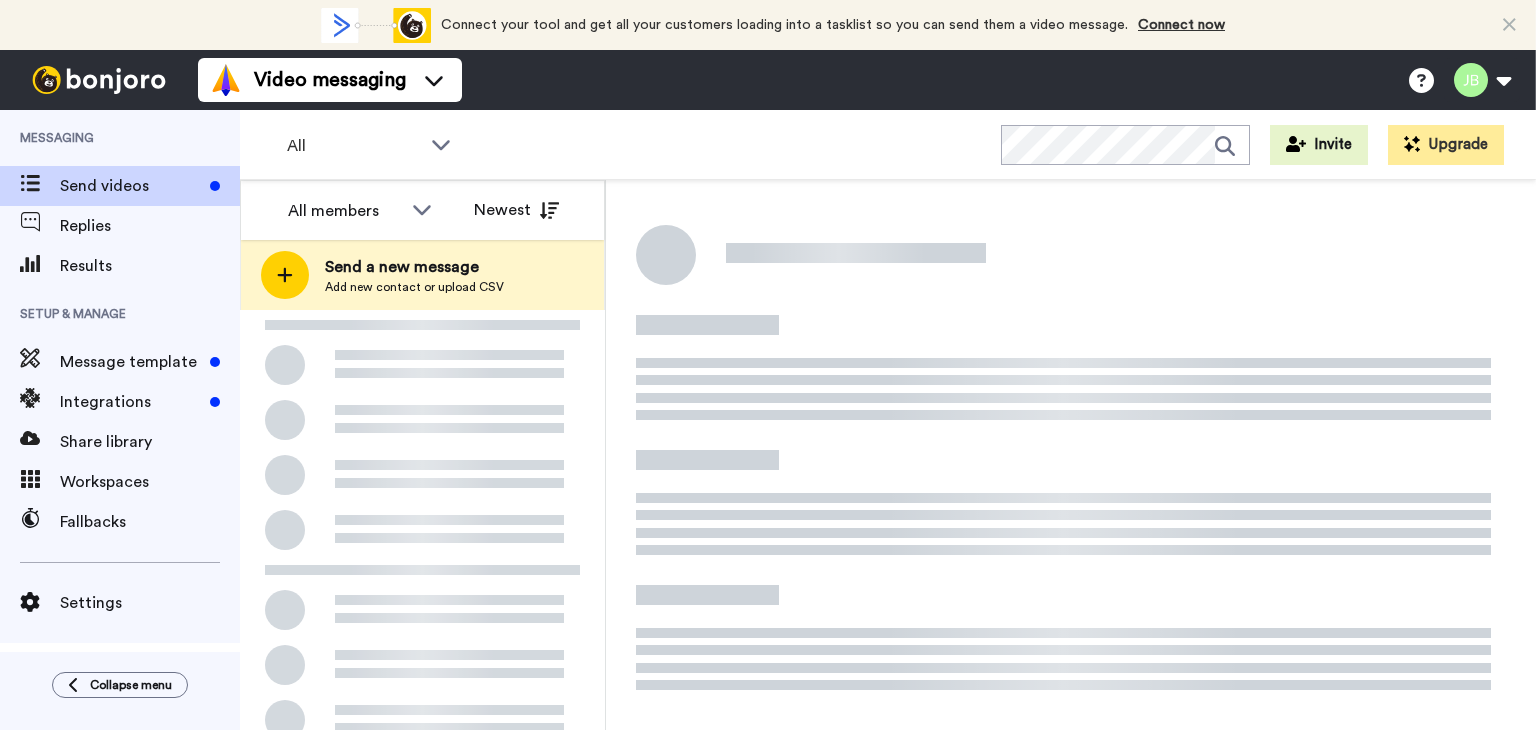 scroll, scrollTop: 0, scrollLeft: 0, axis: both 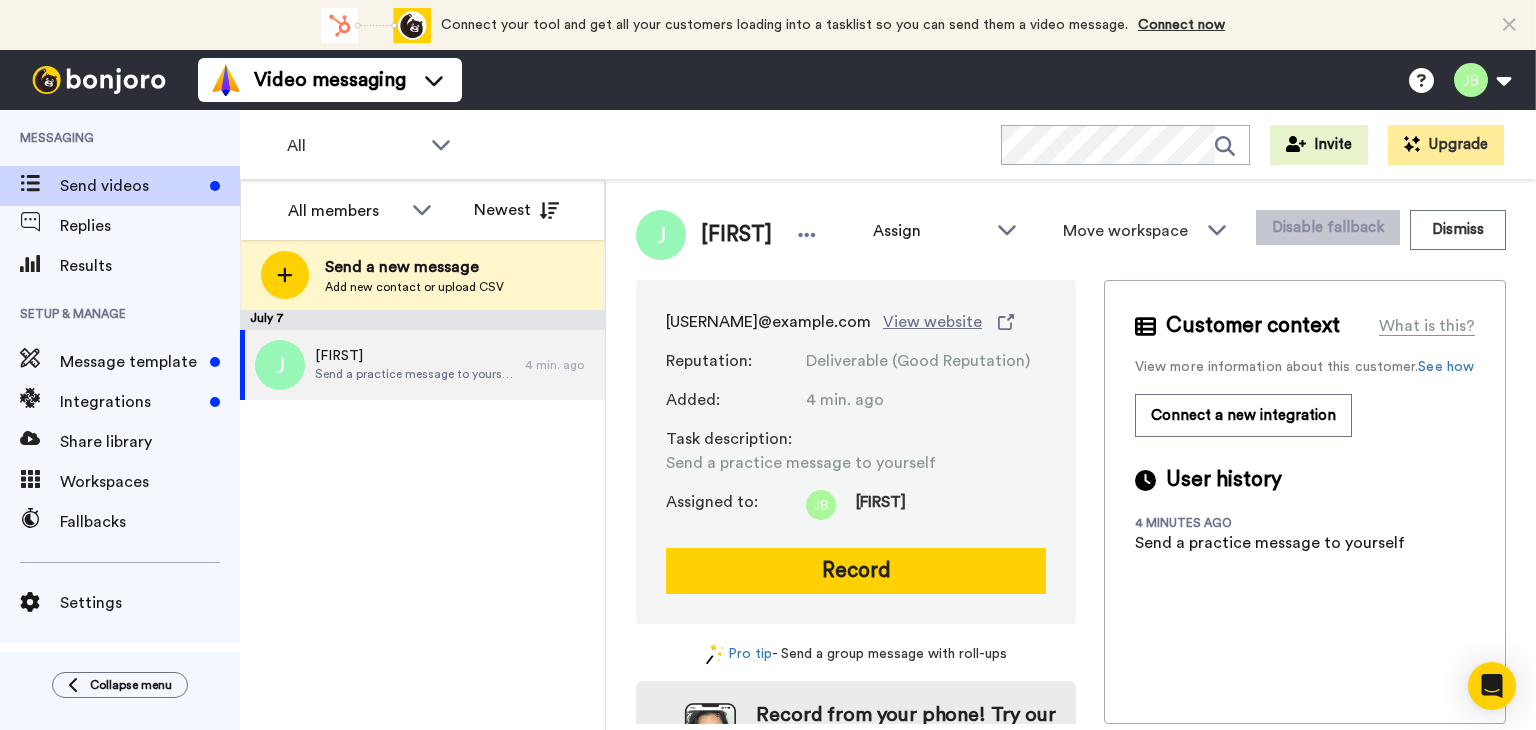 click on "July 7 Jon Send a practice message to yourself 4 min. ago" at bounding box center (422, 520) 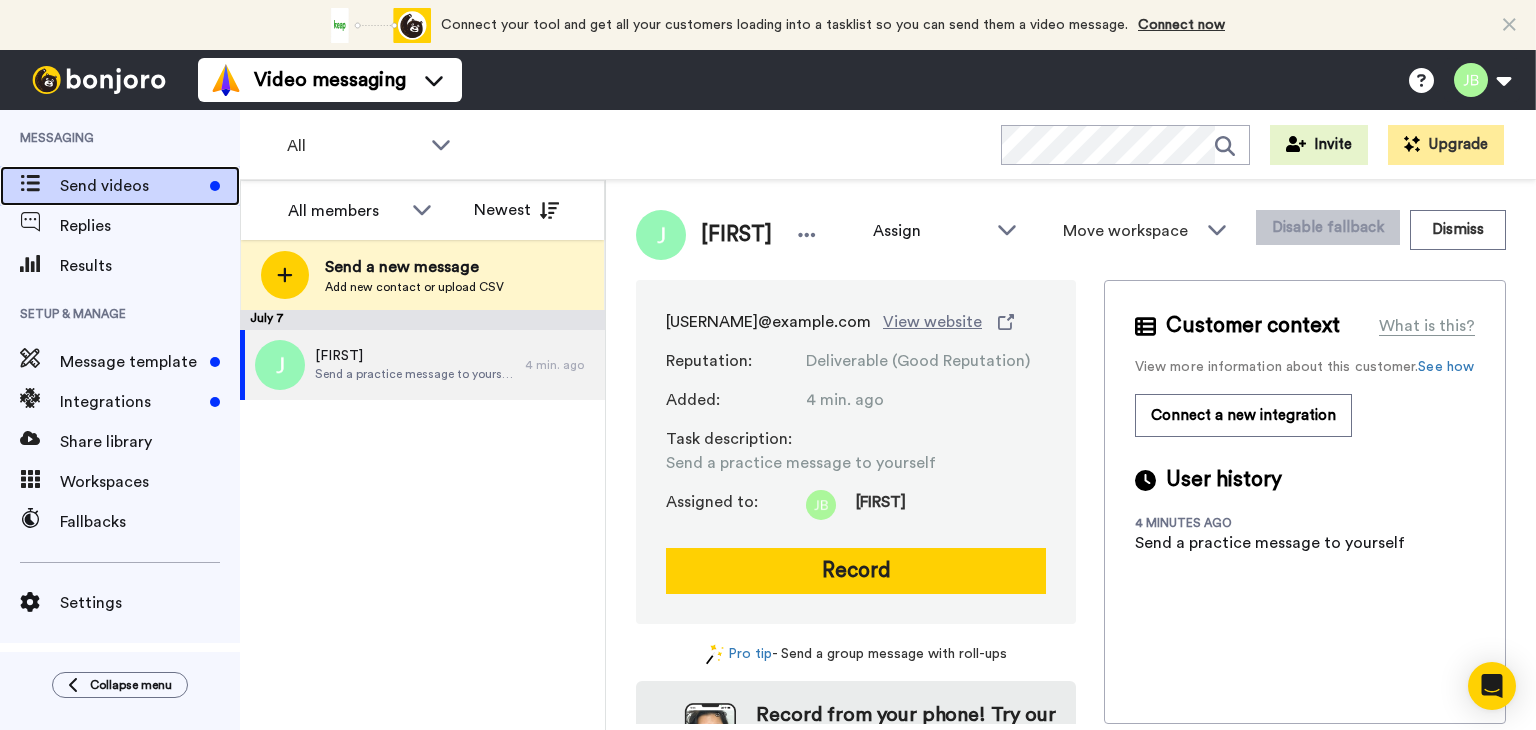 click on "Send videos" at bounding box center (120, 186) 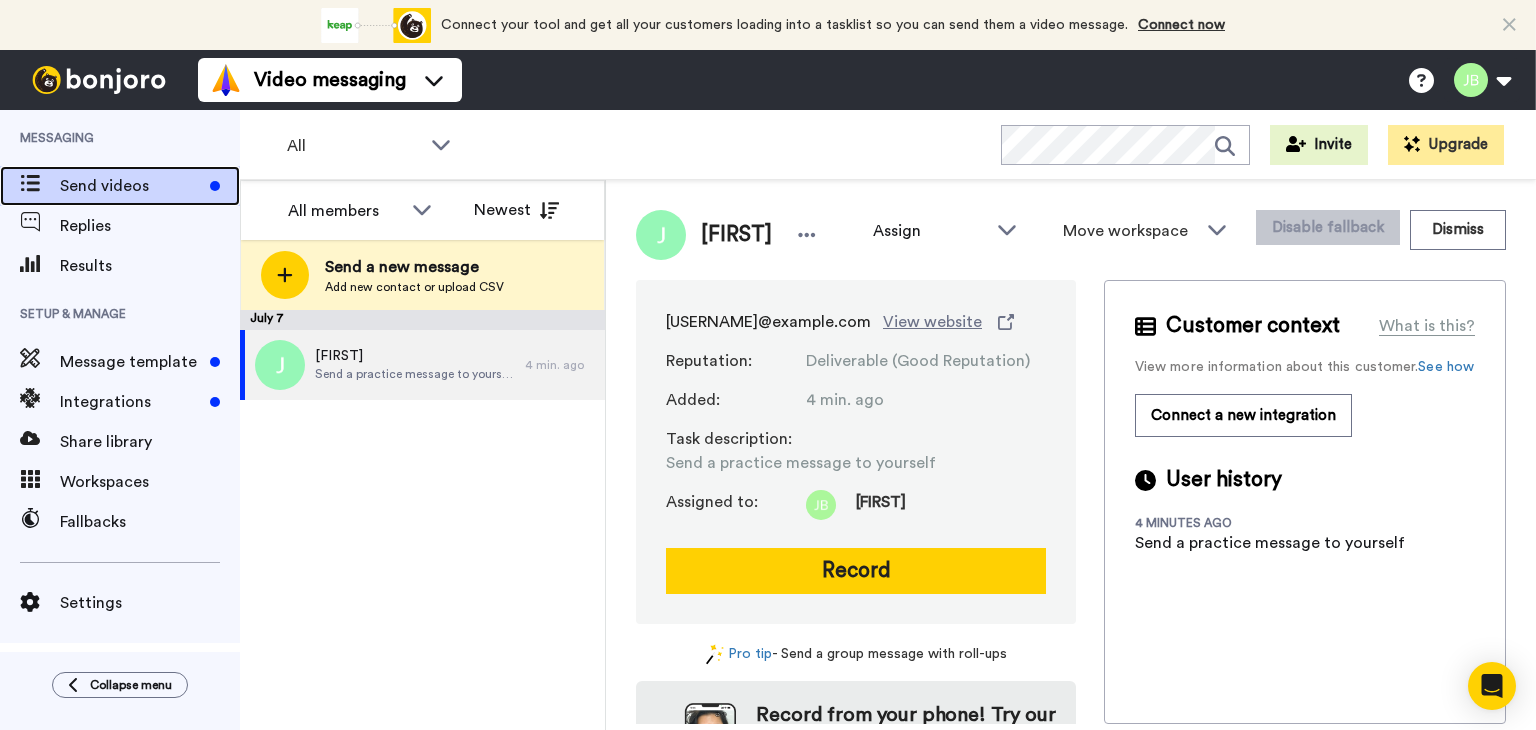 click on "Send videos" at bounding box center (131, 186) 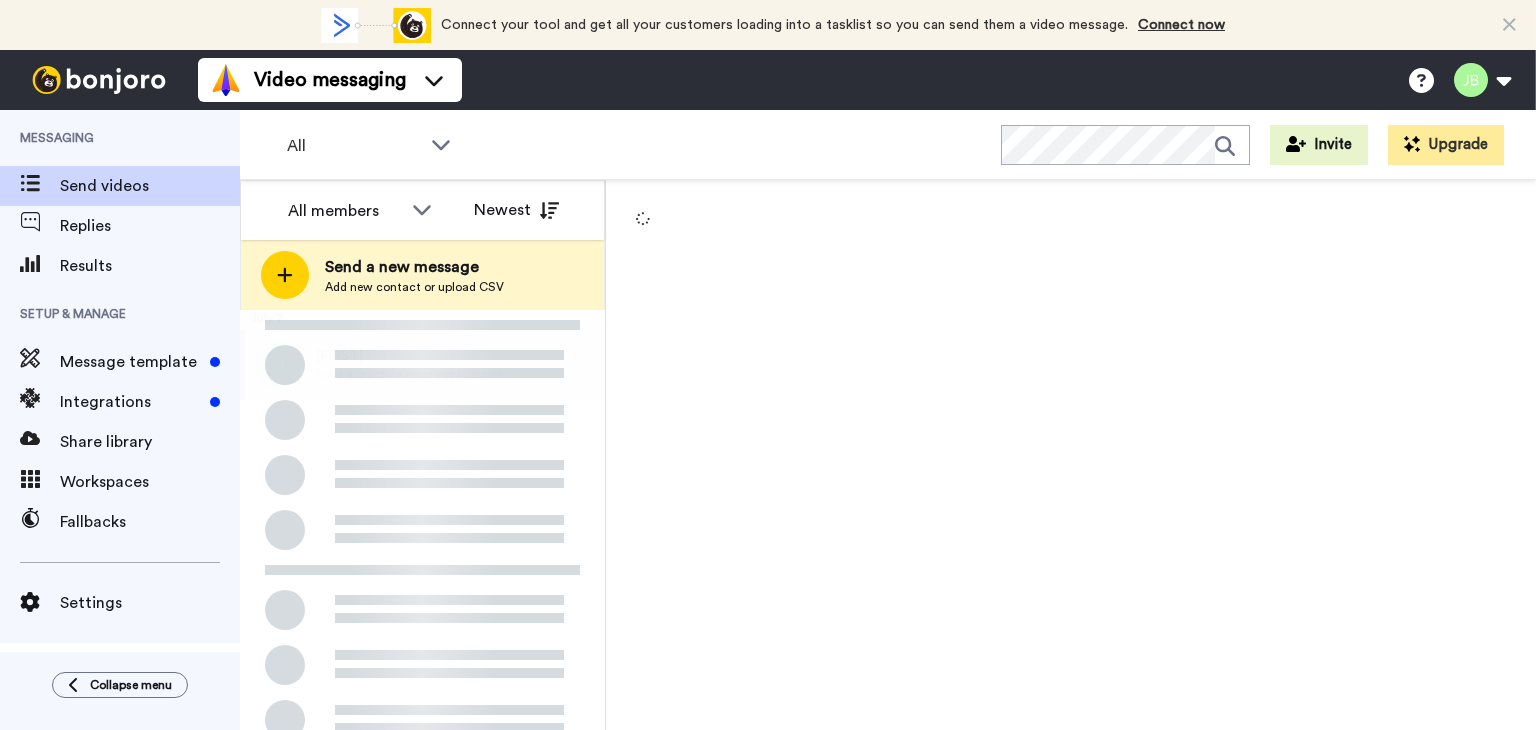 scroll, scrollTop: 0, scrollLeft: 0, axis: both 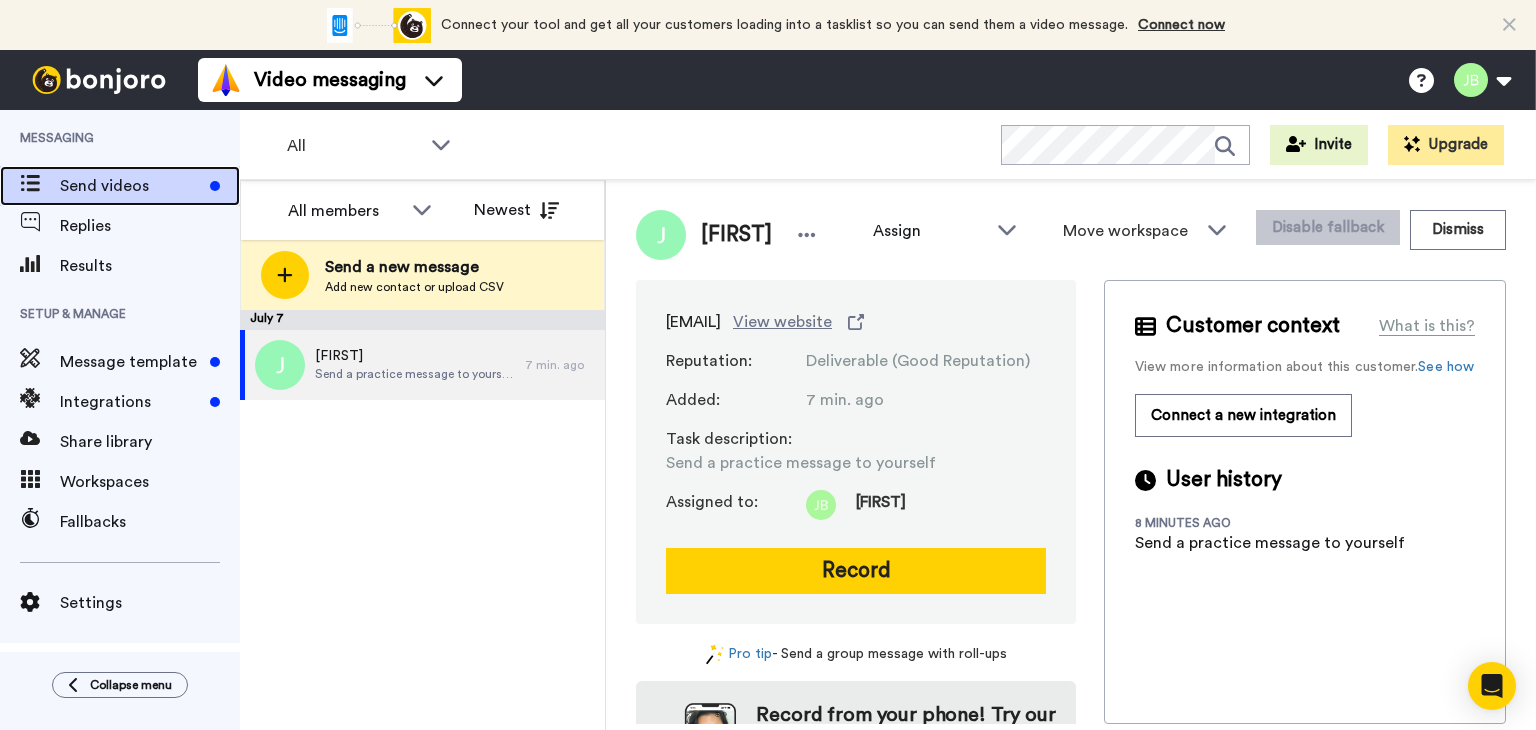 click on "Send videos" at bounding box center [131, 186] 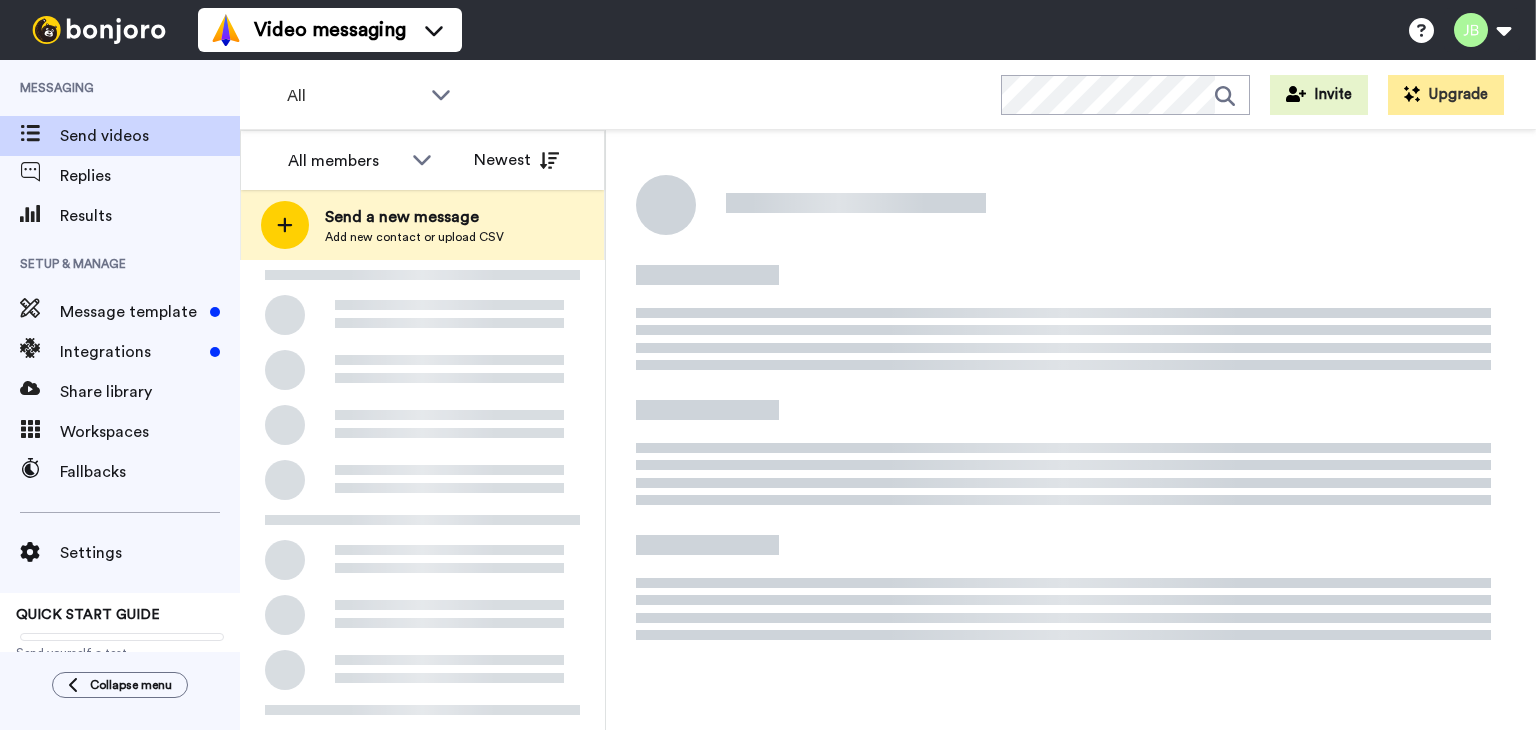 scroll, scrollTop: 0, scrollLeft: 0, axis: both 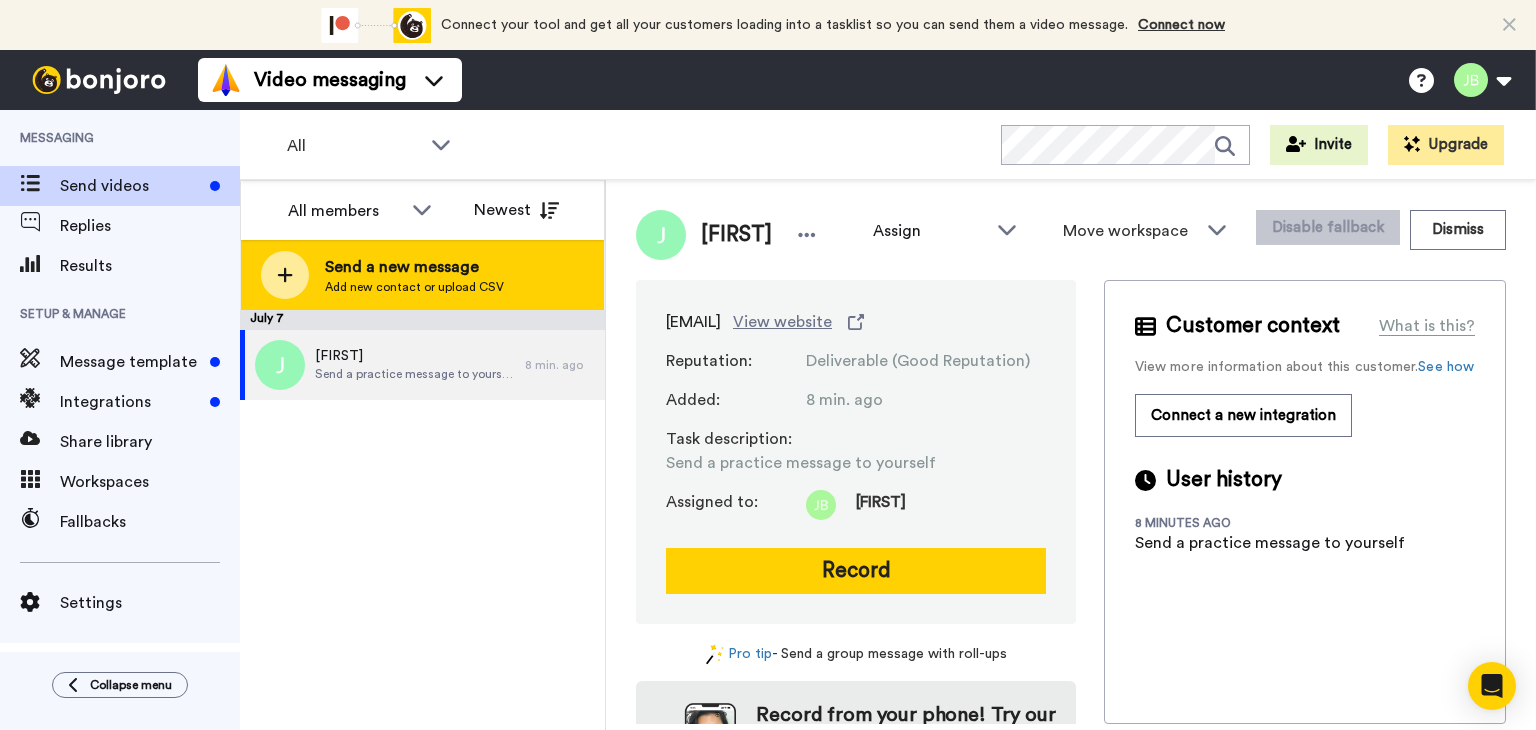 click on "Send a new message Add new contact or upload CSV" at bounding box center [422, 275] 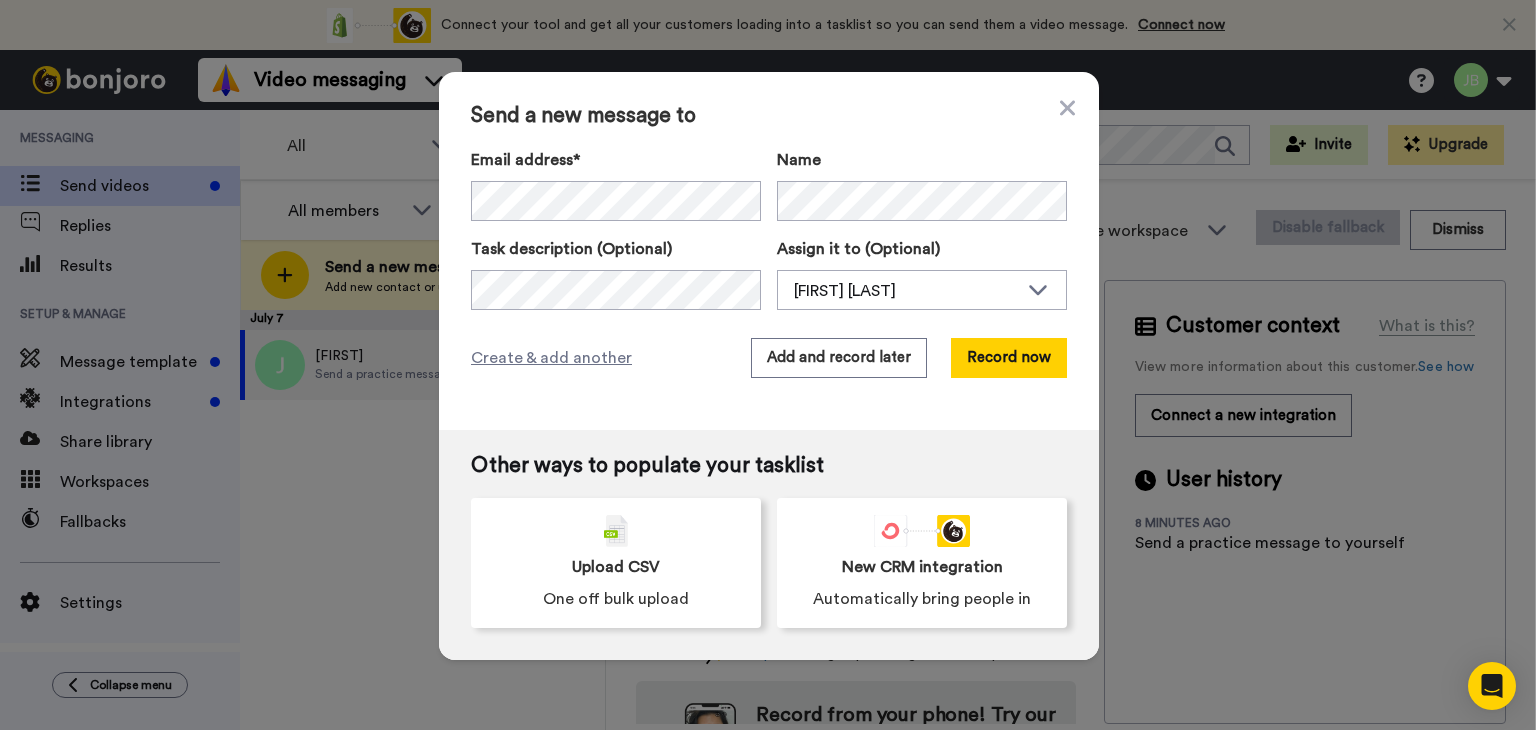 click on "Send a new message to Email address* Jon <jon@digiperia.com> Name Task description (Optional) Assign it to (Optional) Jon B Create & add another Add and record later Record now Other ways to populate your tasklist Upload CSV One off bulk upload New CRM integration Automatically bring people in" at bounding box center (768, 365) 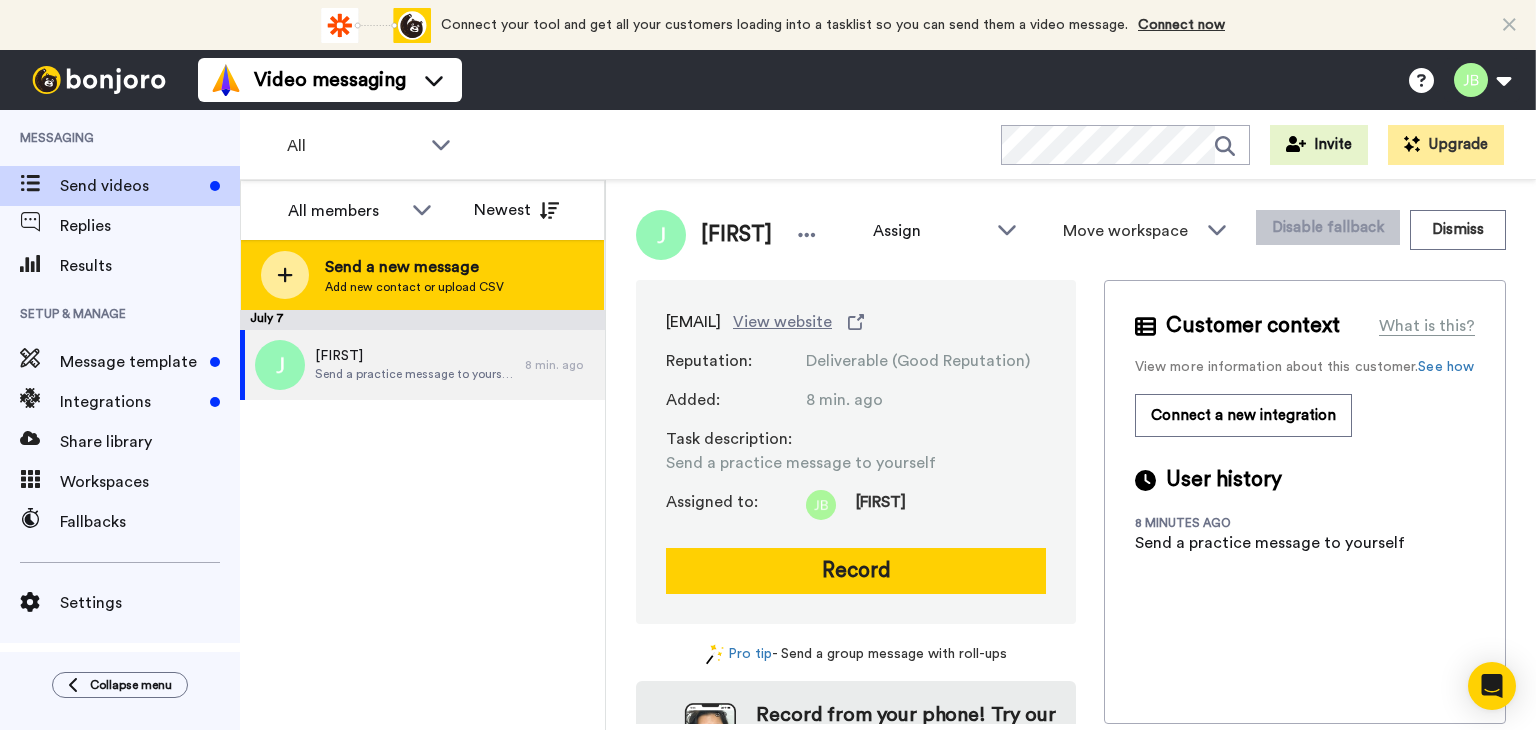 click on "Add new contact or upload CSV" at bounding box center (414, 287) 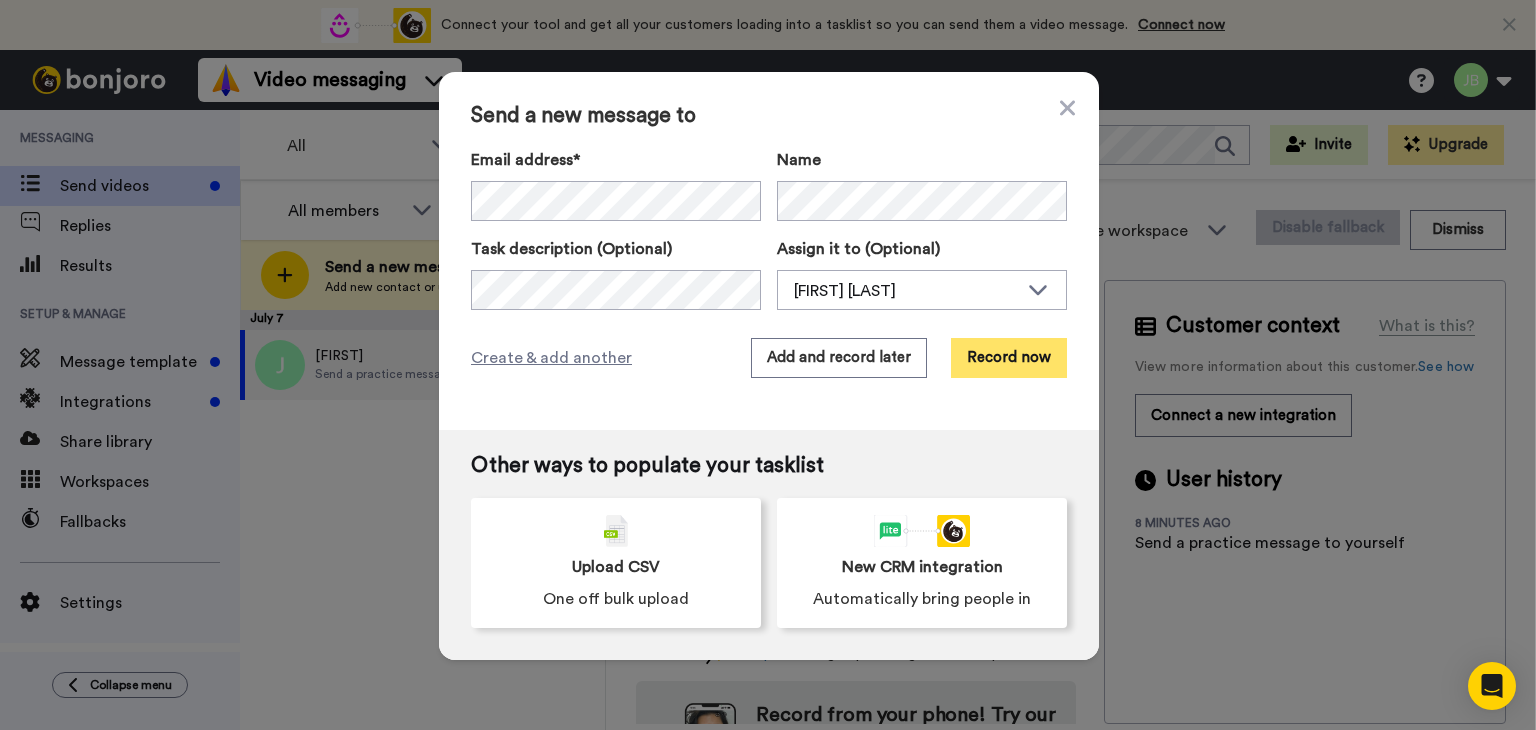 click on "Record now" at bounding box center [1009, 358] 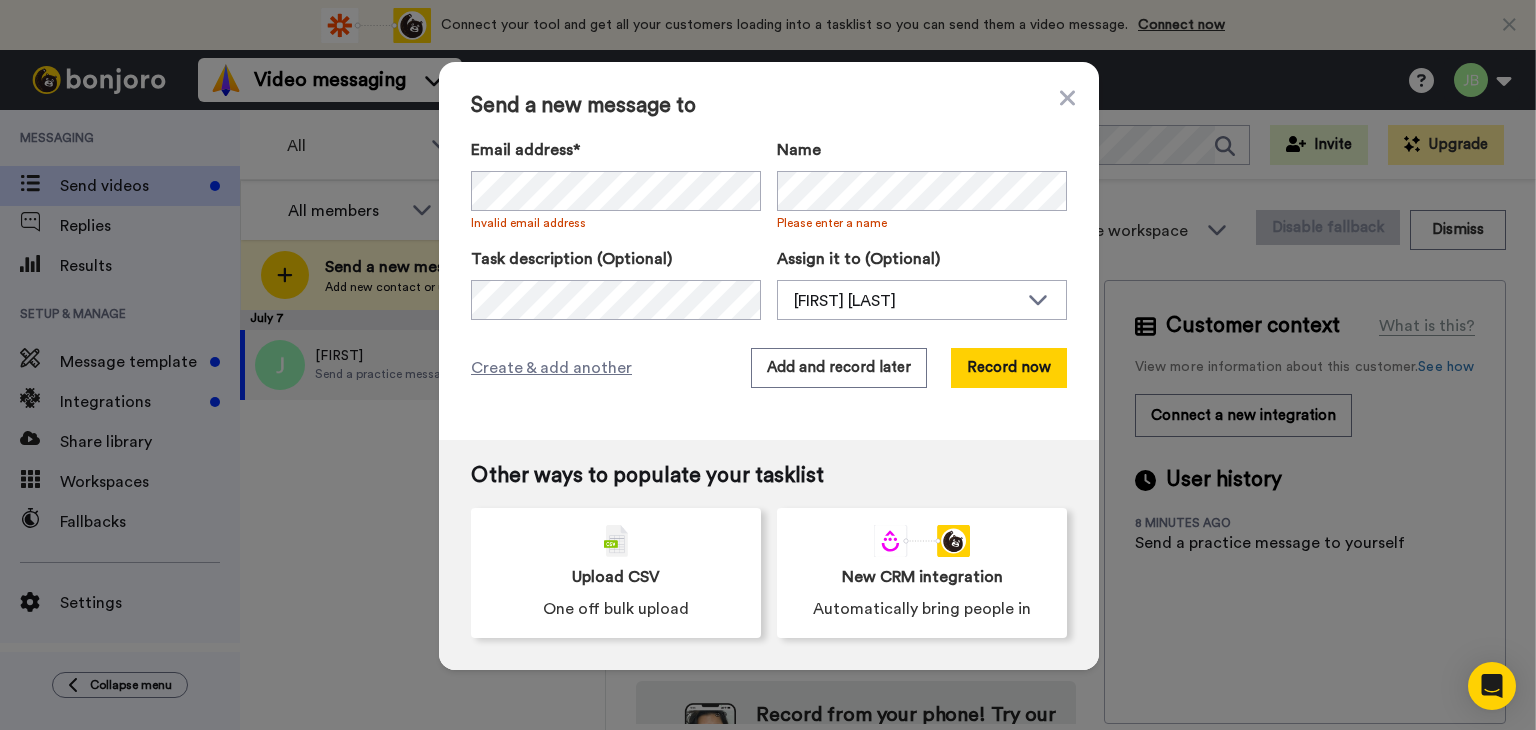 click on "Send a new message to Email address* No search result for ‘ kenancan@digiperia.com ’ Invalid email address Name Please enter a name Task description (Optional) Assign it to (Optional) Jon B Jon B Create & add another Add and record later Record now" at bounding box center (769, 251) 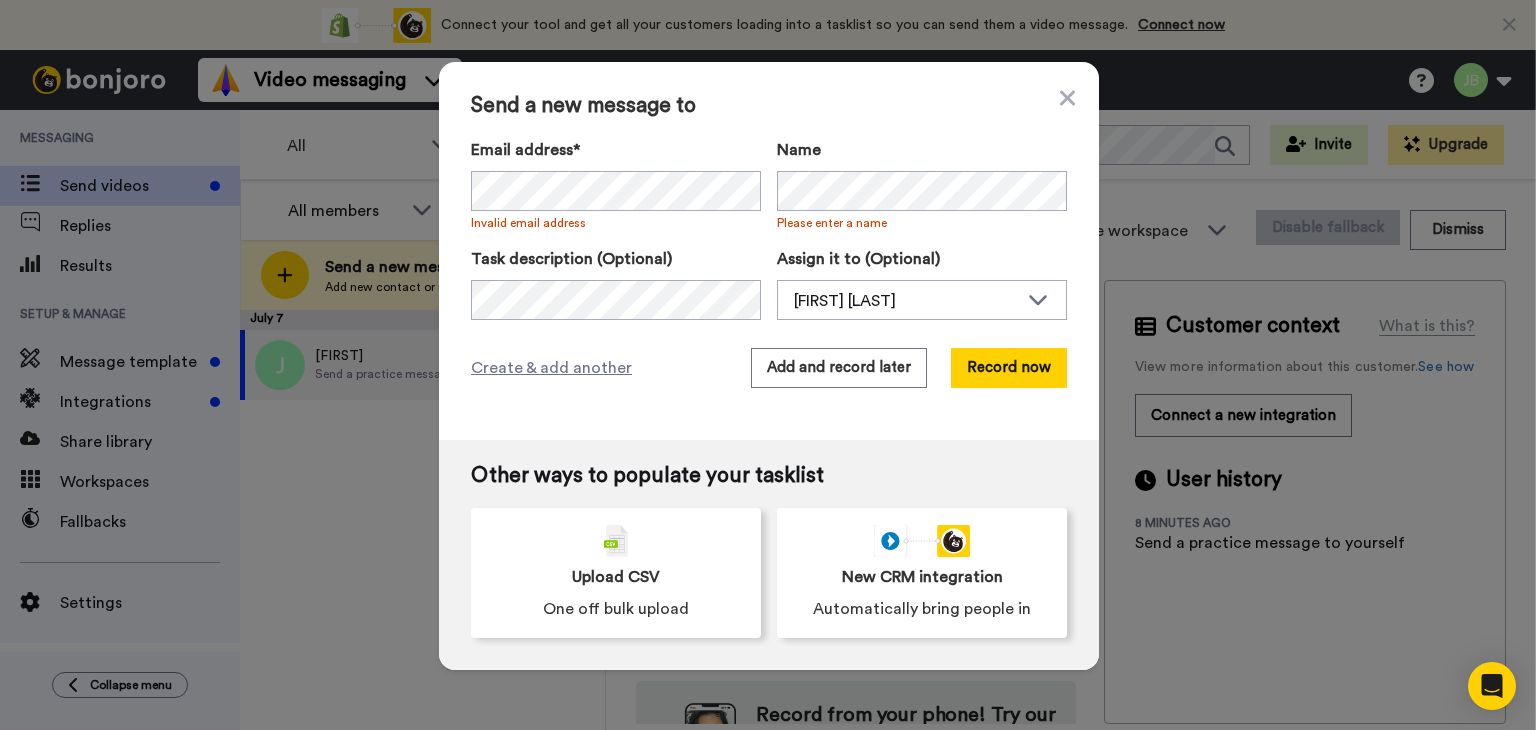 type 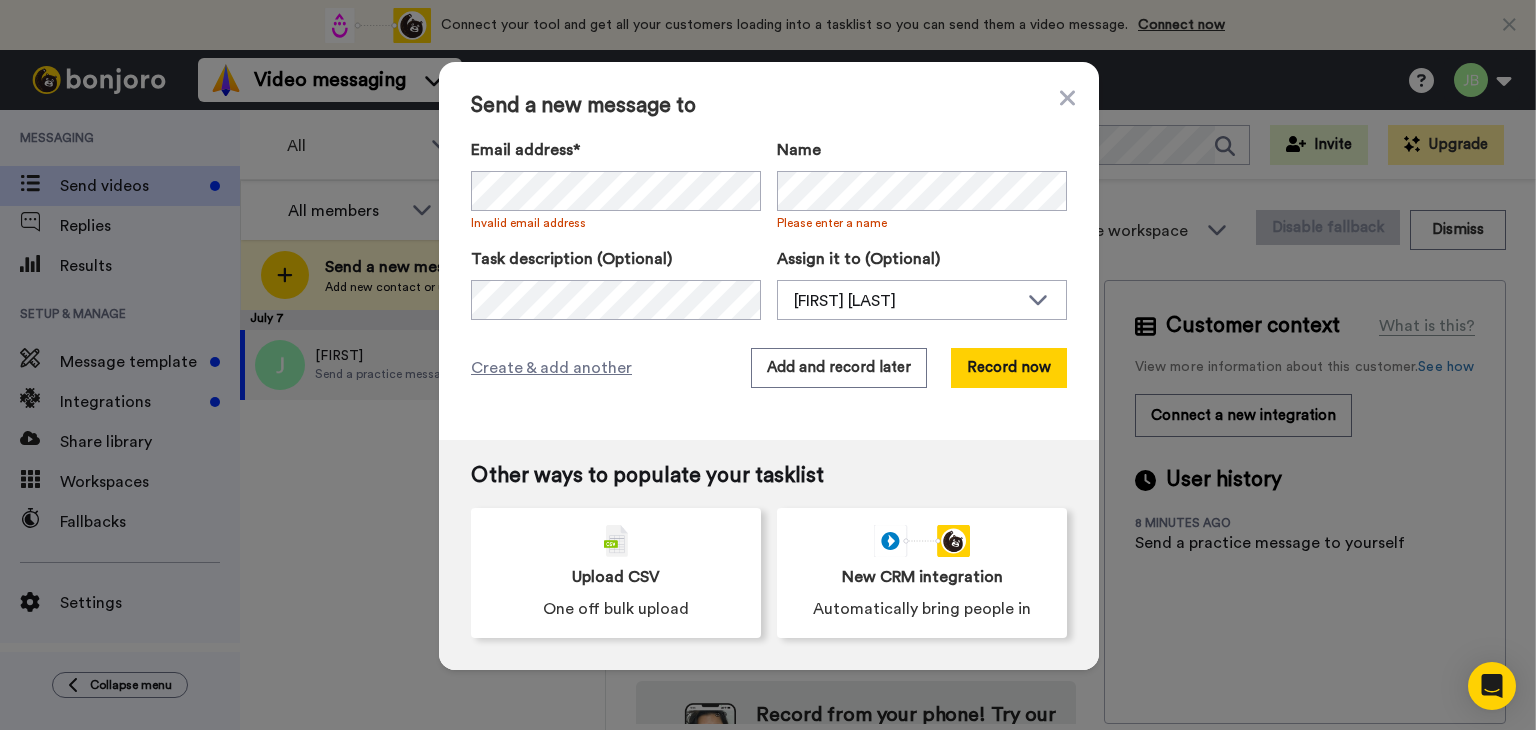 click on "Send a new message to" at bounding box center (769, 106) 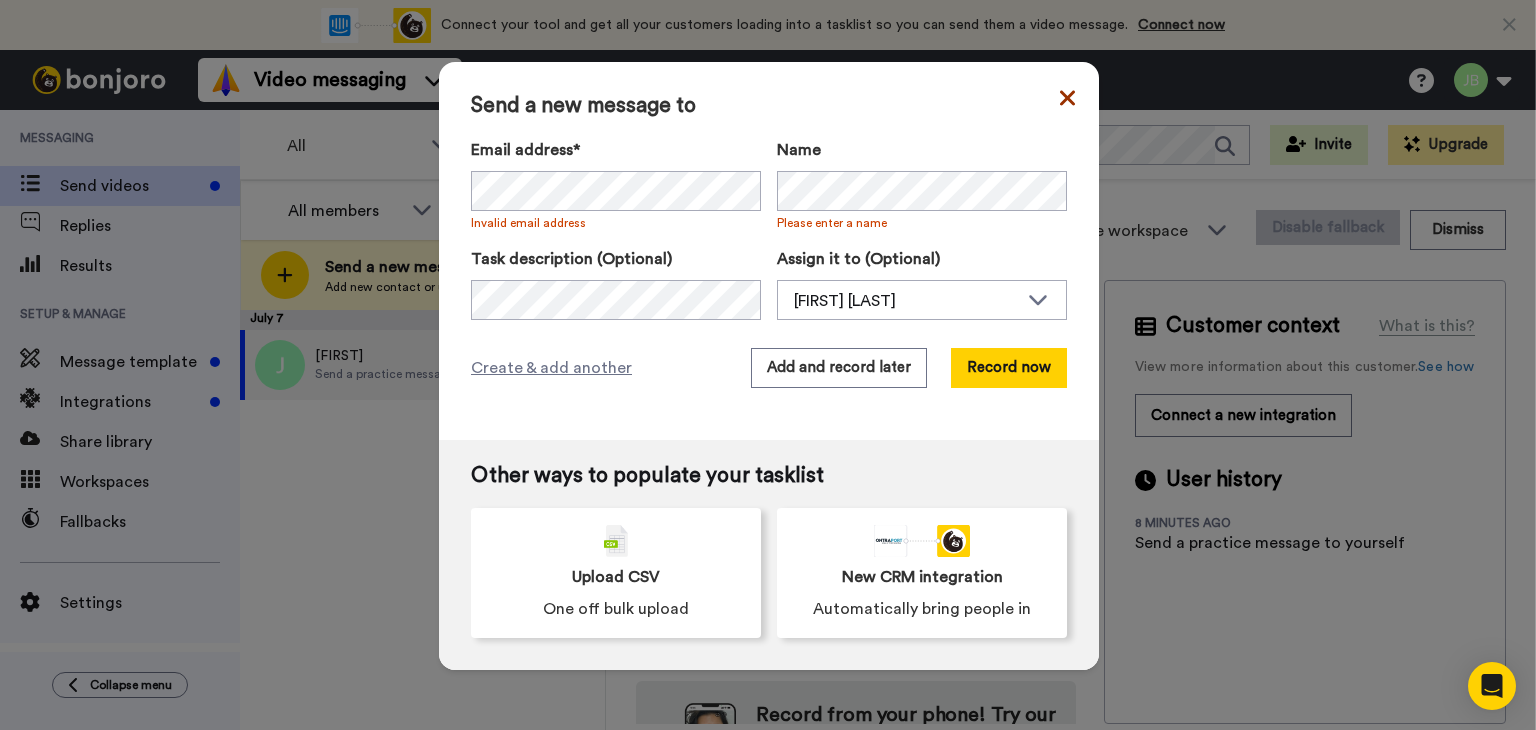 click at bounding box center (1067, 98) 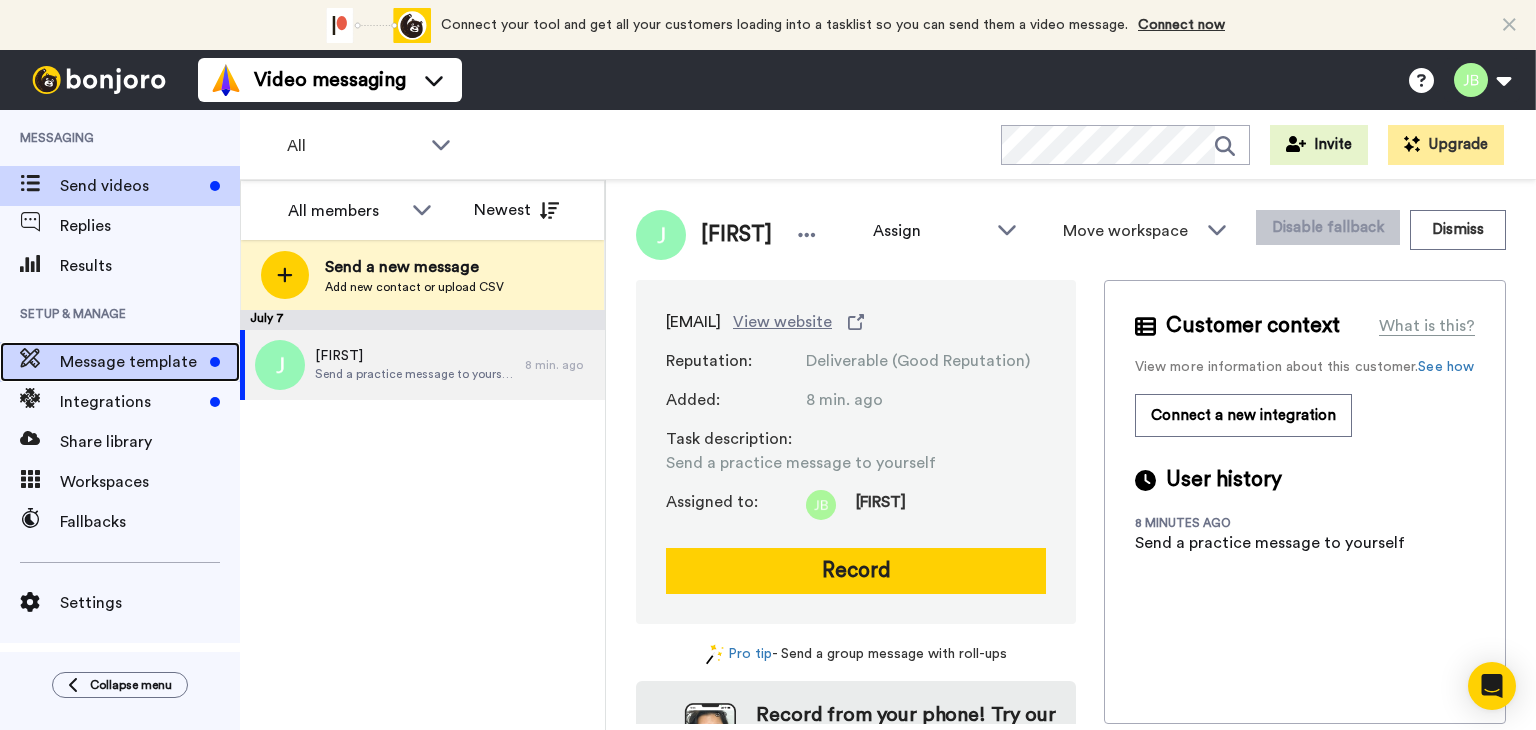 click on "Message template" at bounding box center [131, 362] 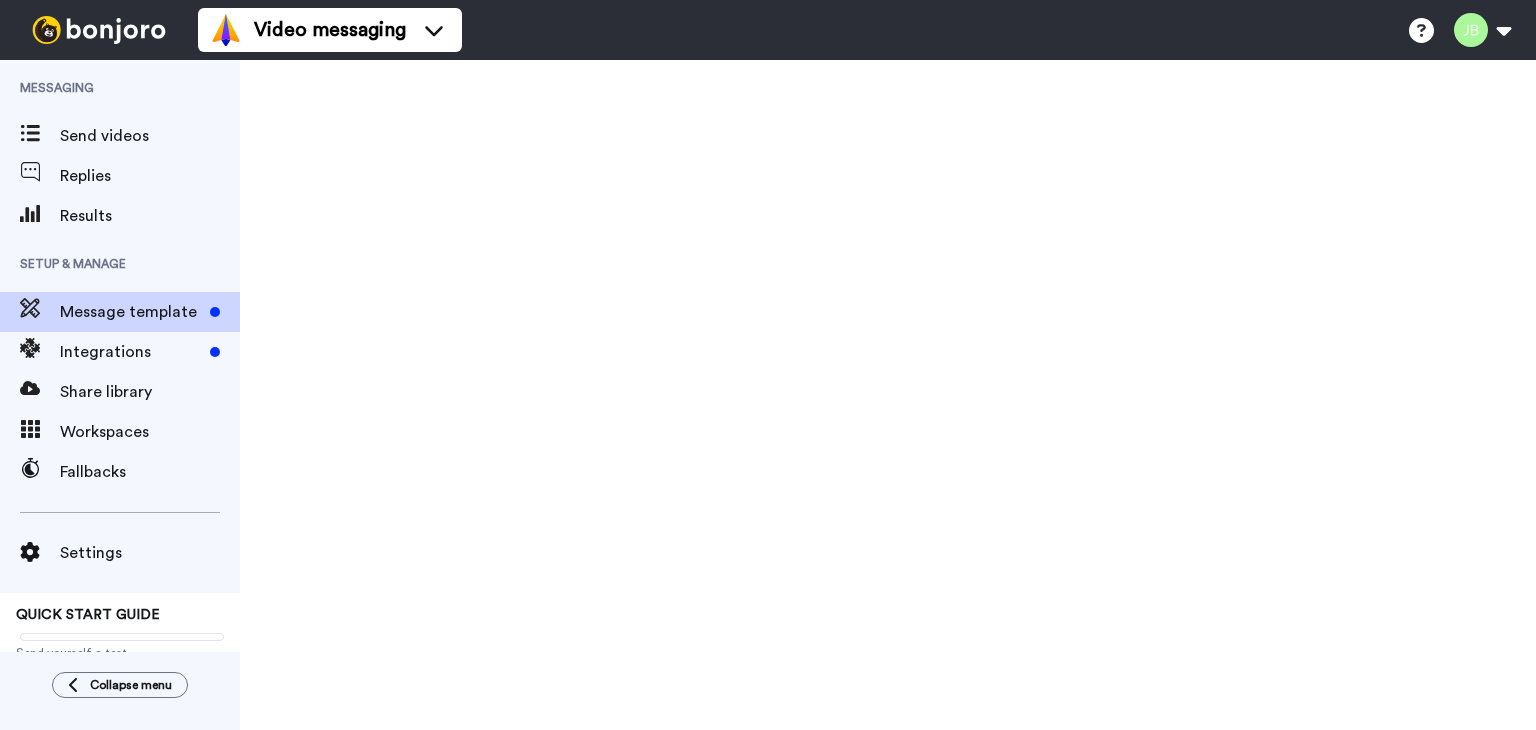scroll, scrollTop: 0, scrollLeft: 0, axis: both 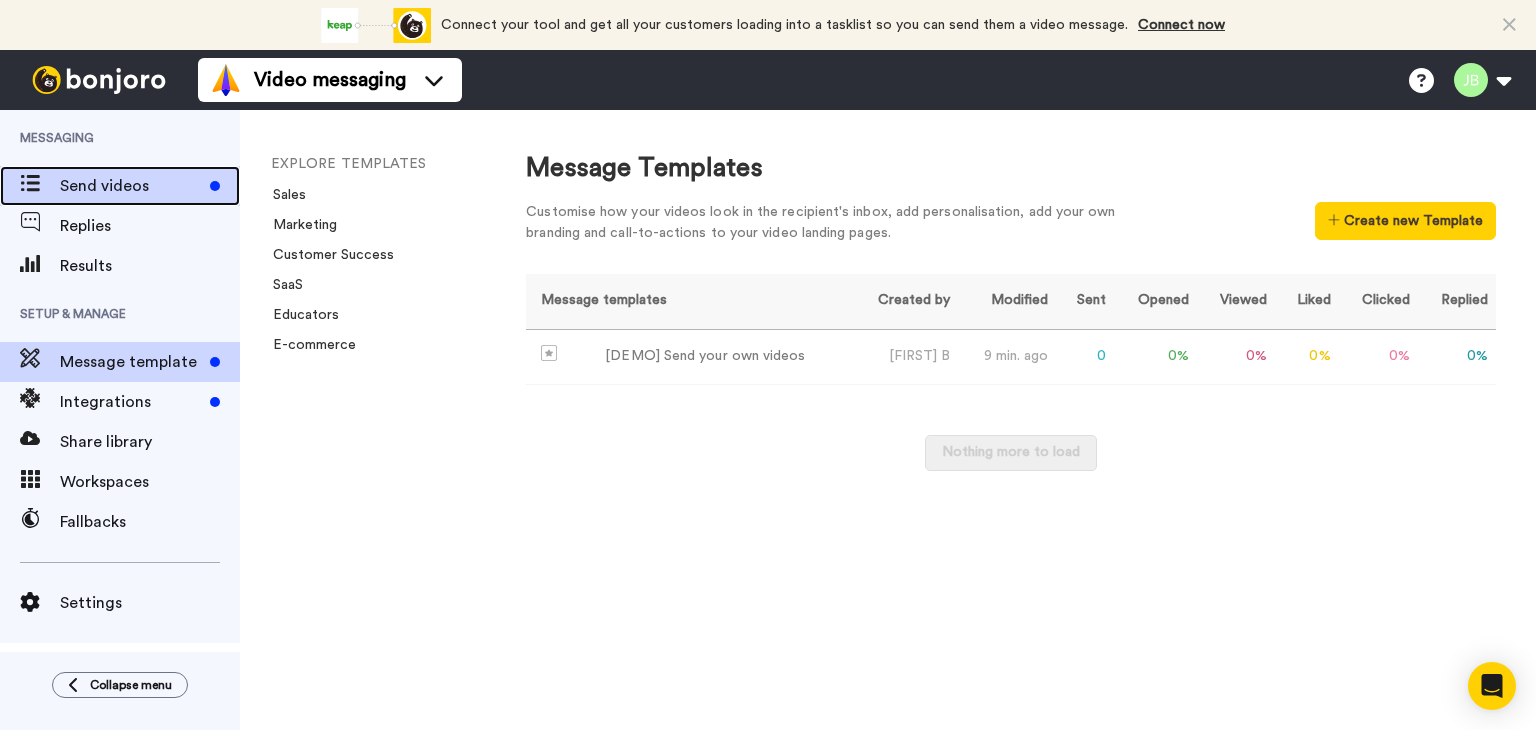 click on "Send videos" at bounding box center [131, 186] 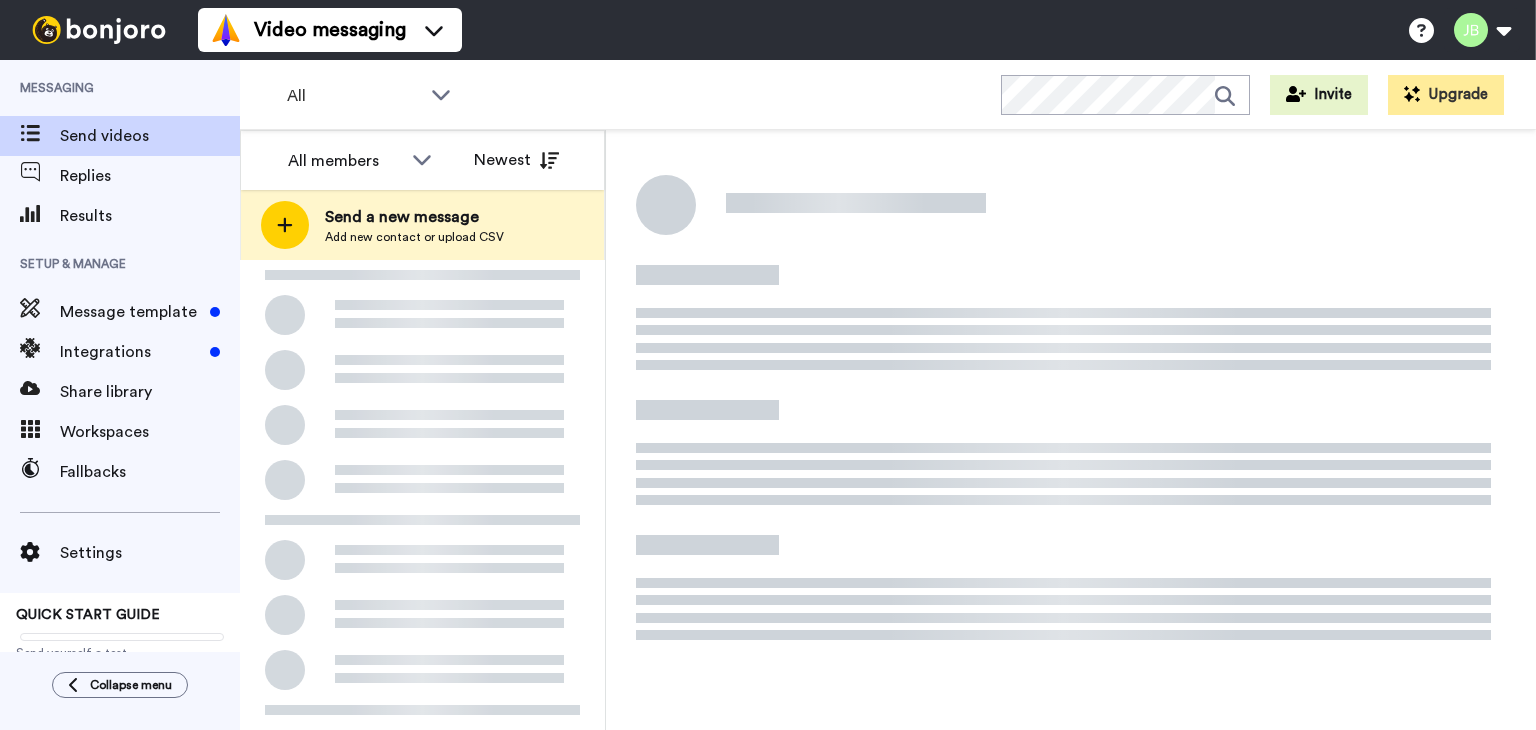 scroll, scrollTop: 0, scrollLeft: 0, axis: both 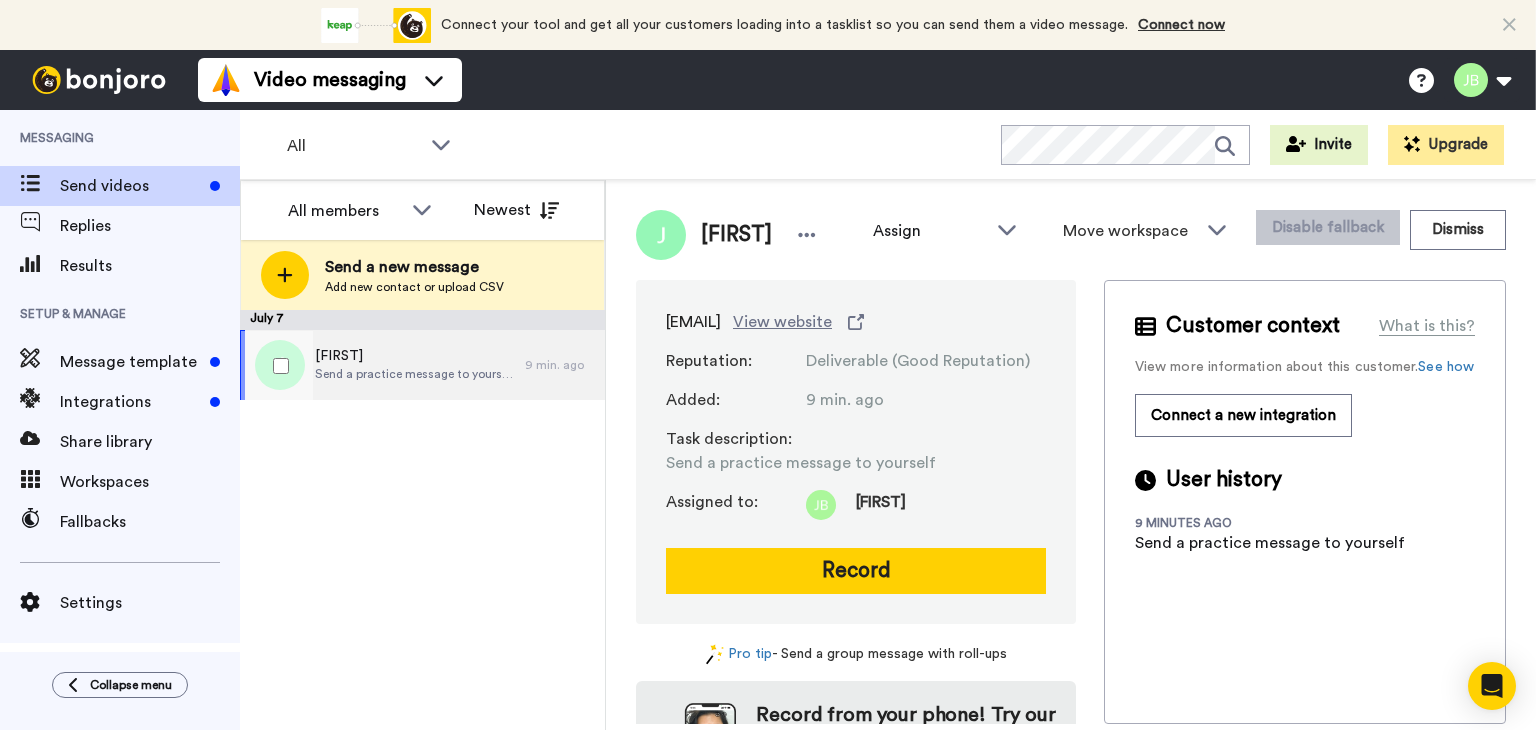 click on "[FIRST]" at bounding box center (415, 356) 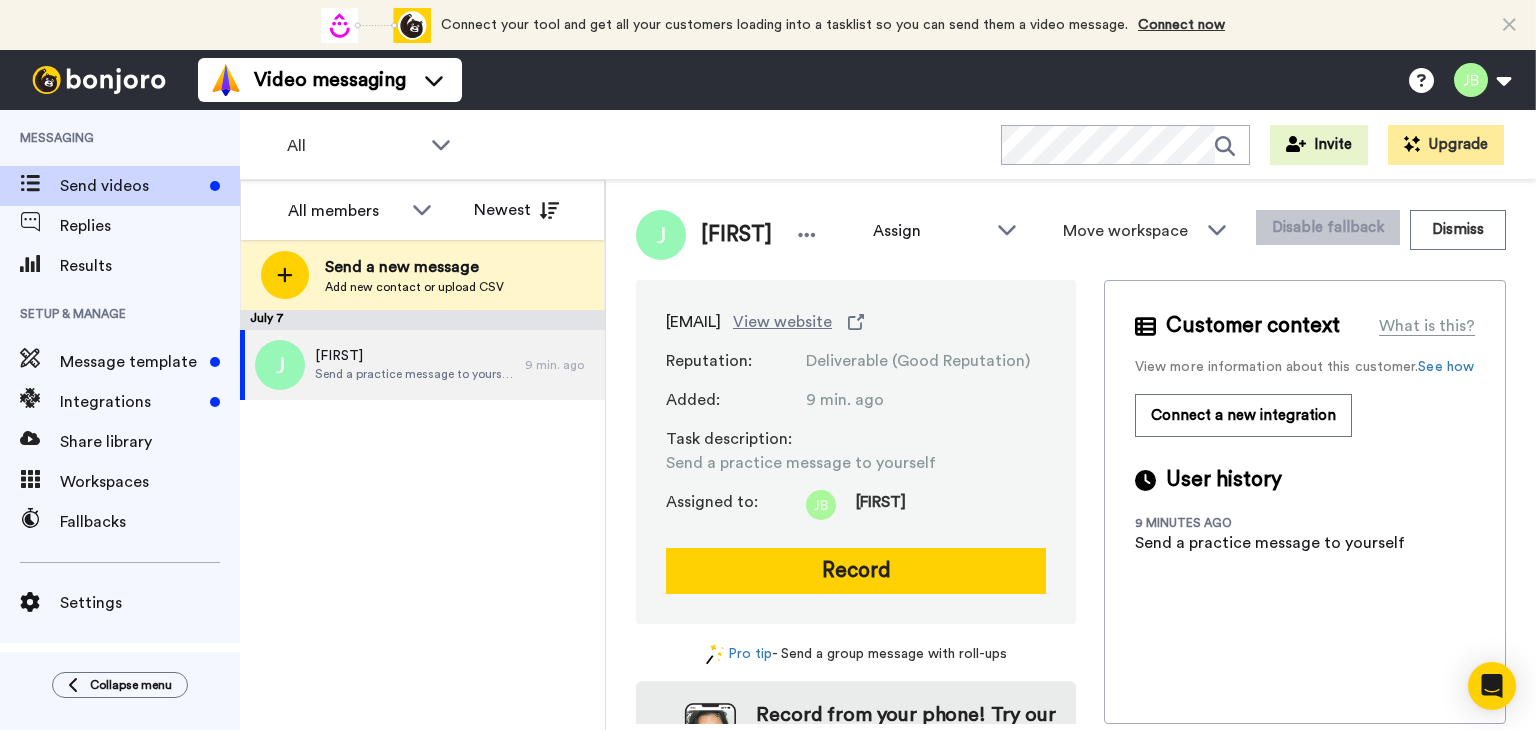 click on "Send a practice message to yourself" at bounding box center [415, 374] 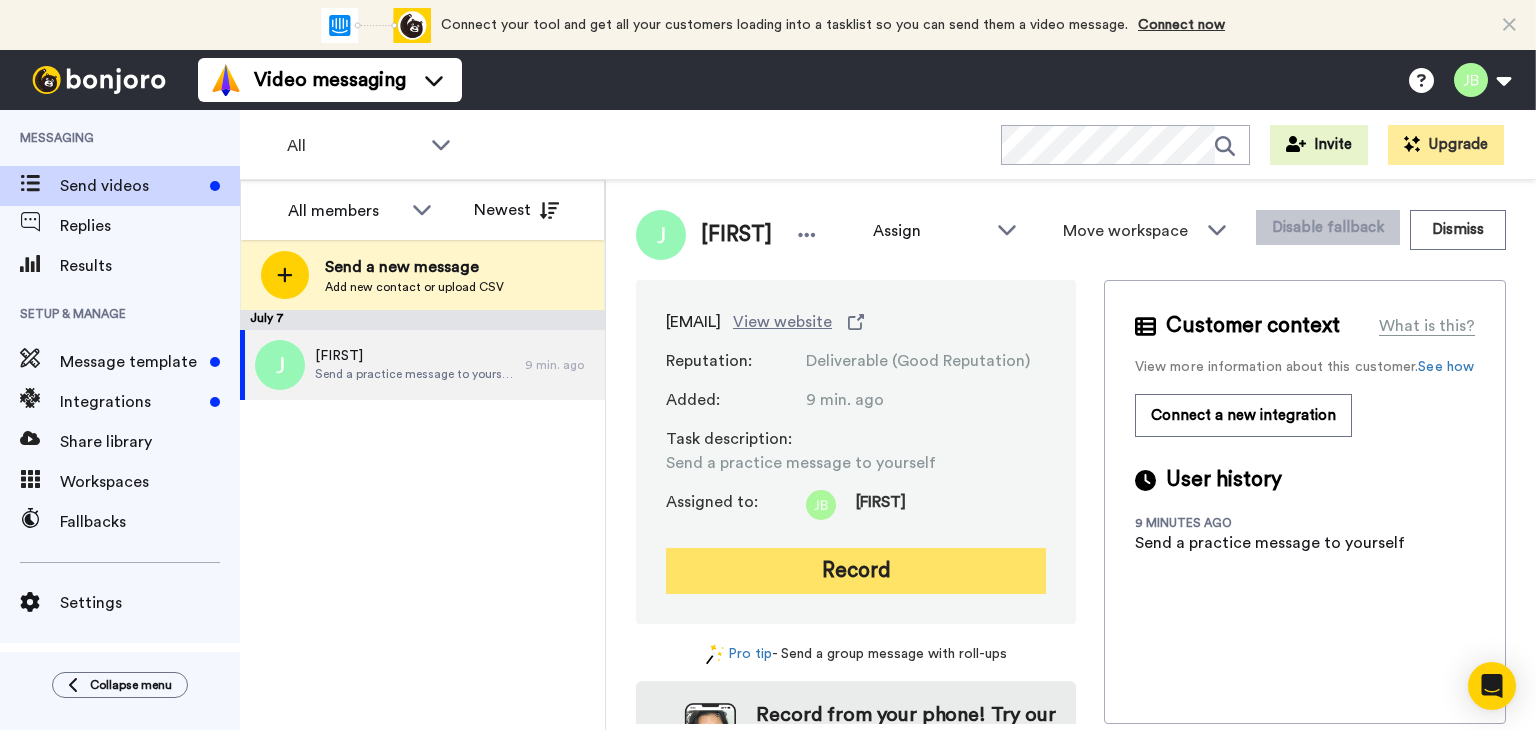 click on "Record" at bounding box center [856, 571] 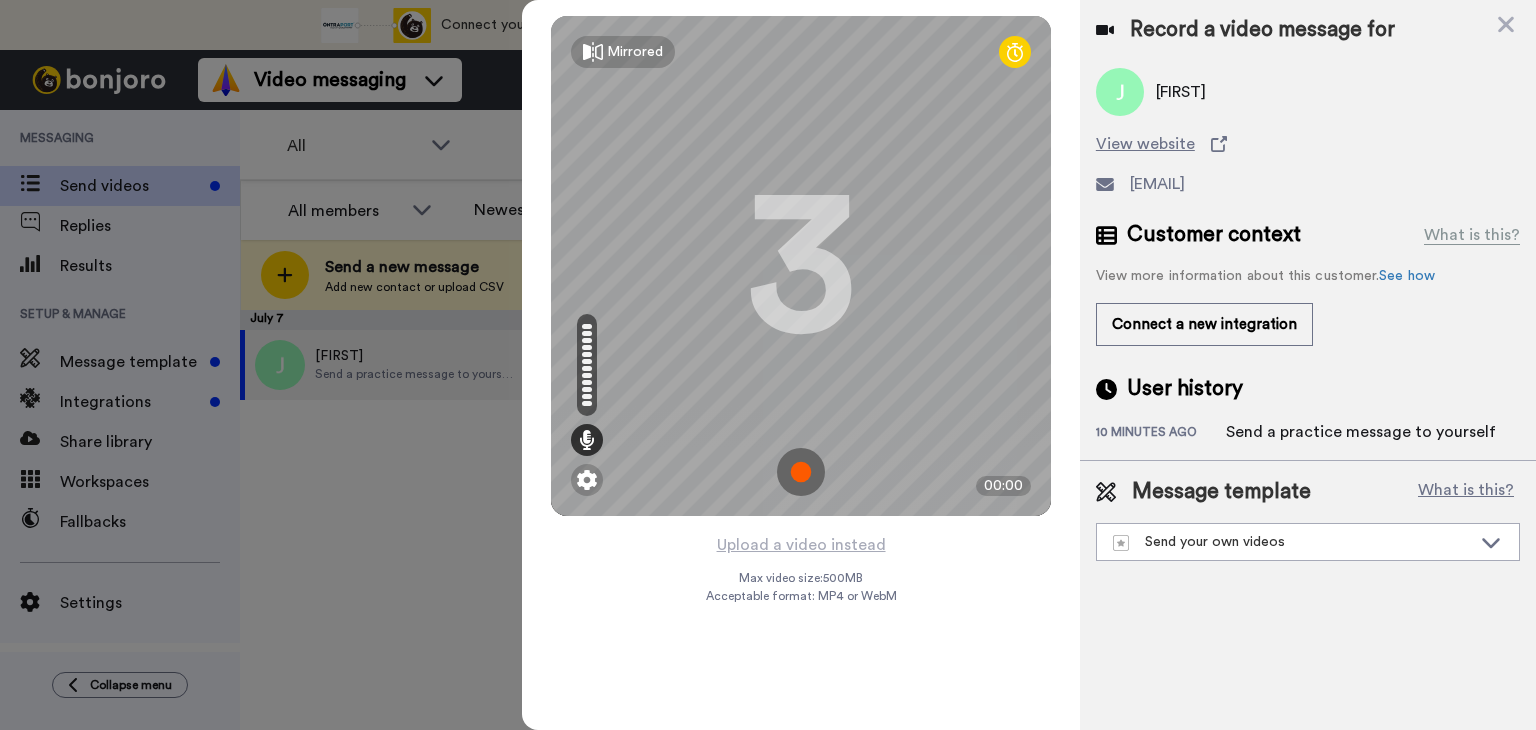 click at bounding box center (801, 472) 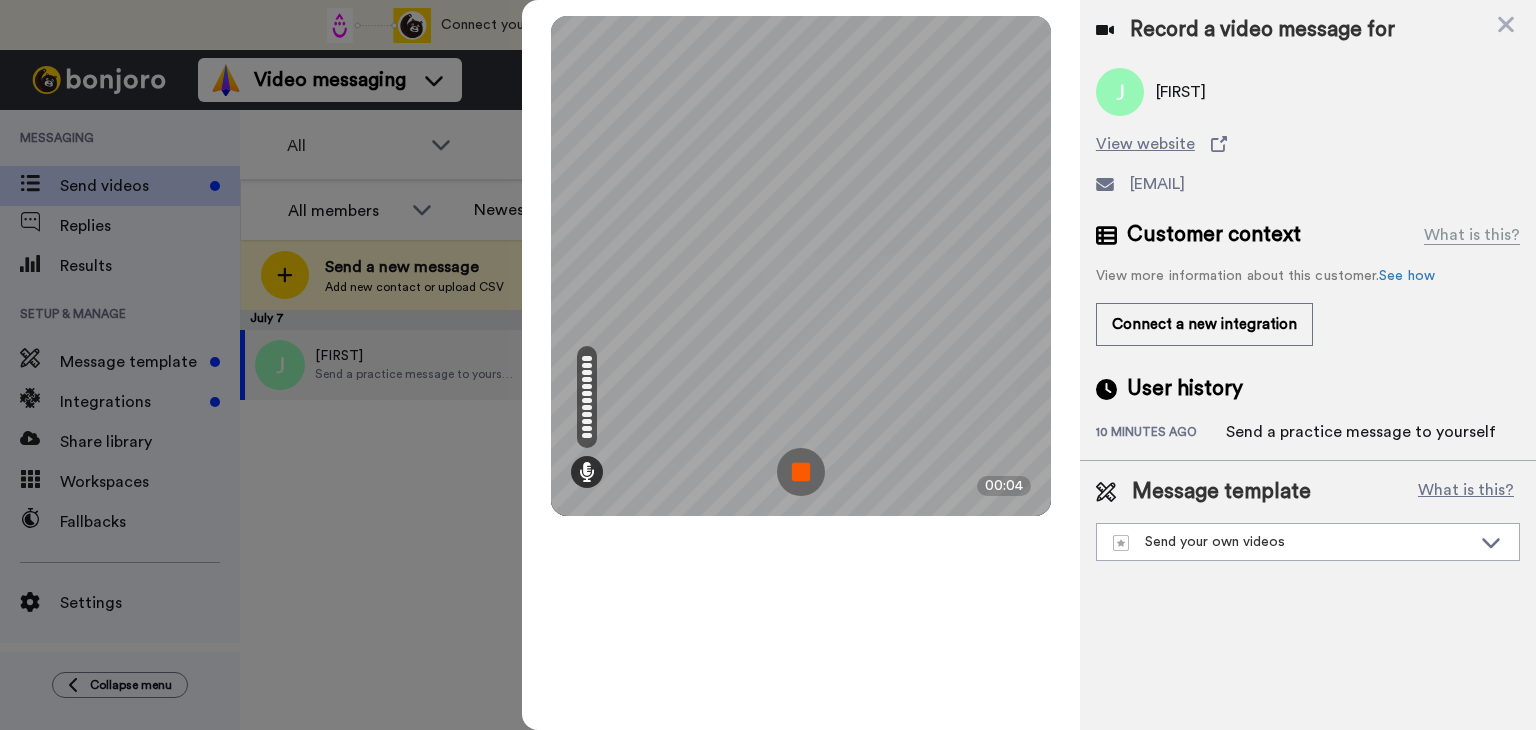click at bounding box center (801, 472) 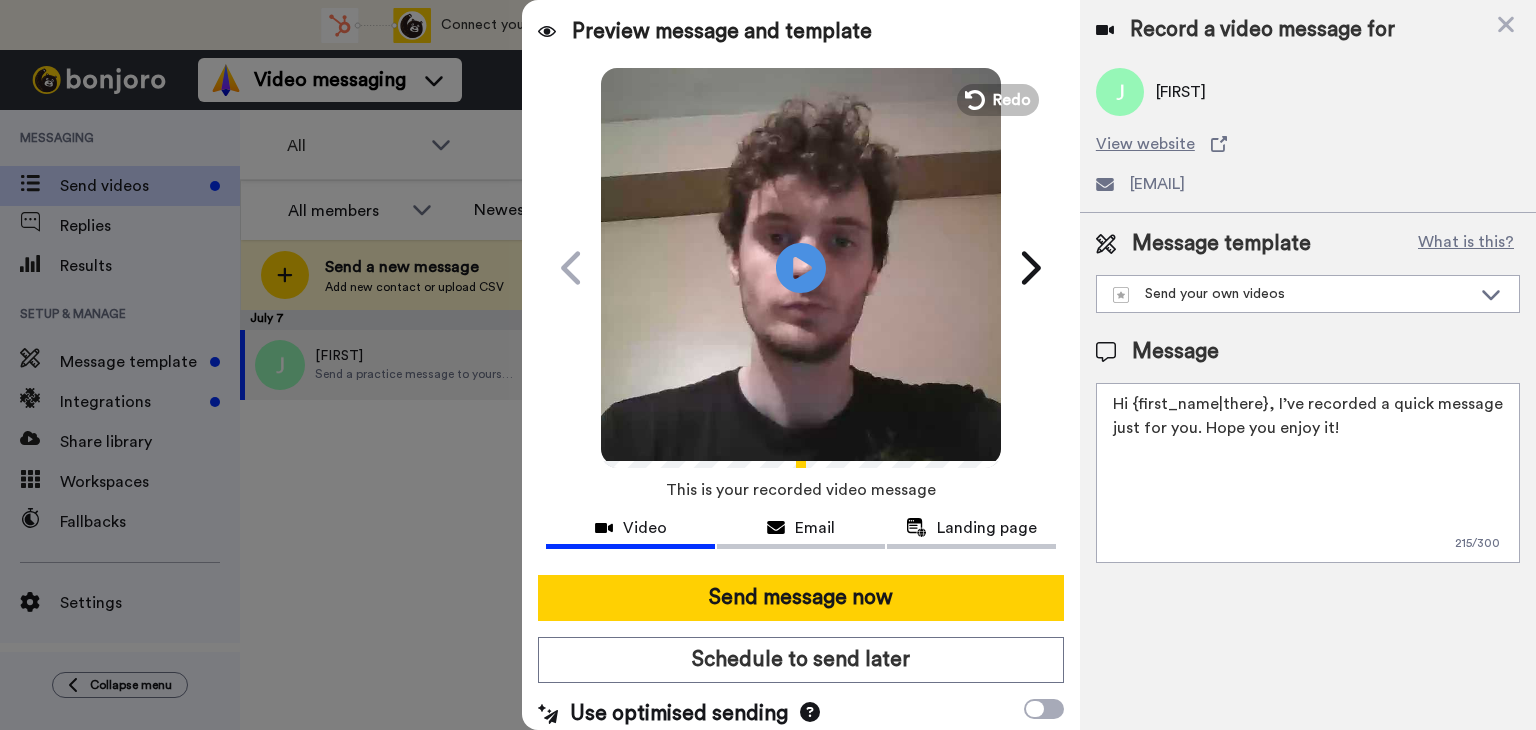 click at bounding box center [801, 265] 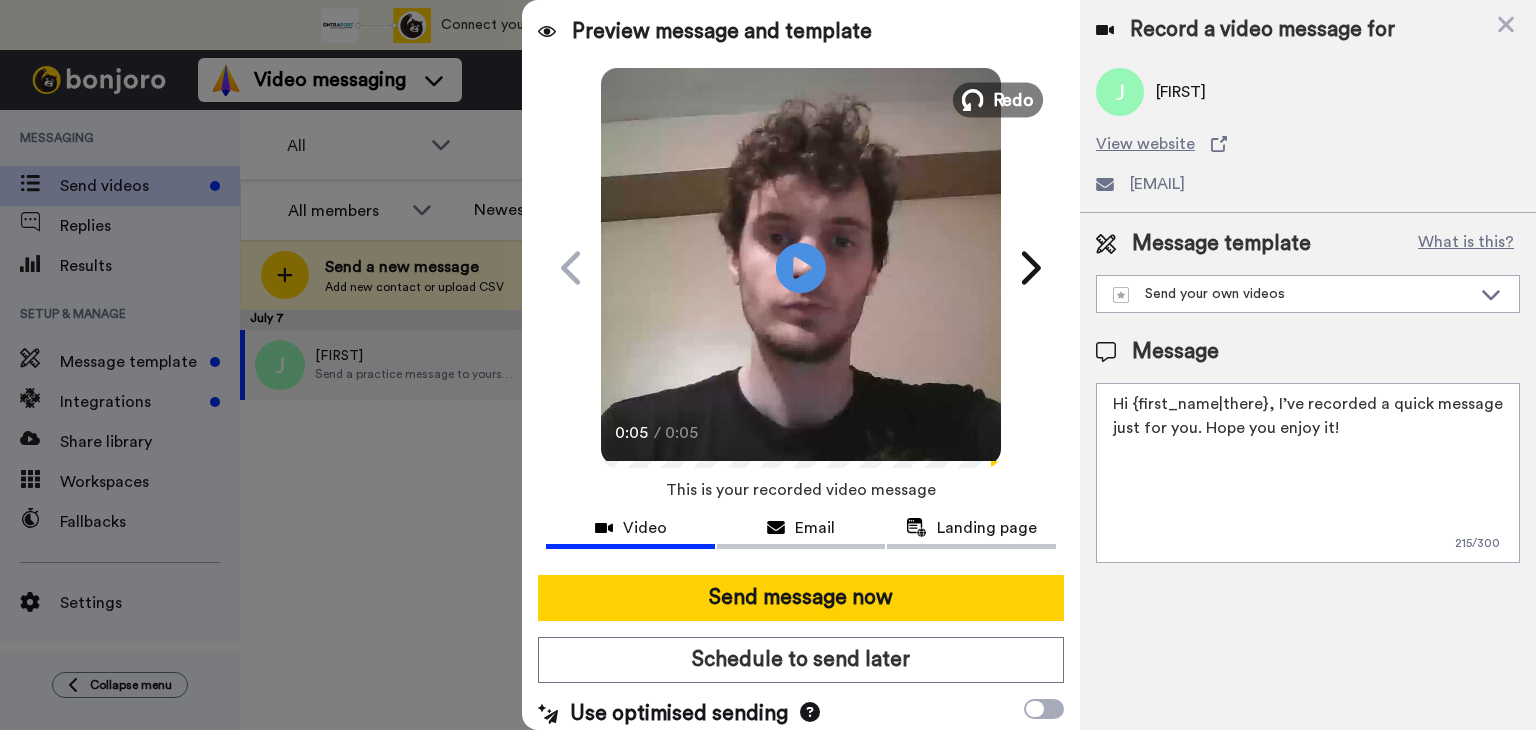 click on "Redo" at bounding box center (998, 99) 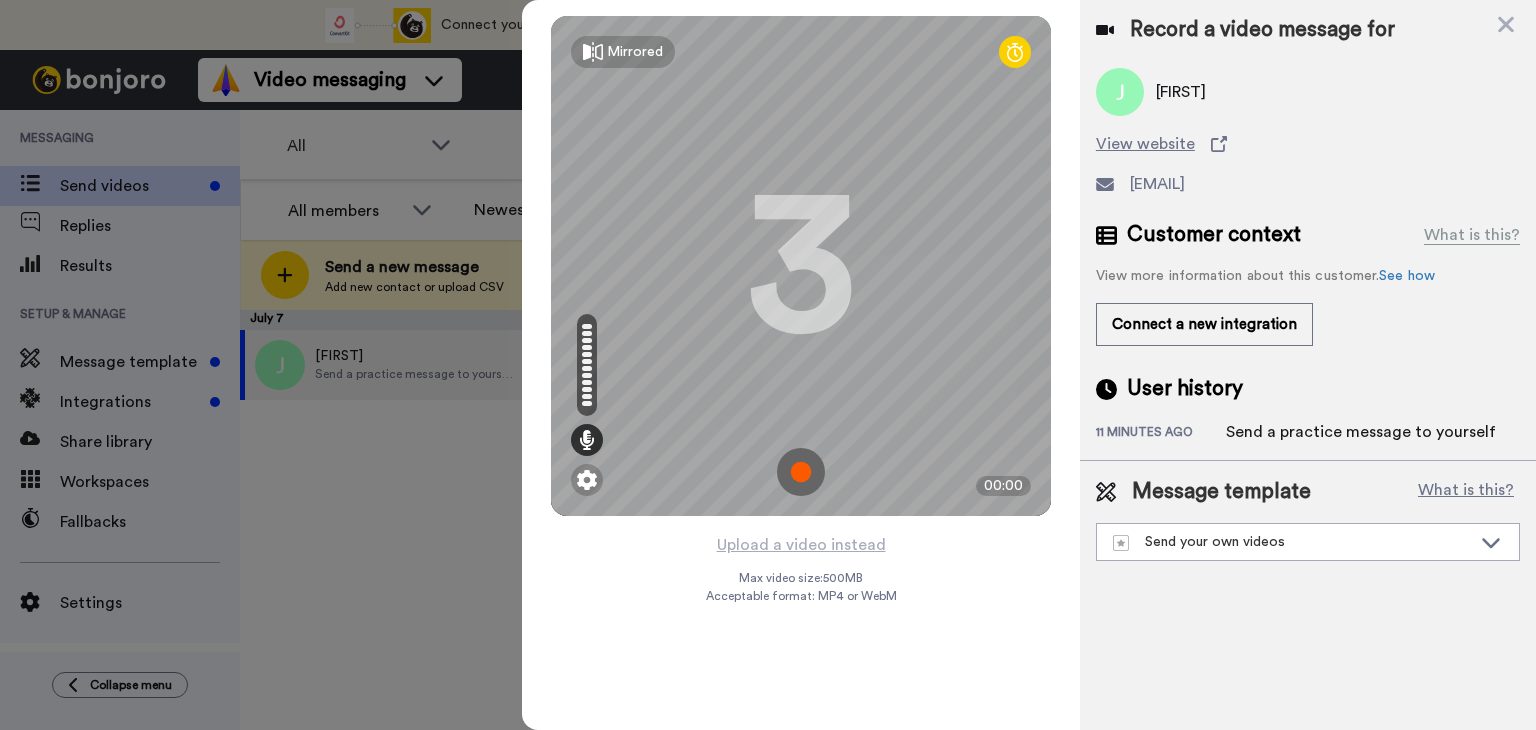 click at bounding box center (801, 472) 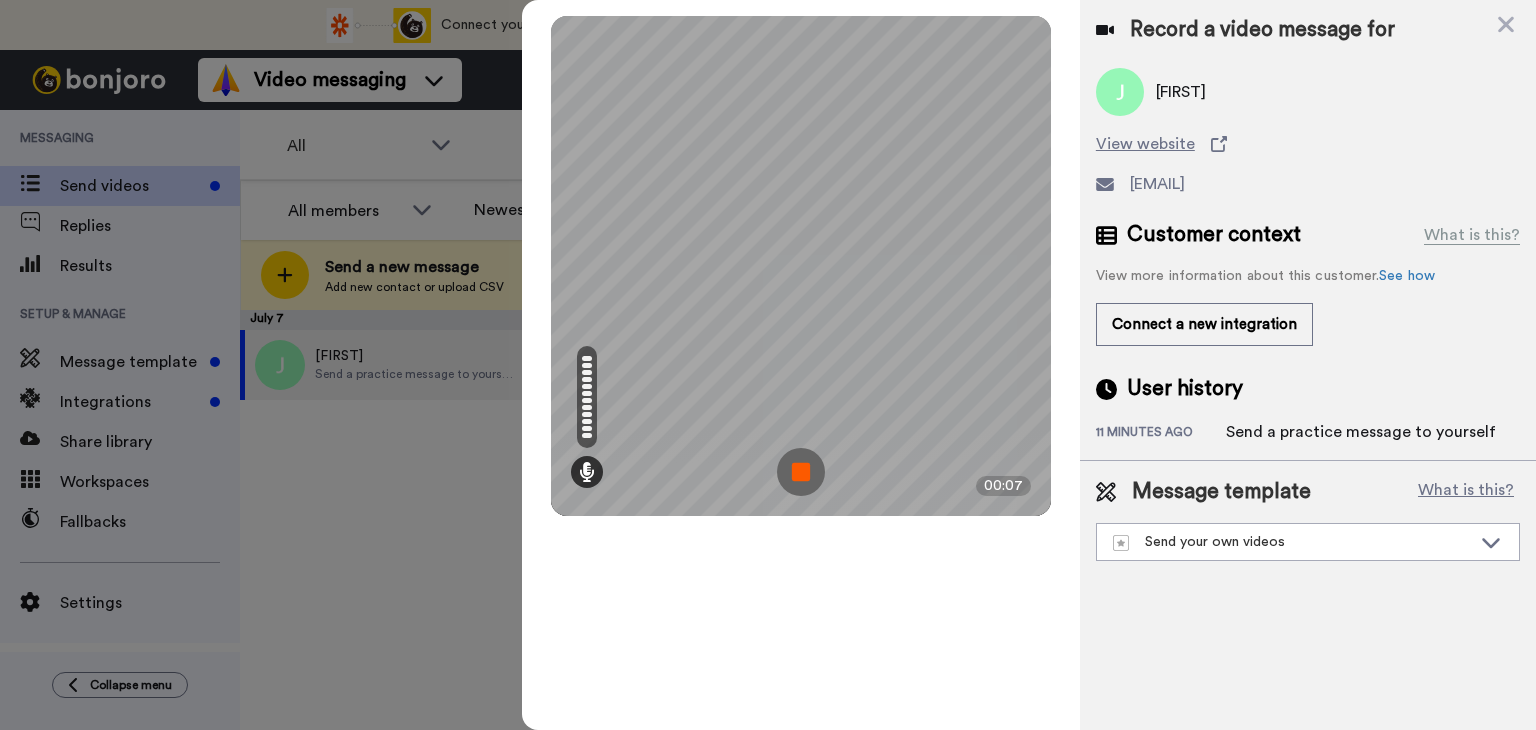 click at bounding box center (801, 472) 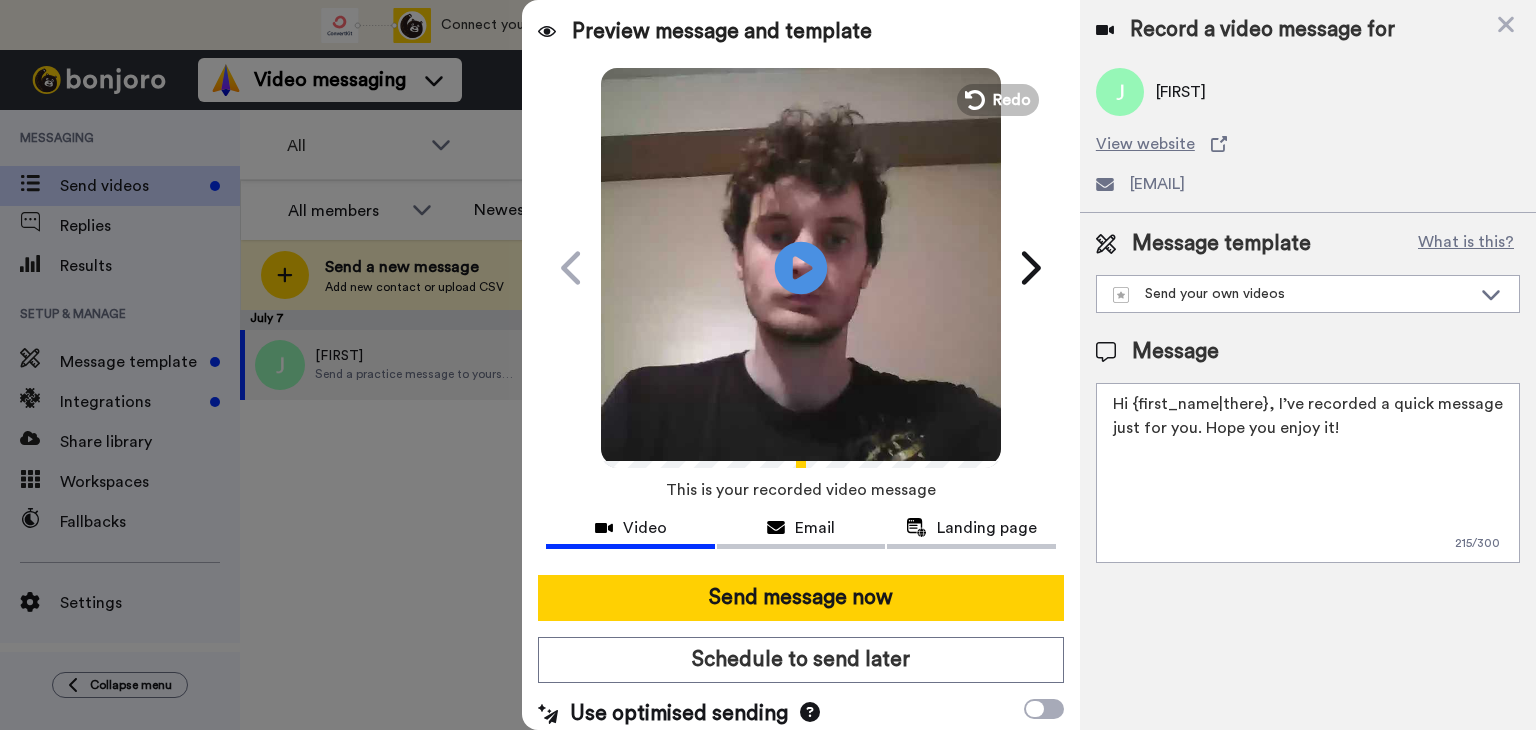 click on "Play/Pause" at bounding box center (801, 267) 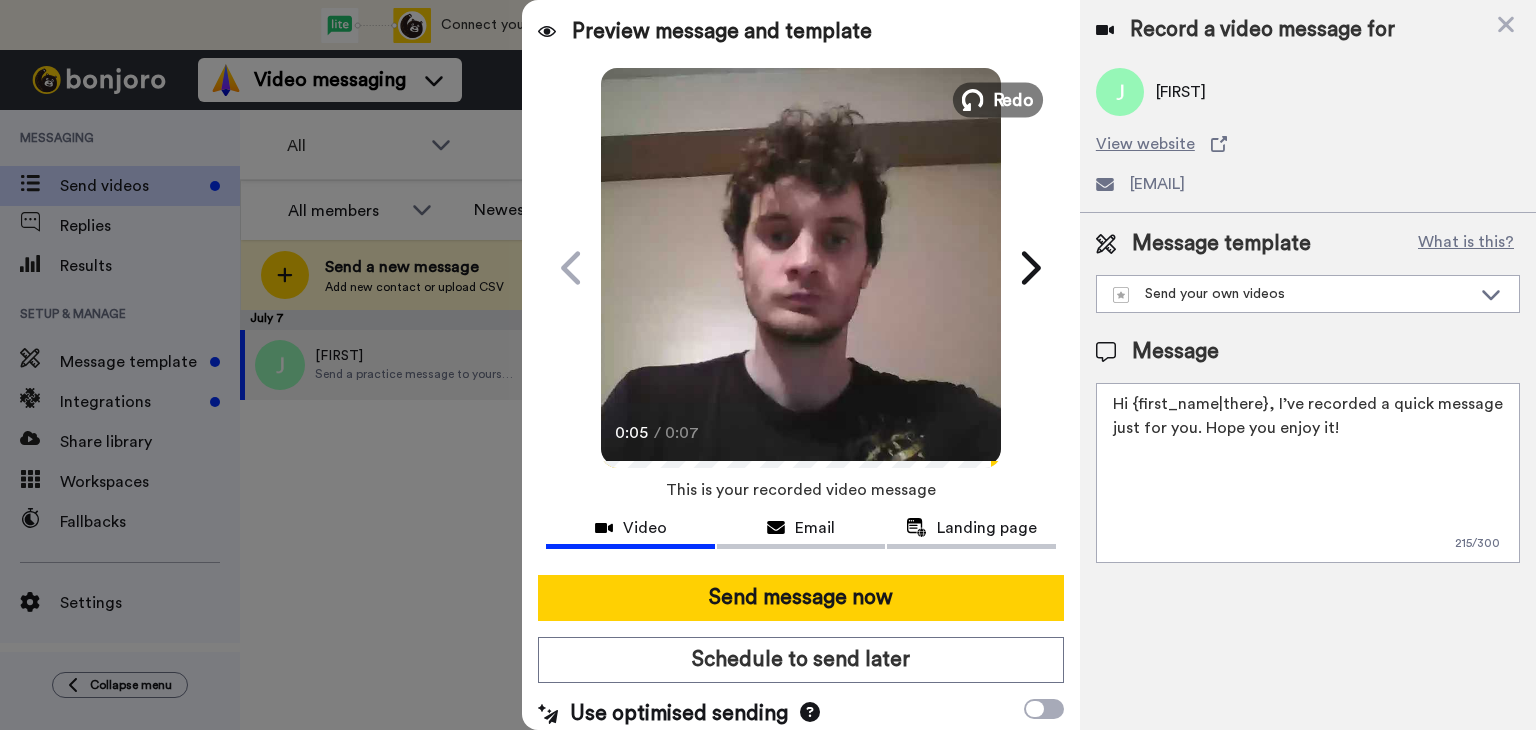 click at bounding box center (973, 100) 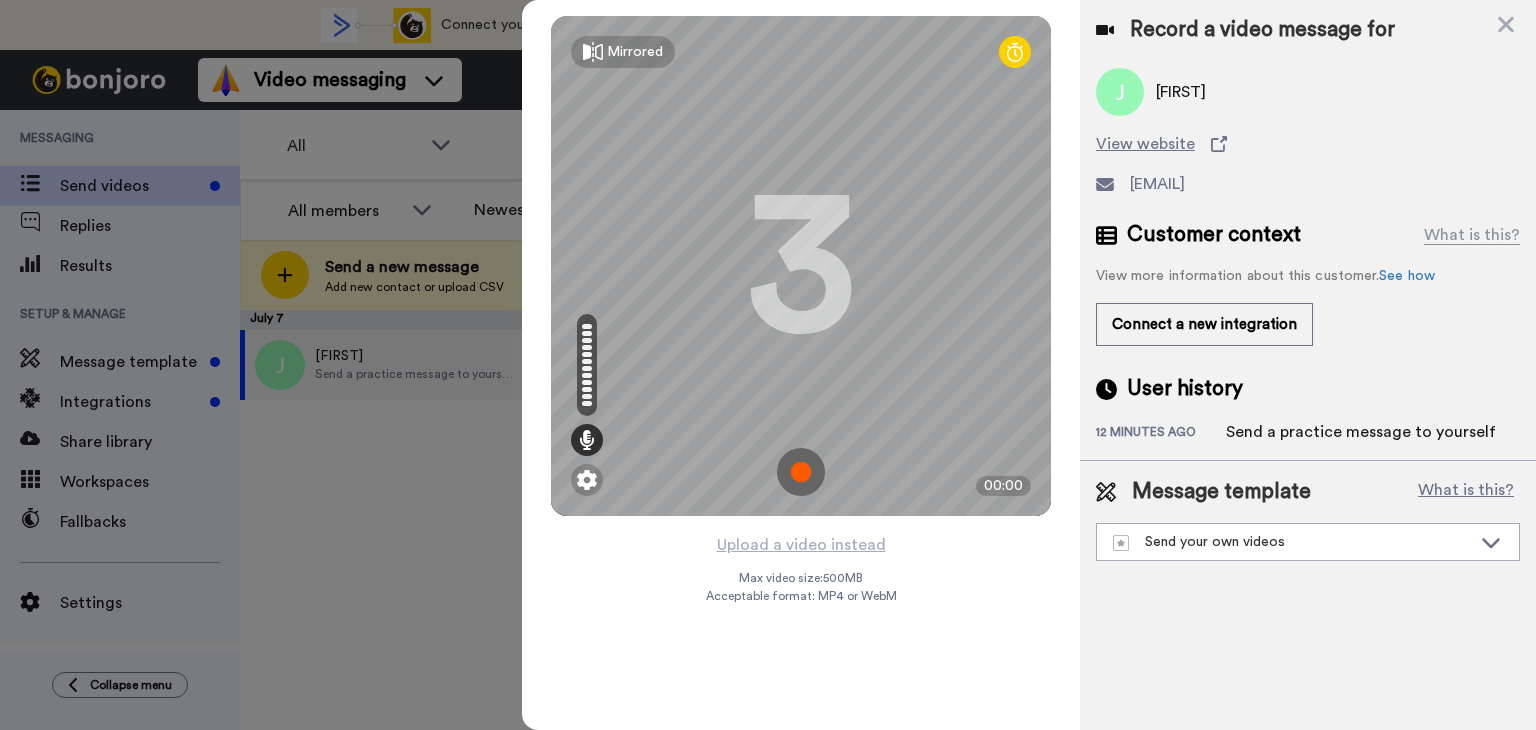 click at bounding box center (801, 472) 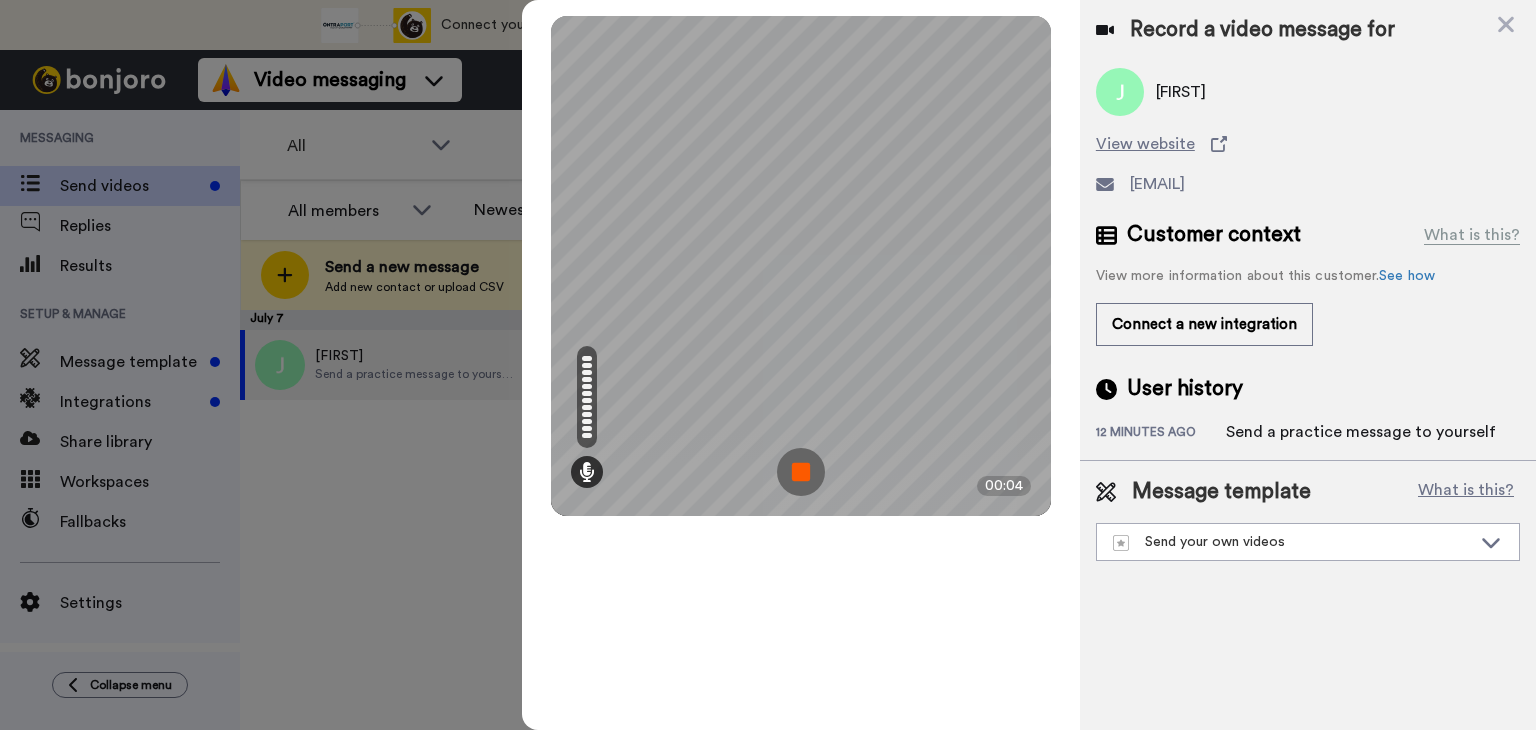 click at bounding box center [801, 472] 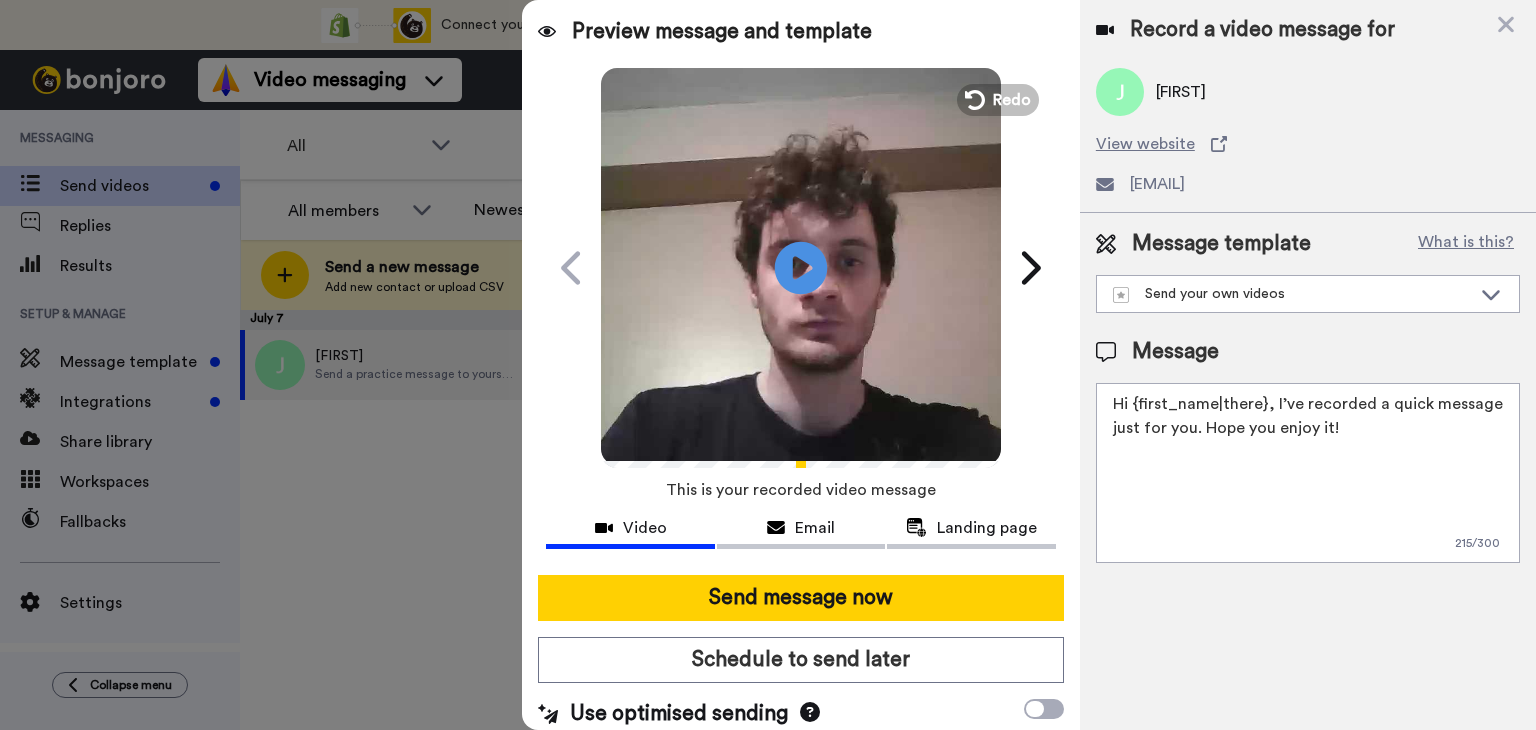 click on "Play/Pause" at bounding box center (801, 267) 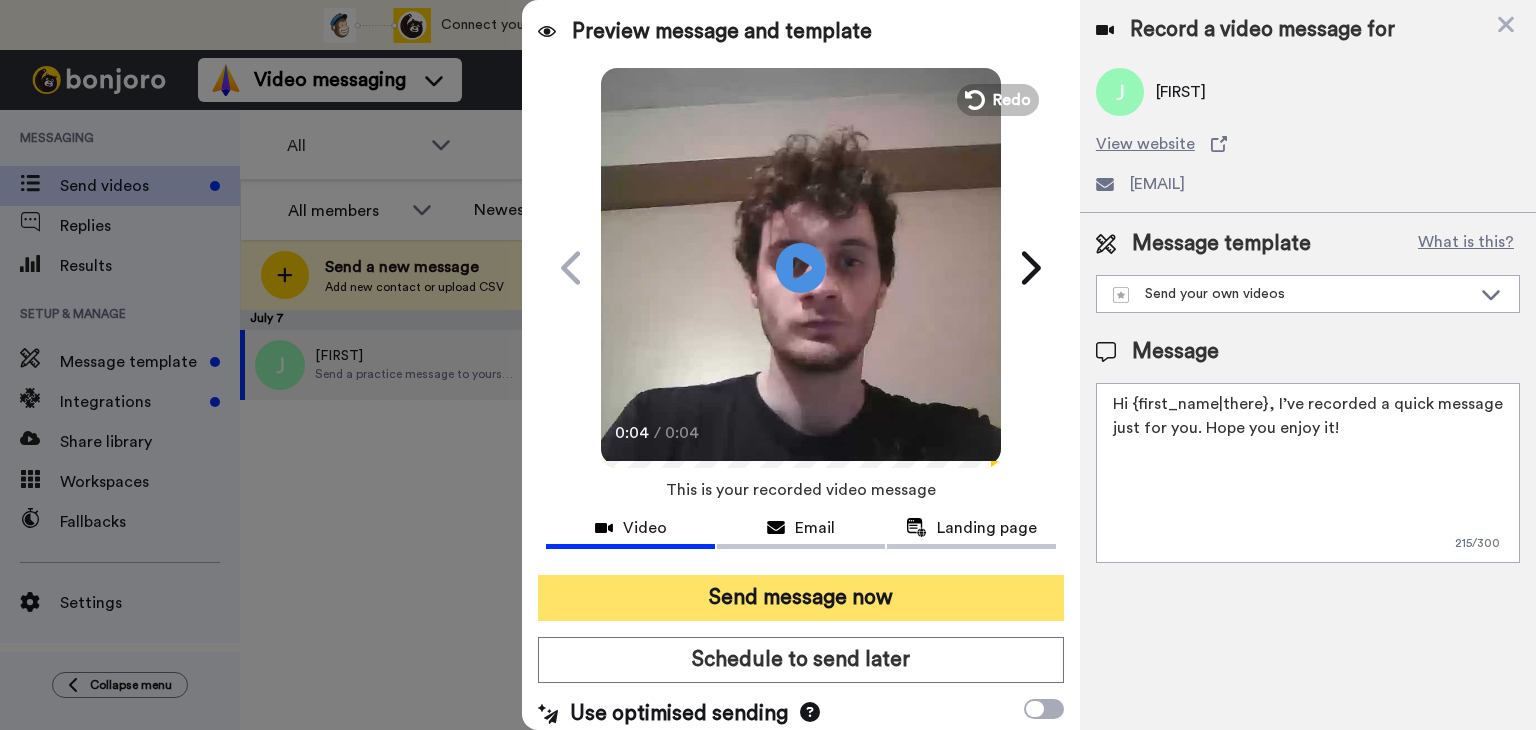 click on "Send message now" at bounding box center (801, 598) 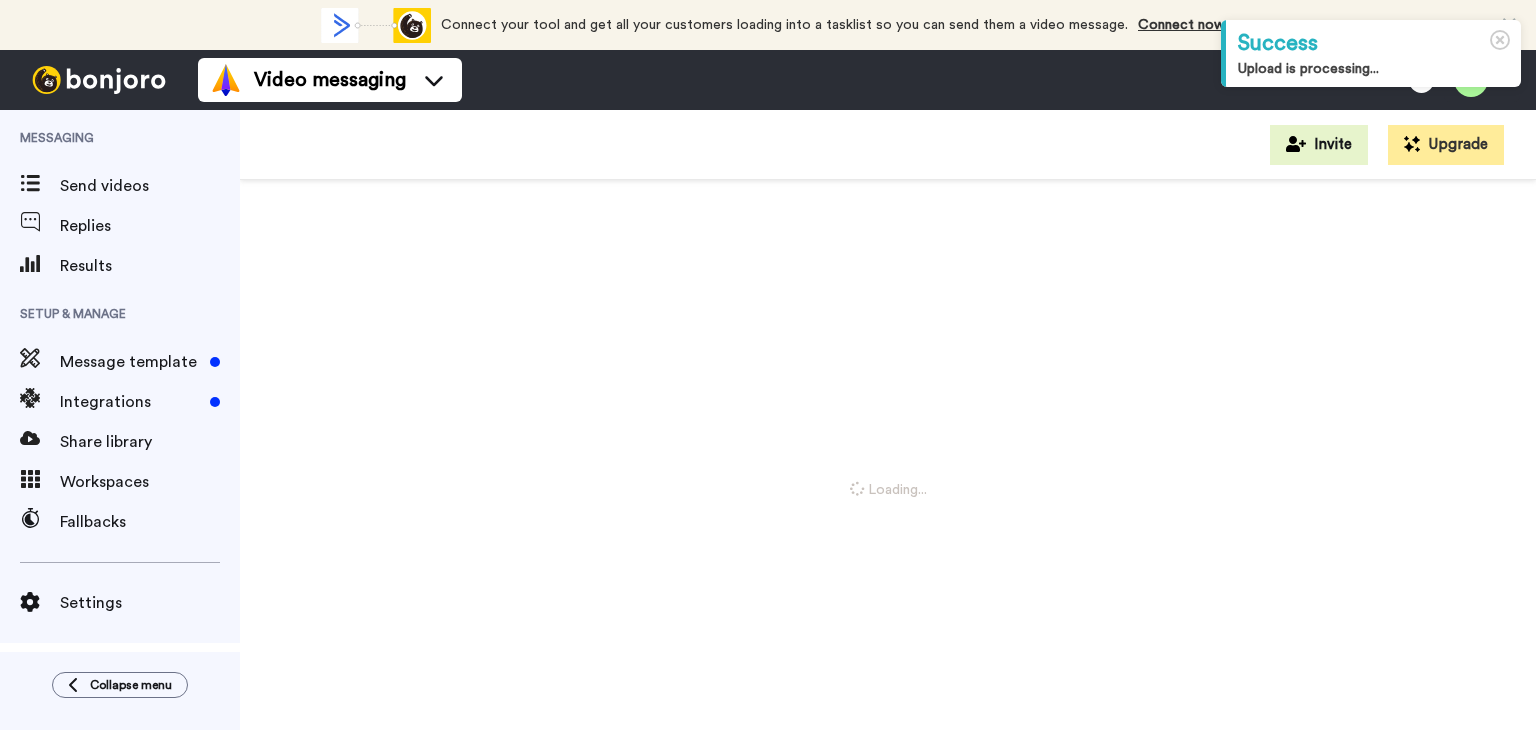 scroll, scrollTop: 0, scrollLeft: 0, axis: both 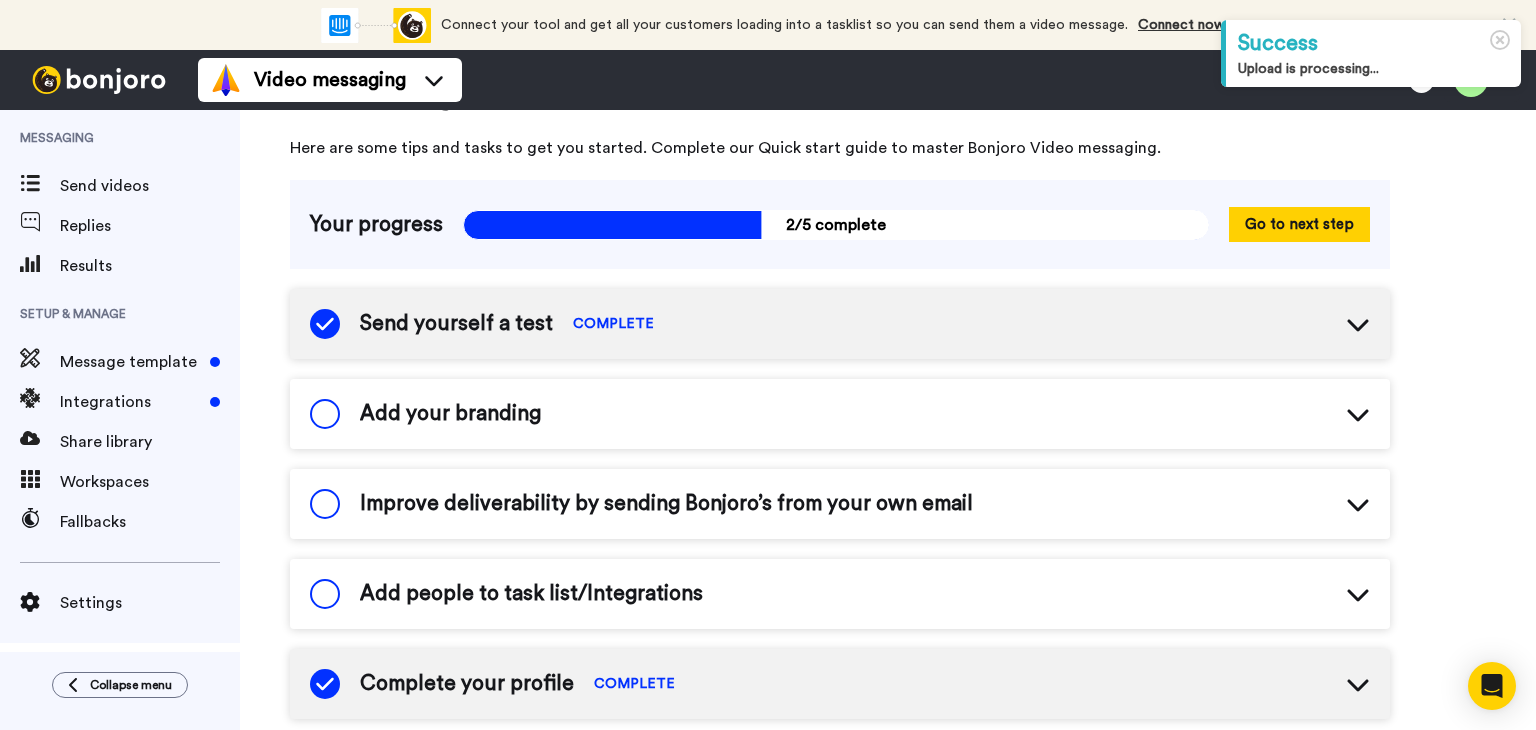 click on "Add your branding" at bounding box center [840, 414] 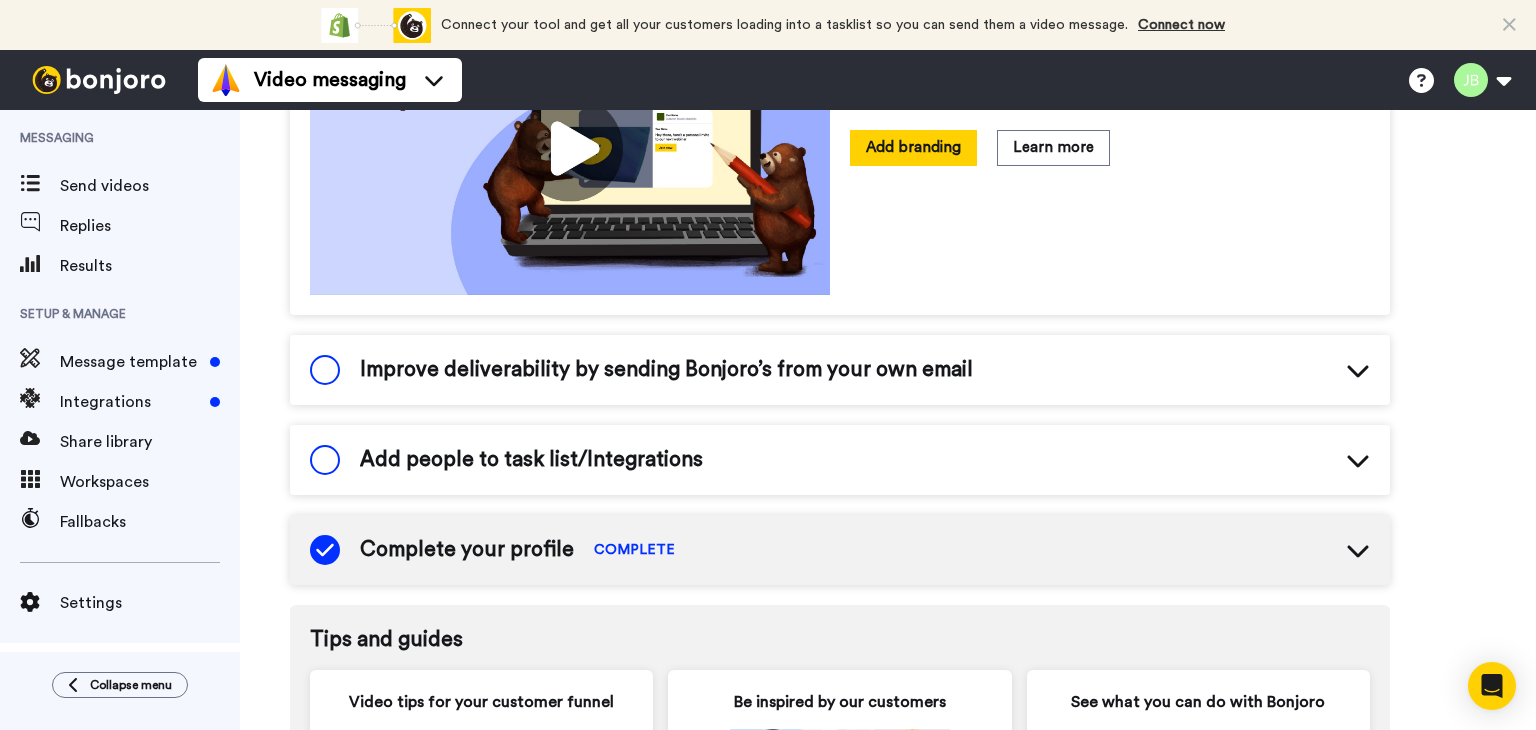 scroll, scrollTop: 514, scrollLeft: 0, axis: vertical 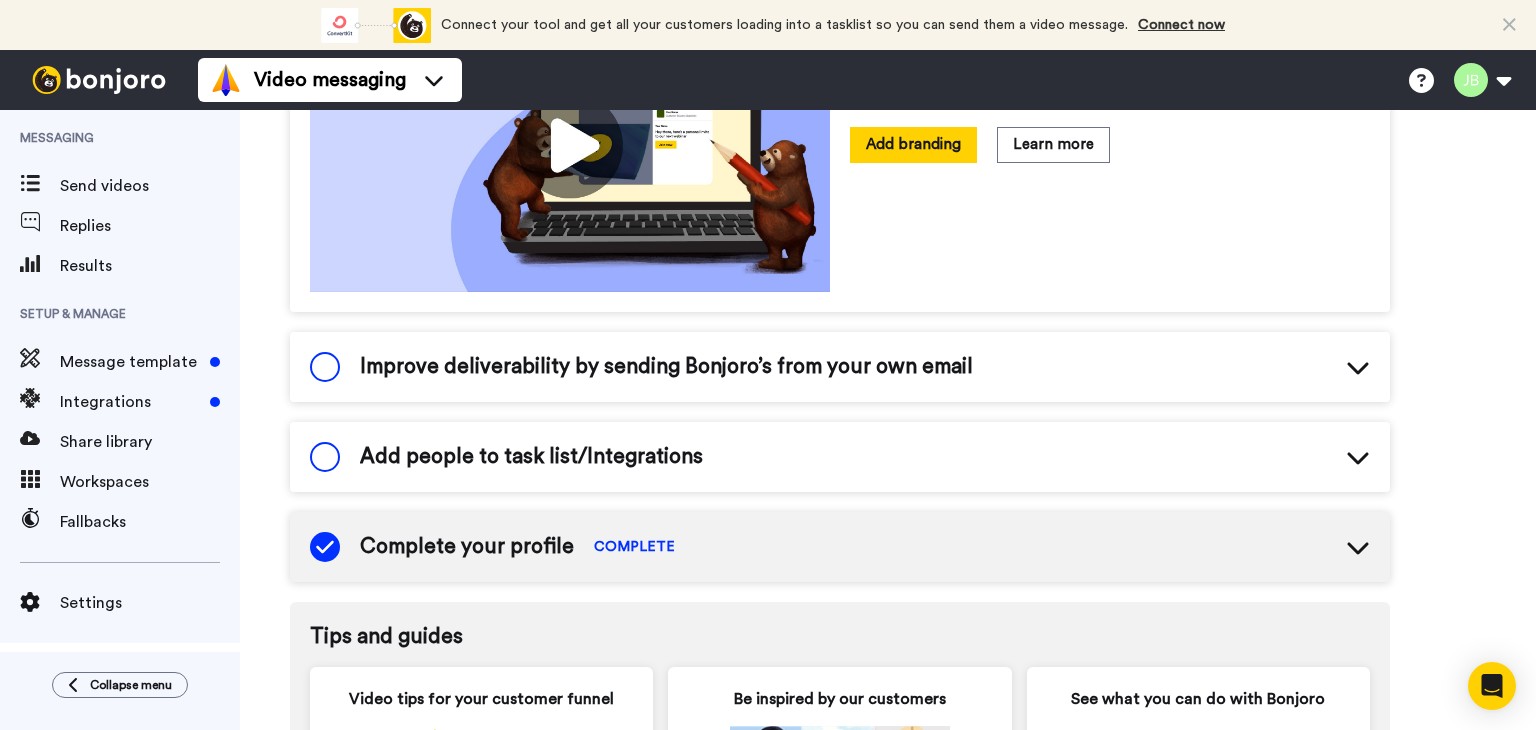 click on "Add people to task list/Integrations" at bounding box center [531, 457] 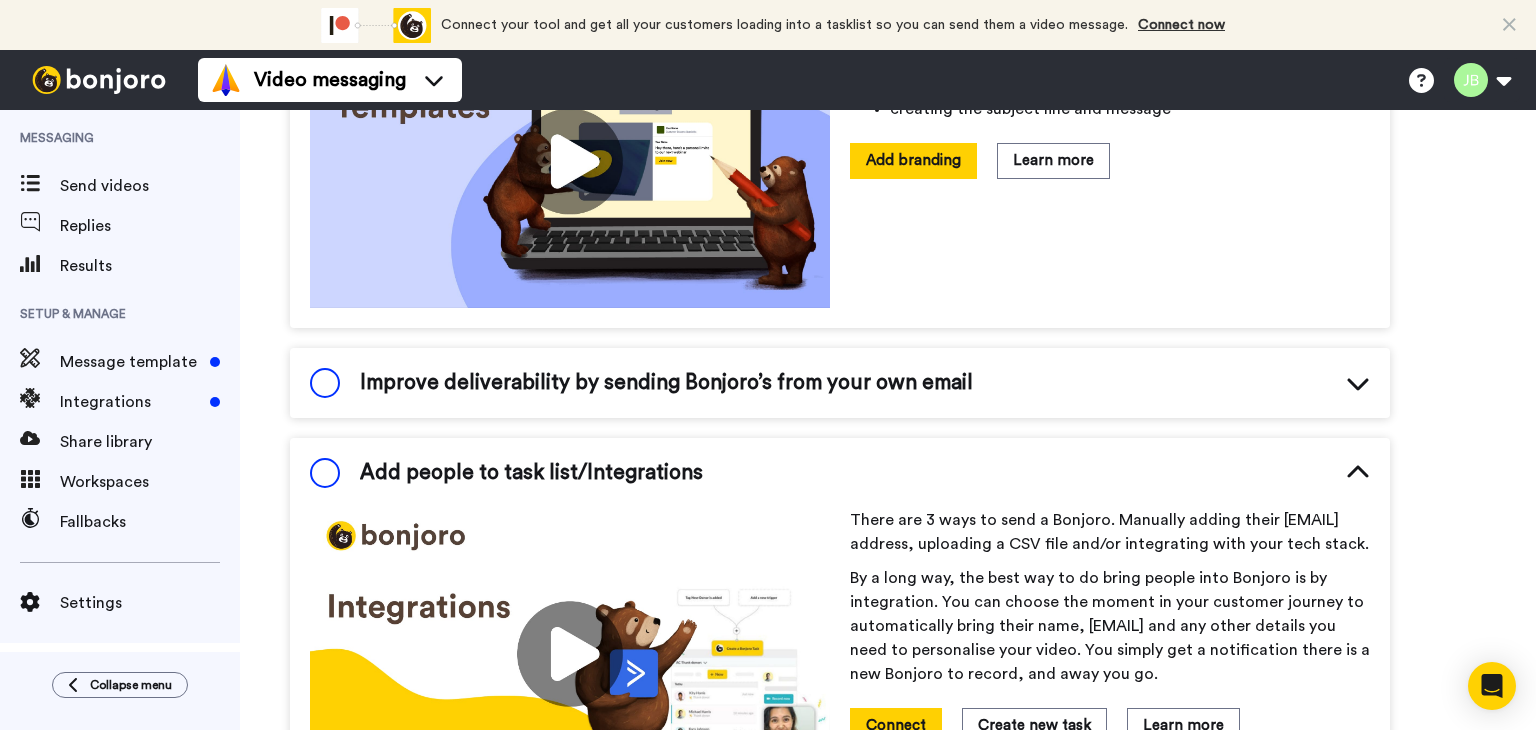 scroll, scrollTop: 498, scrollLeft: 0, axis: vertical 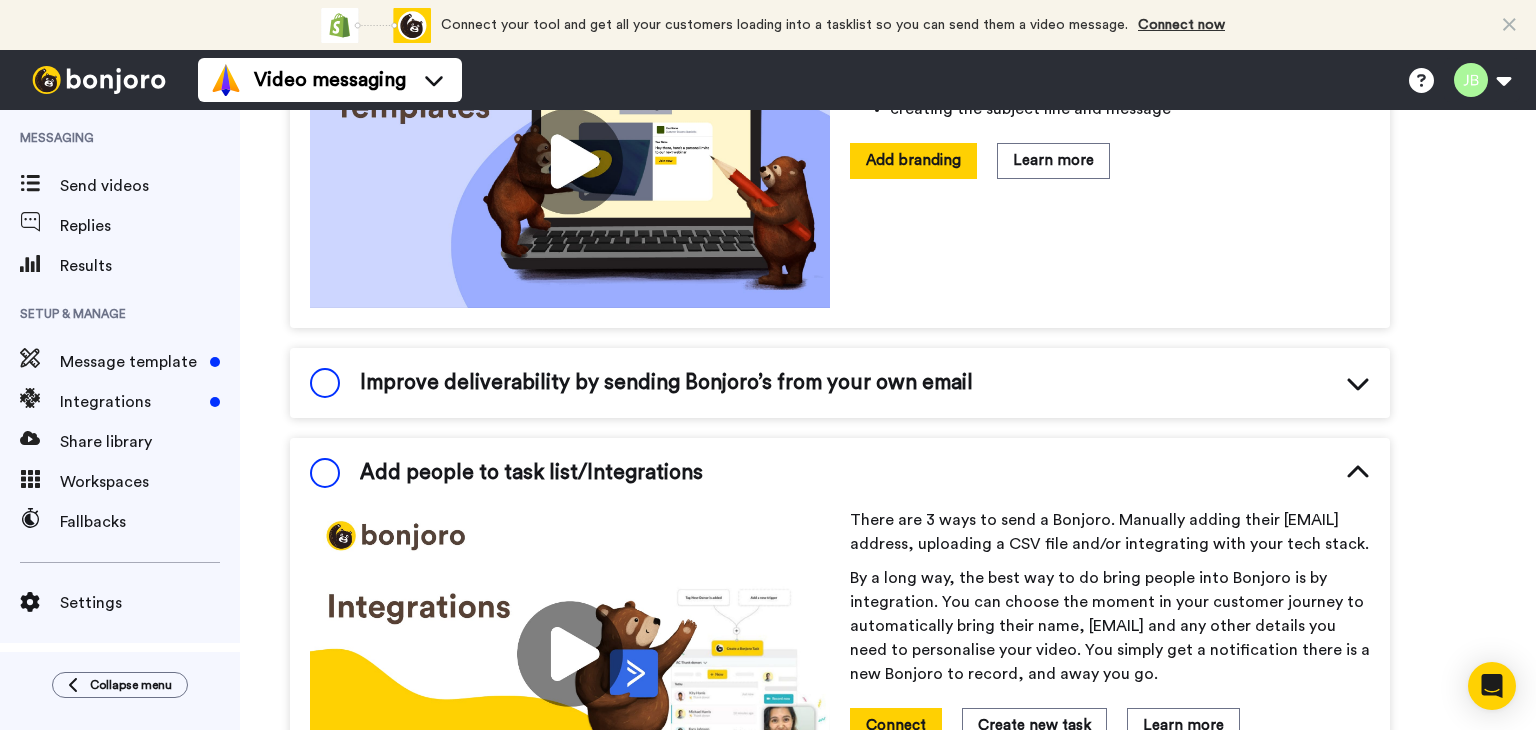 click on "Improve deliverability by sending Bonjoro’s from your own email" at bounding box center [666, 383] 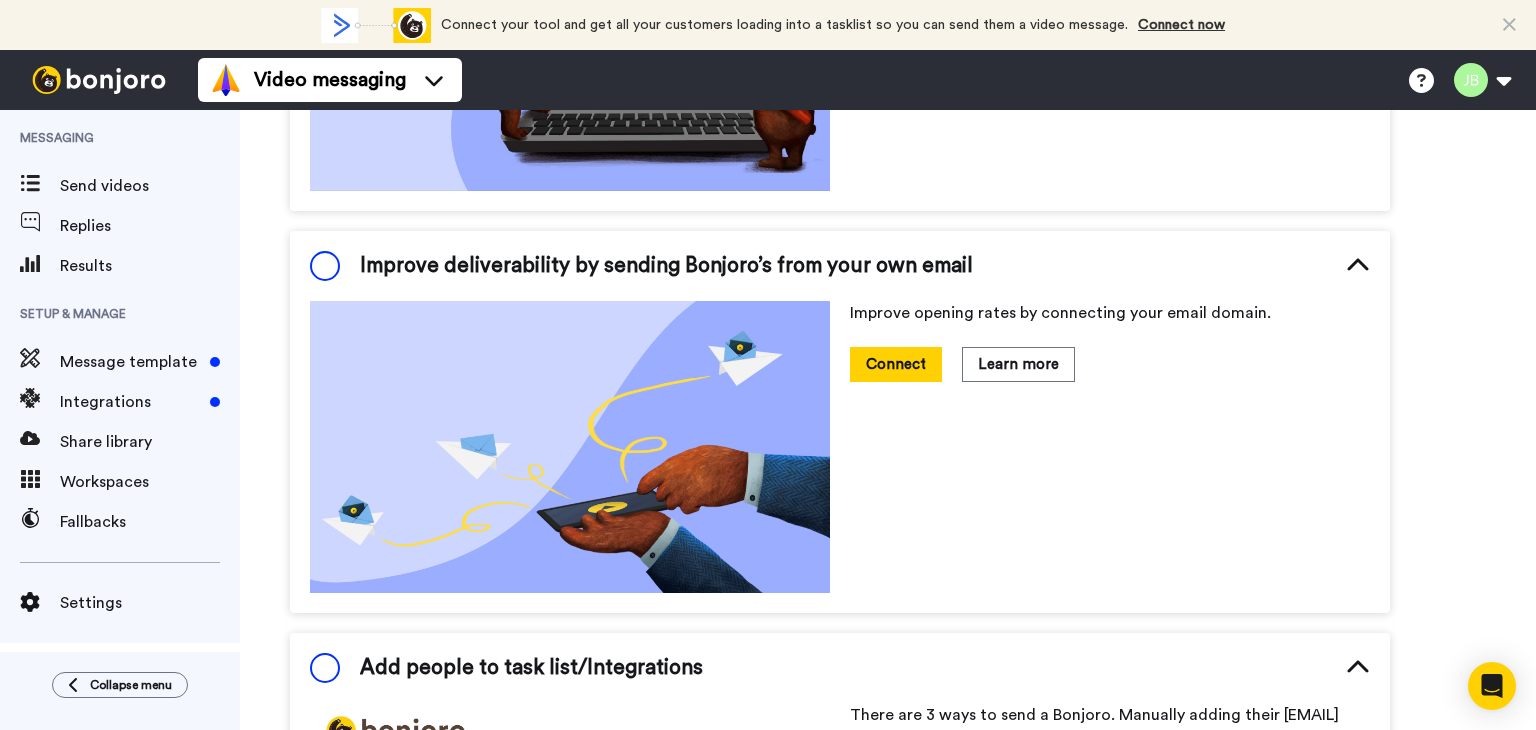 scroll, scrollTop: 616, scrollLeft: 0, axis: vertical 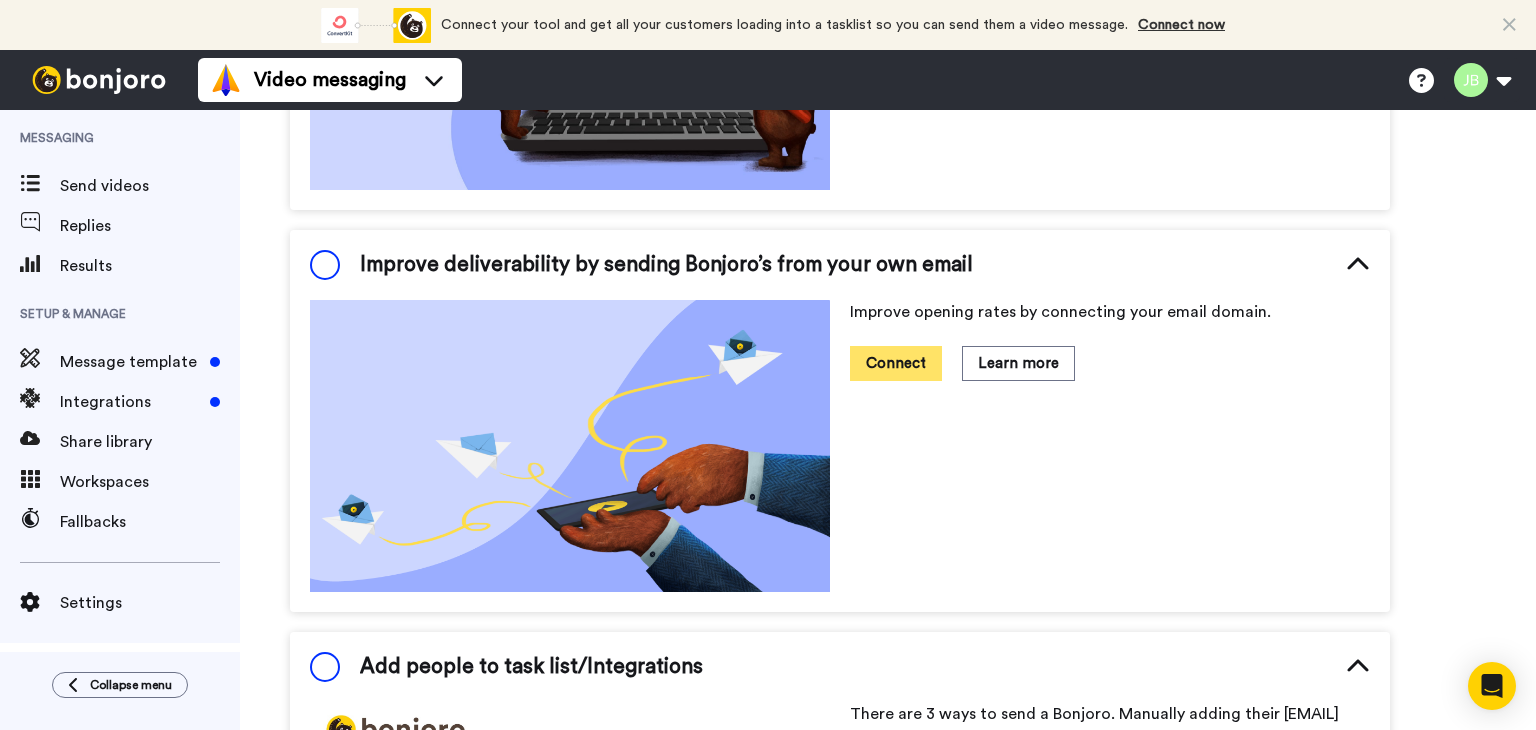 click on "Connect" at bounding box center [896, 363] 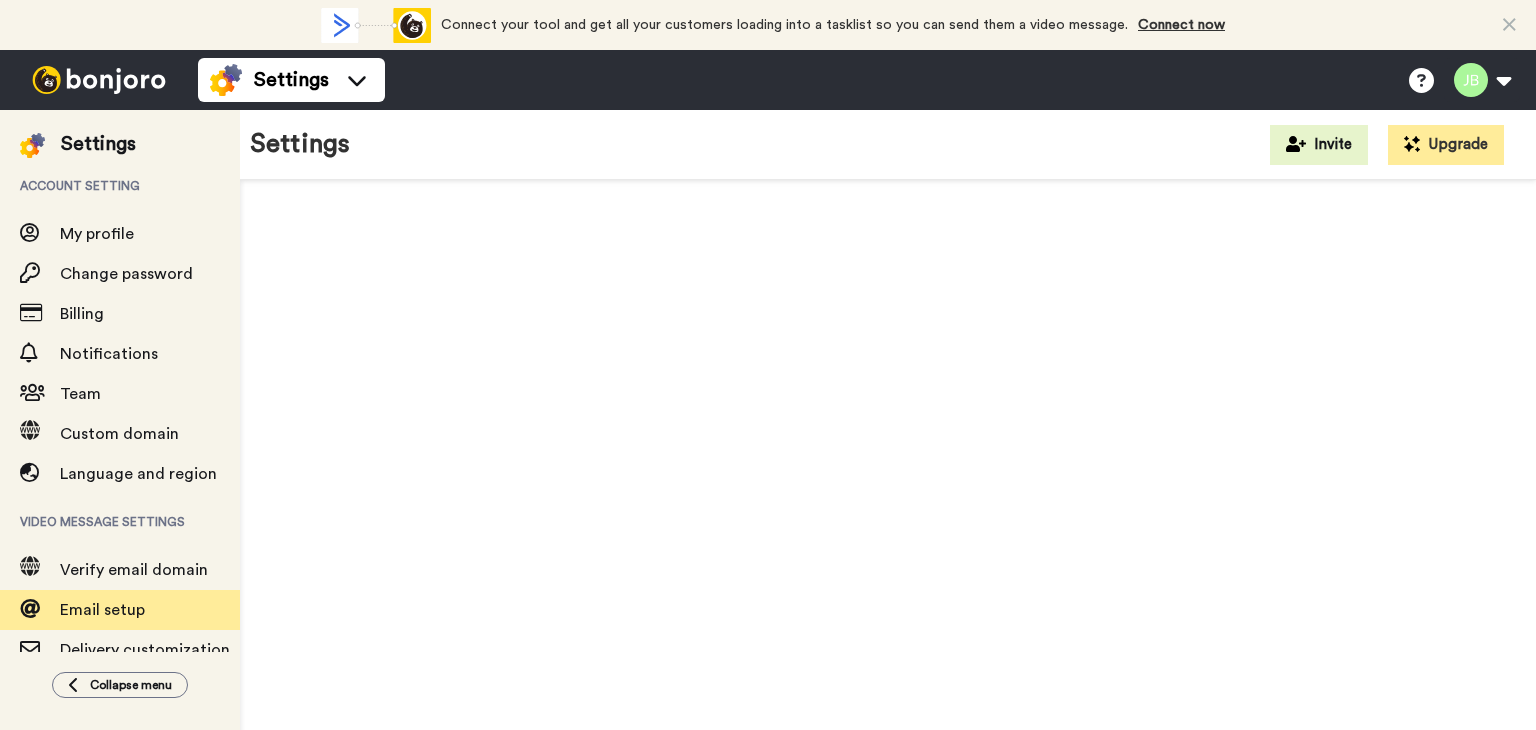 scroll, scrollTop: 0, scrollLeft: 0, axis: both 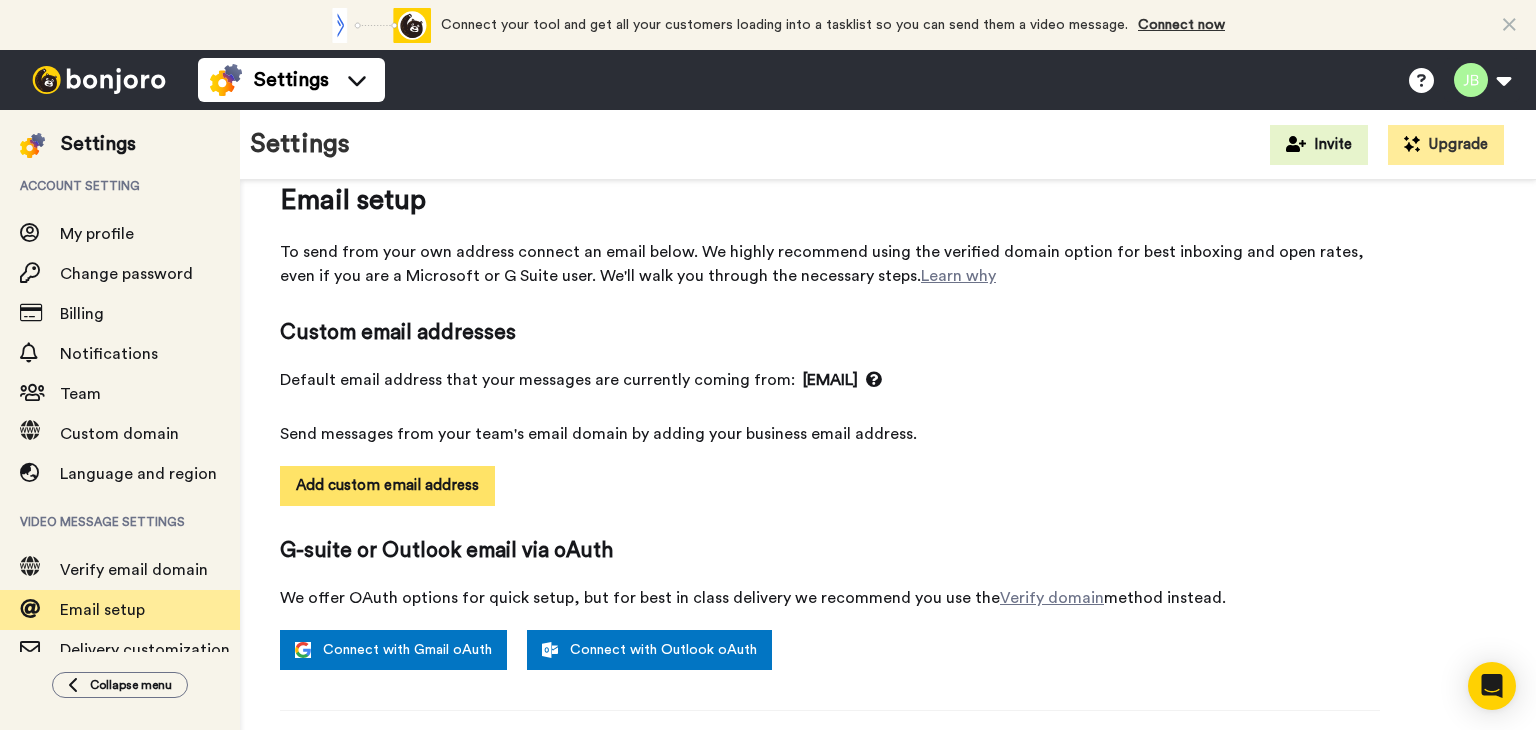 click on "Add custom email address" at bounding box center [387, 486] 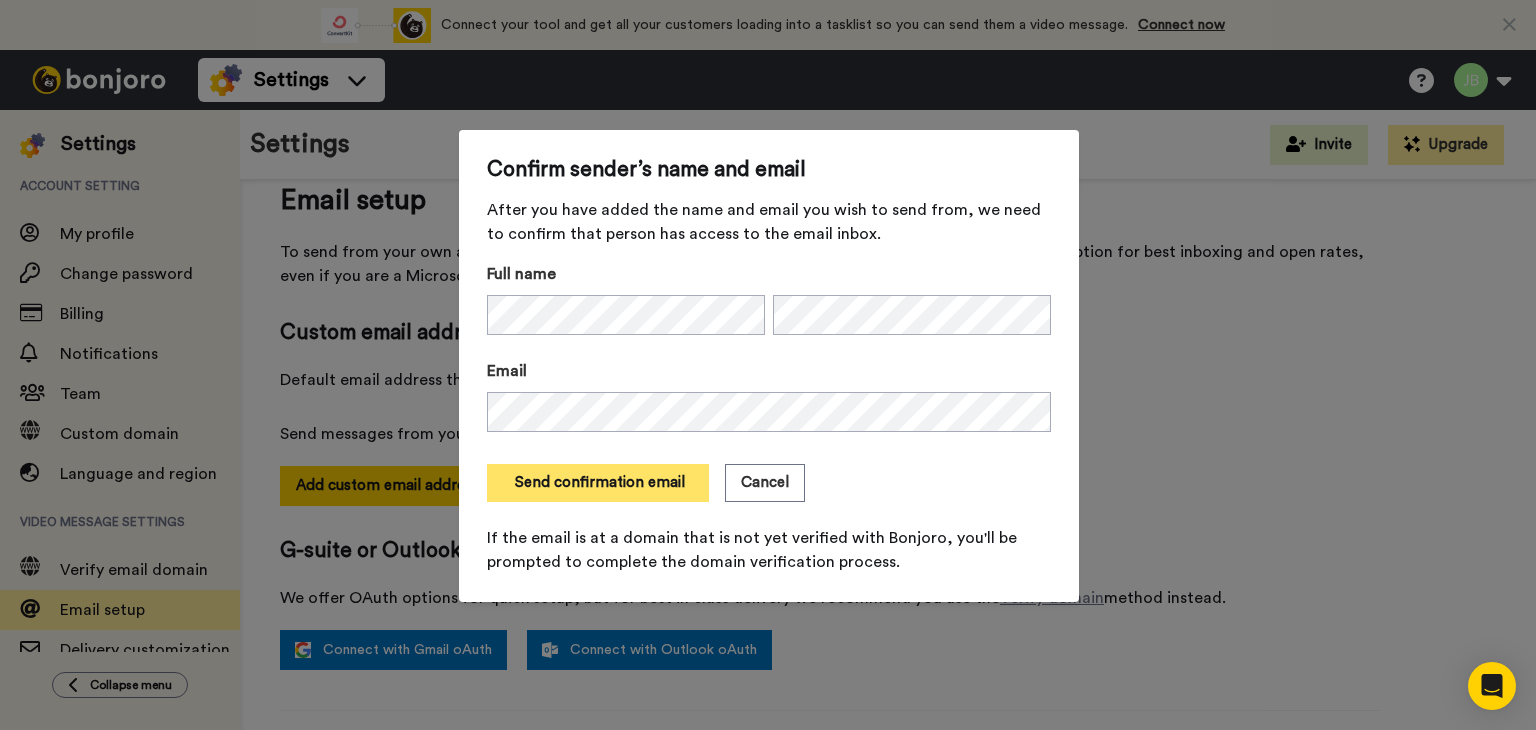 click on "Send confirmation email" at bounding box center (598, 483) 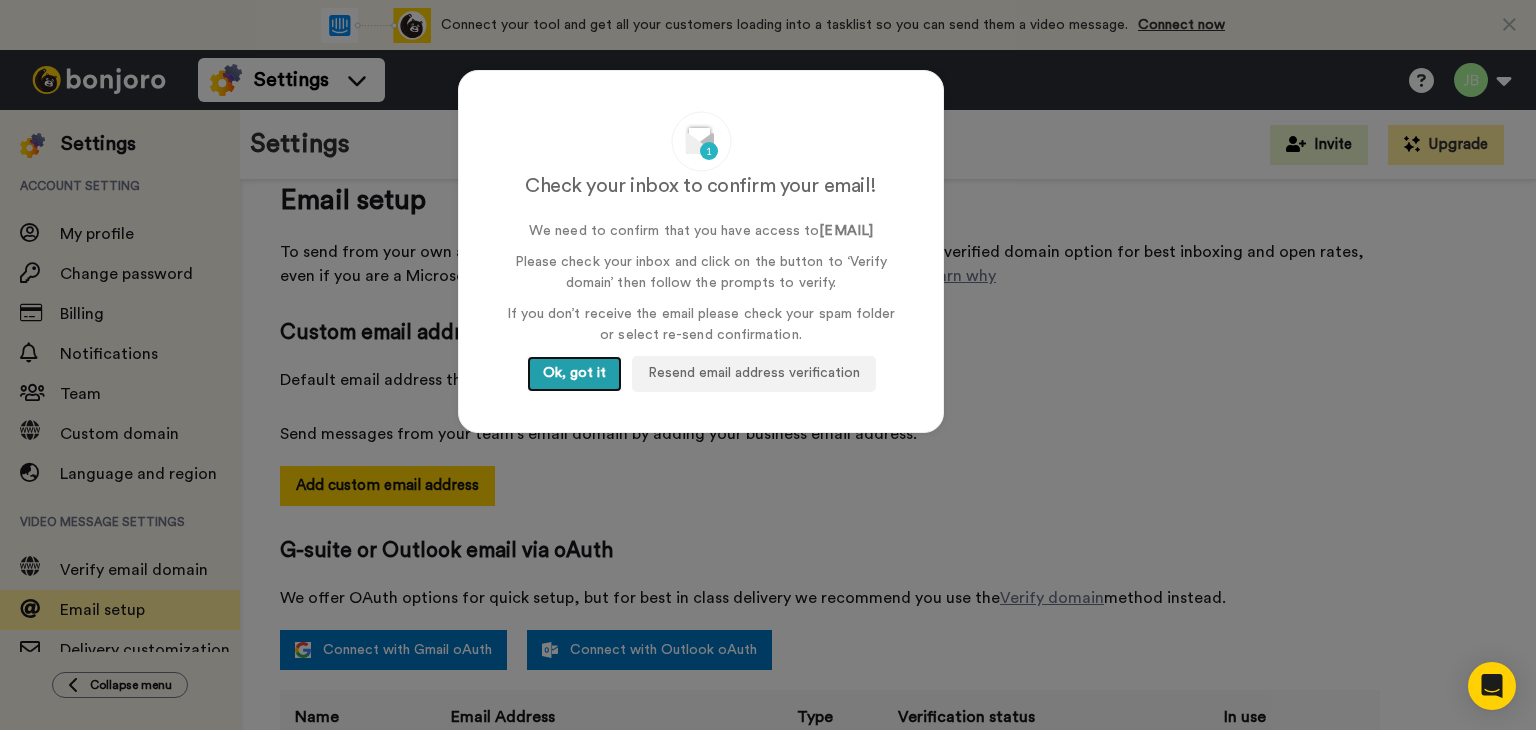 click on "Ok, got it" at bounding box center [574, 374] 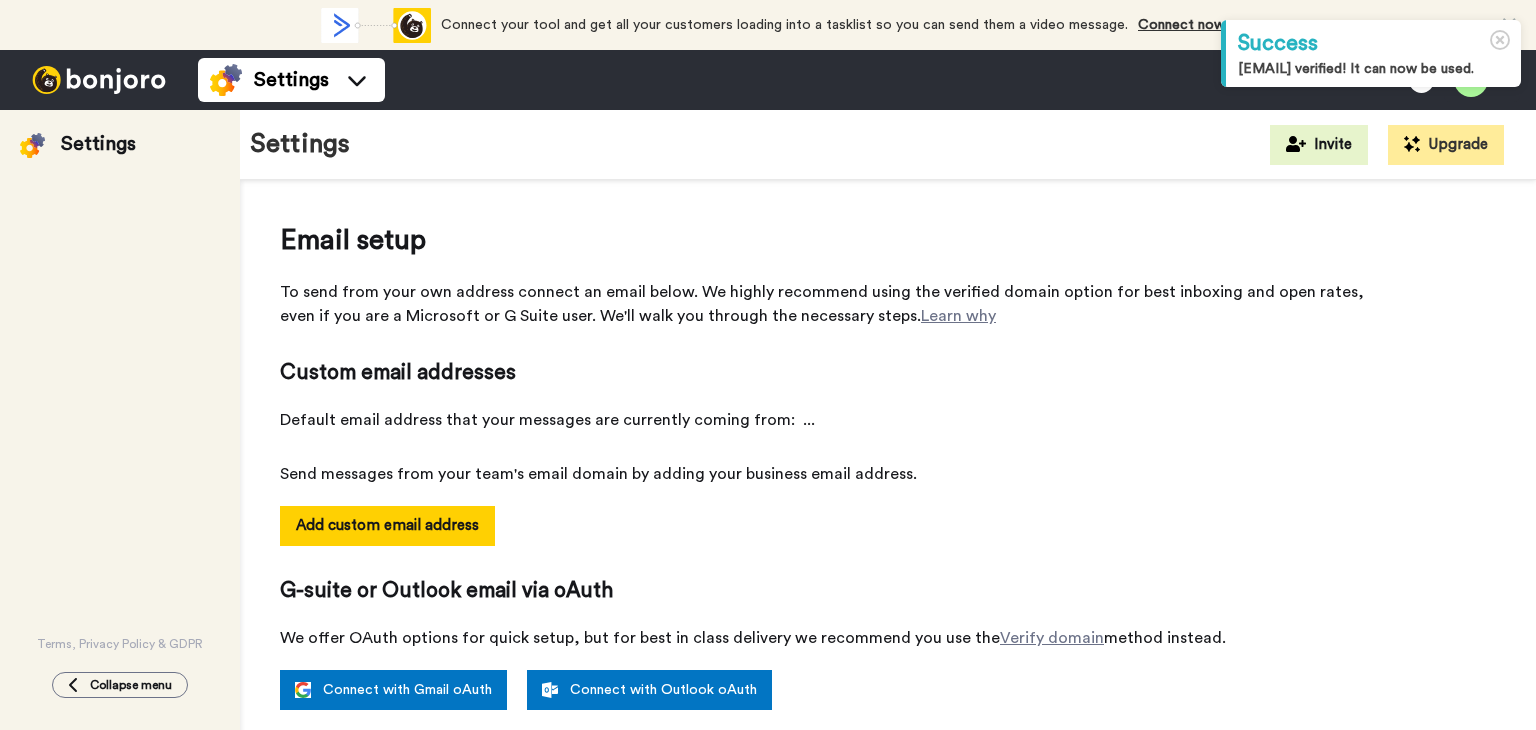 scroll, scrollTop: 0, scrollLeft: 0, axis: both 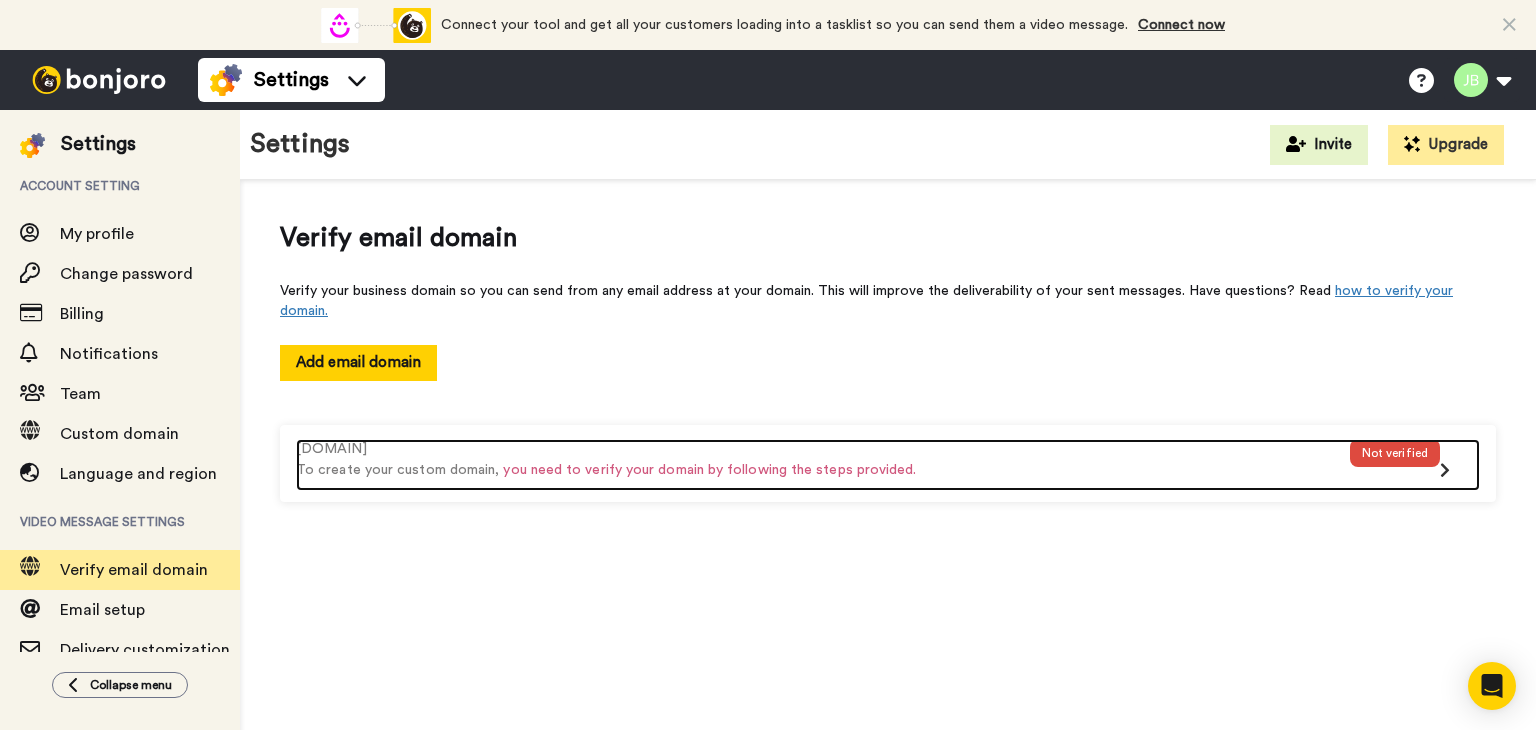 click on "To create your custom domain,   you need to verify your domain by following the steps provided." at bounding box center (823, 470) 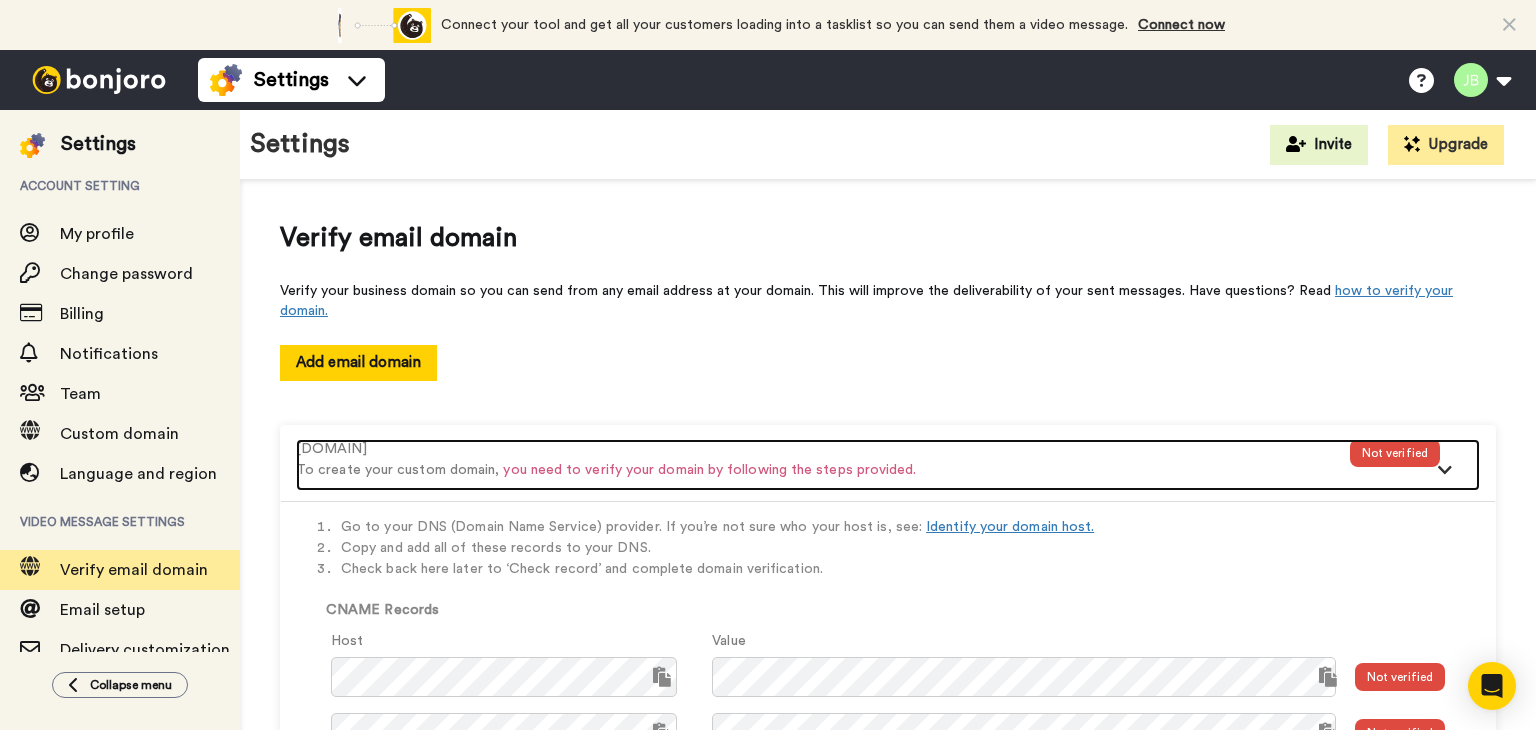 scroll, scrollTop: 94, scrollLeft: 0, axis: vertical 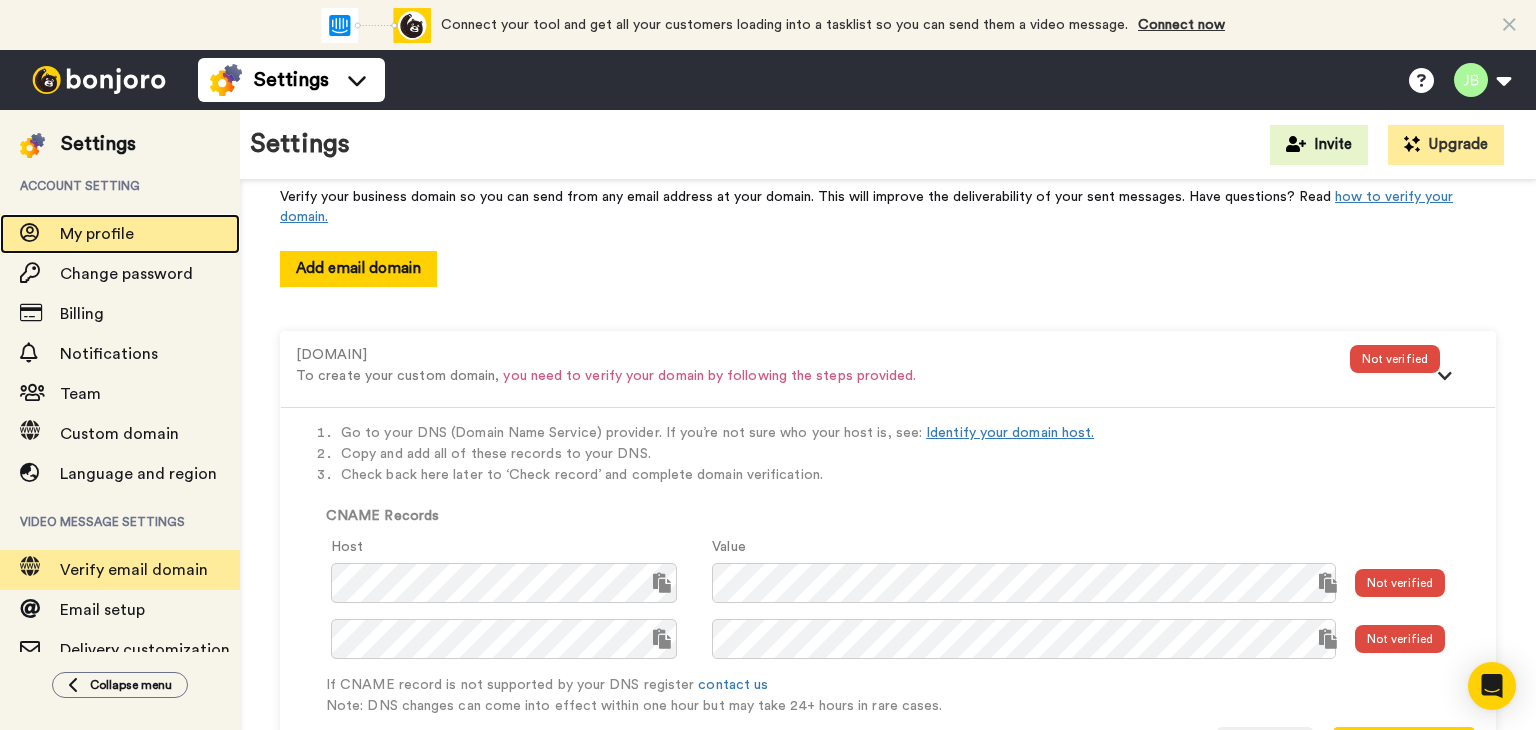 click on "My profile" at bounding box center [97, 234] 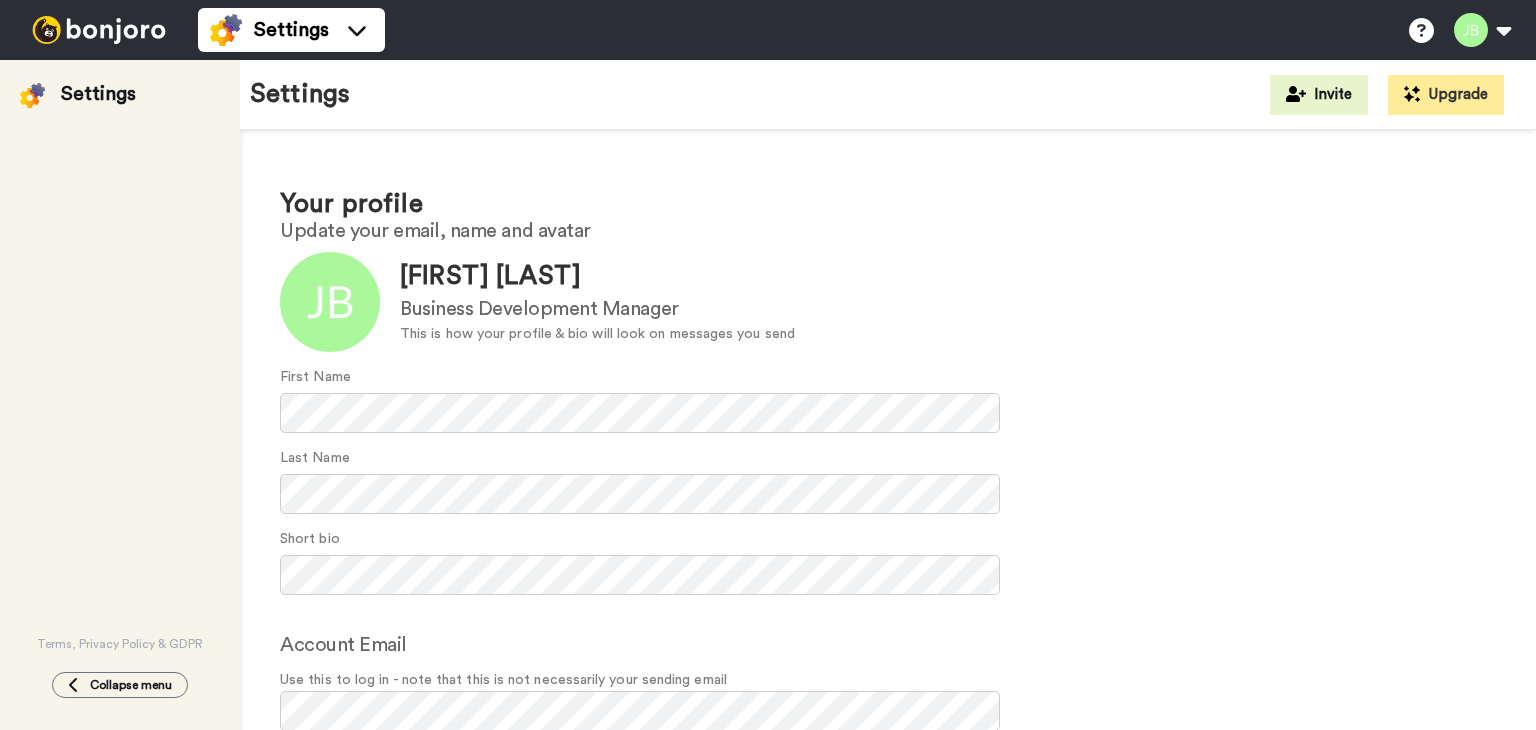 scroll, scrollTop: 0, scrollLeft: 0, axis: both 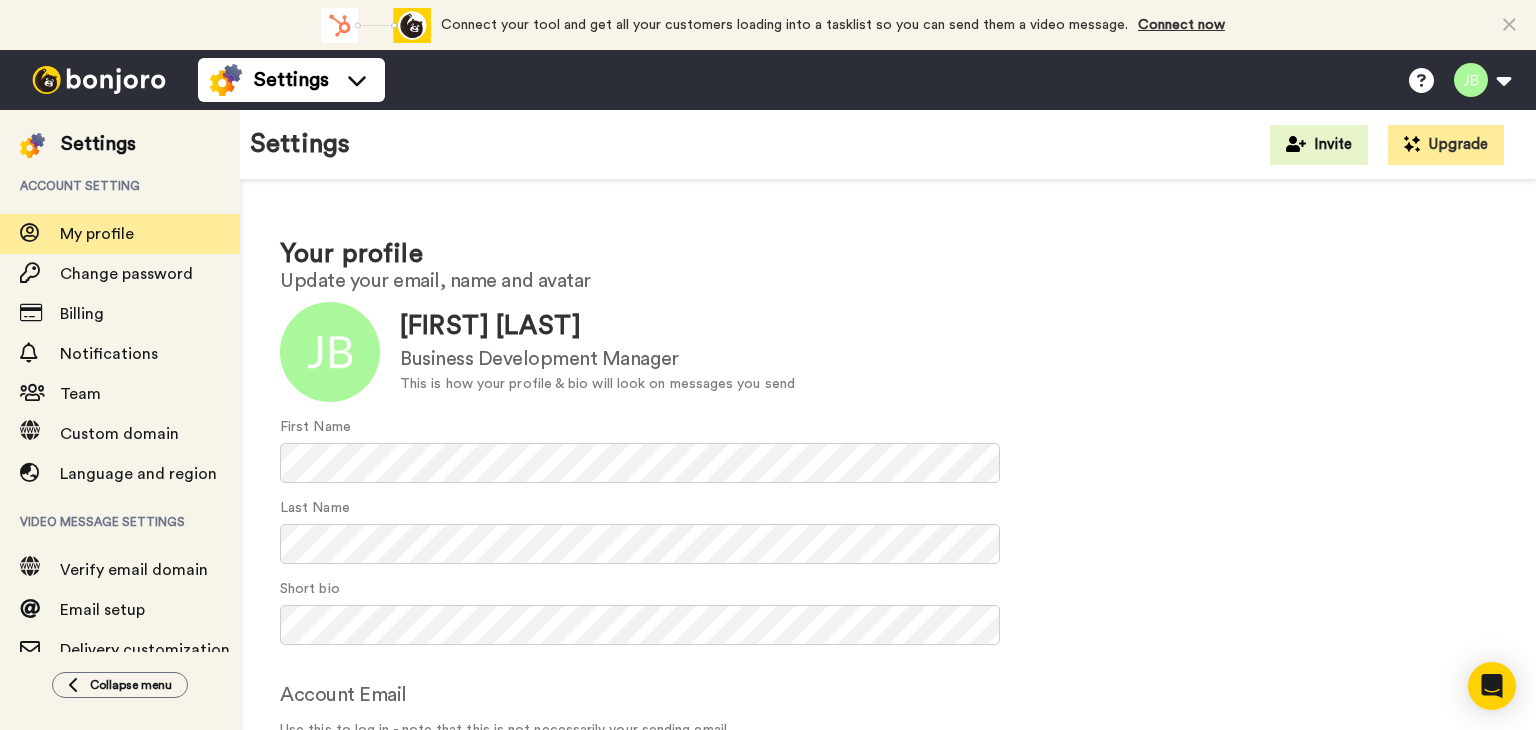 click at bounding box center [99, 80] 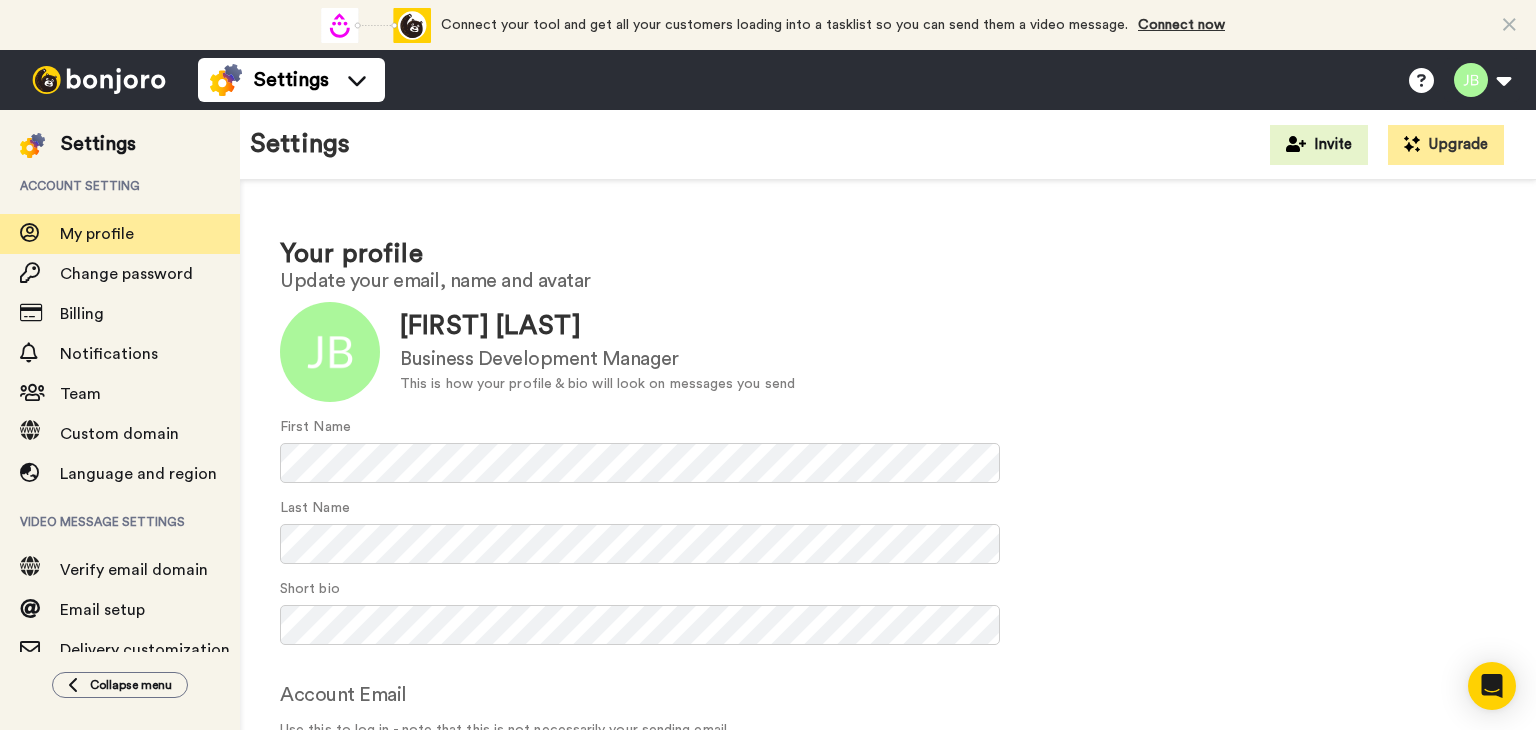 click at bounding box center [99, 80] 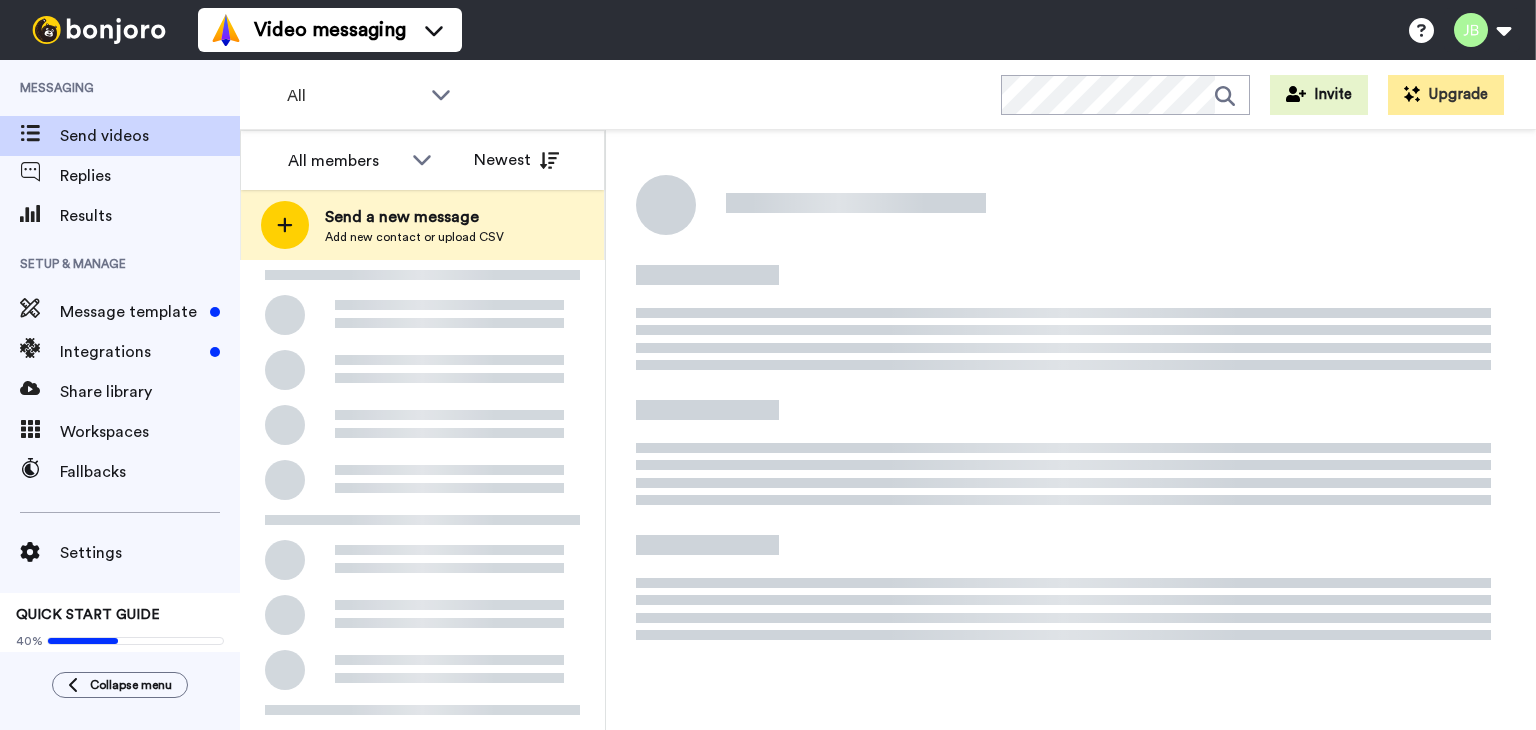 scroll, scrollTop: 0, scrollLeft: 0, axis: both 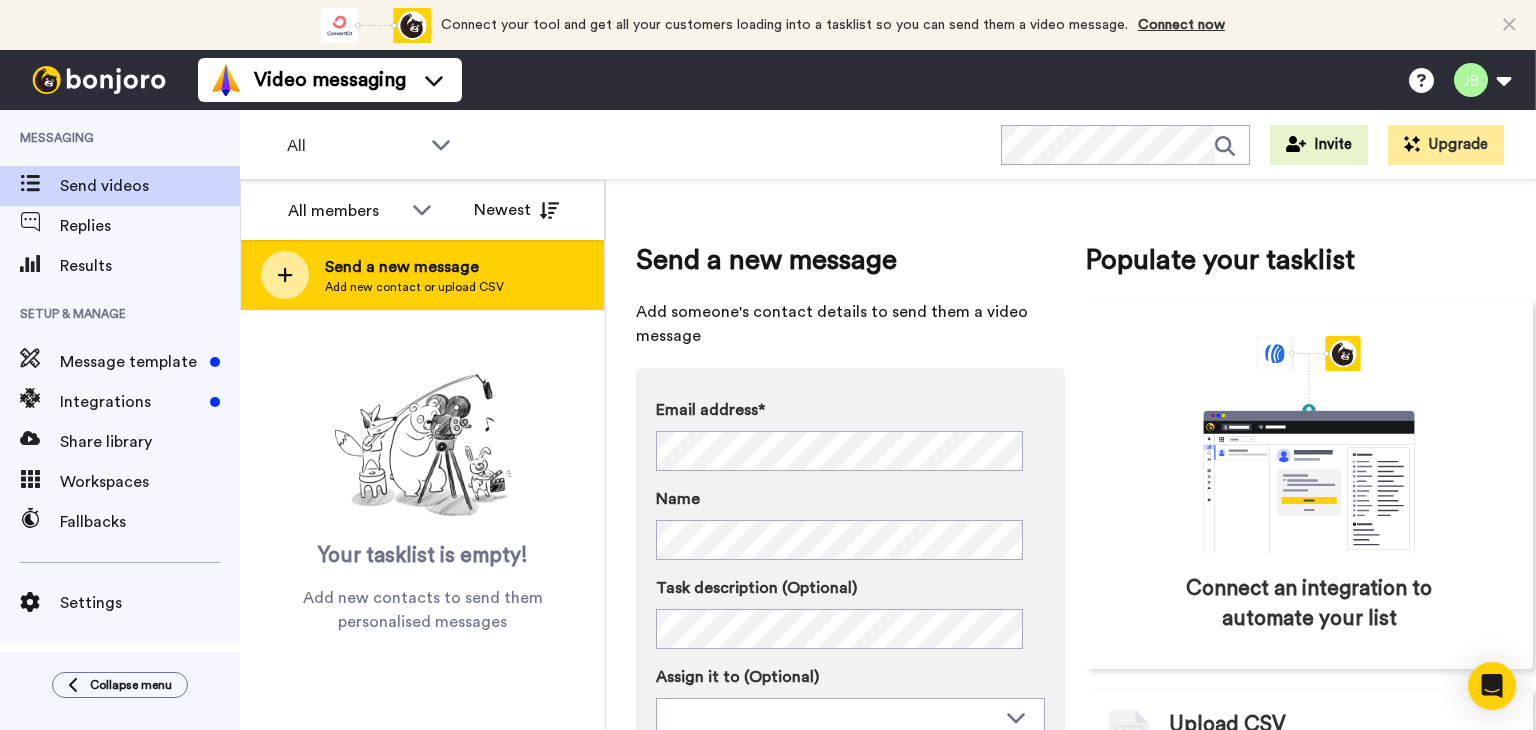 click at bounding box center (285, 275) 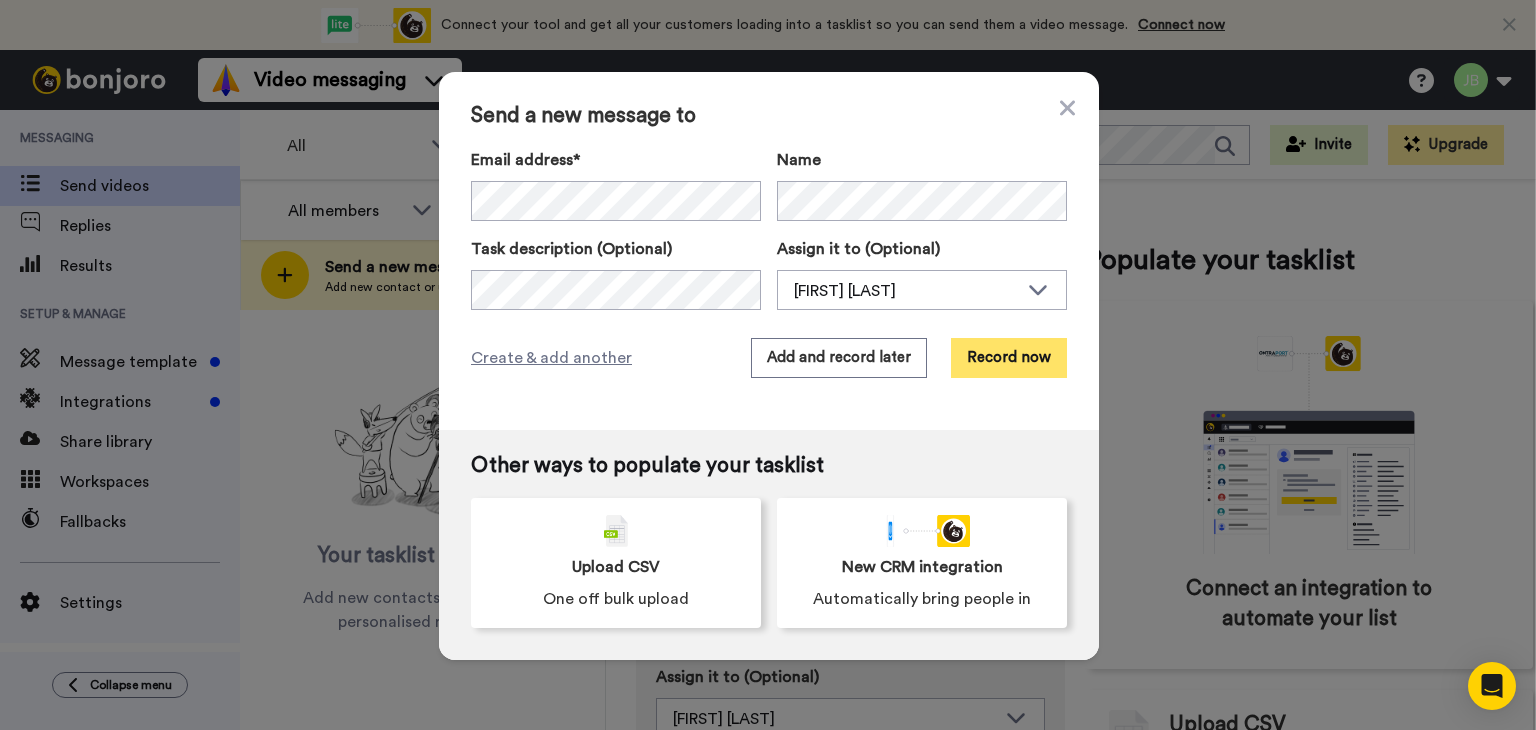 click on "Record now" at bounding box center (1009, 358) 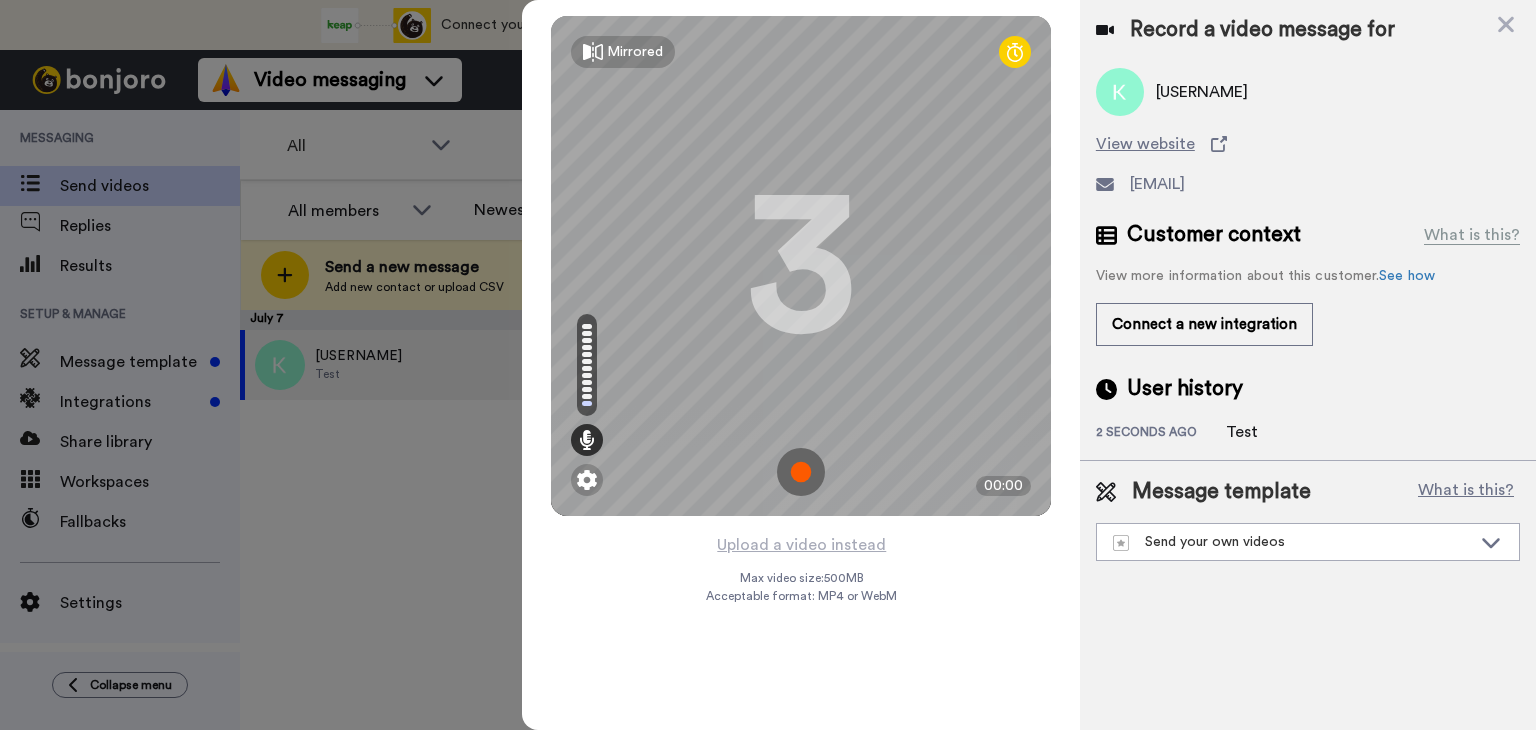 click at bounding box center [801, 472] 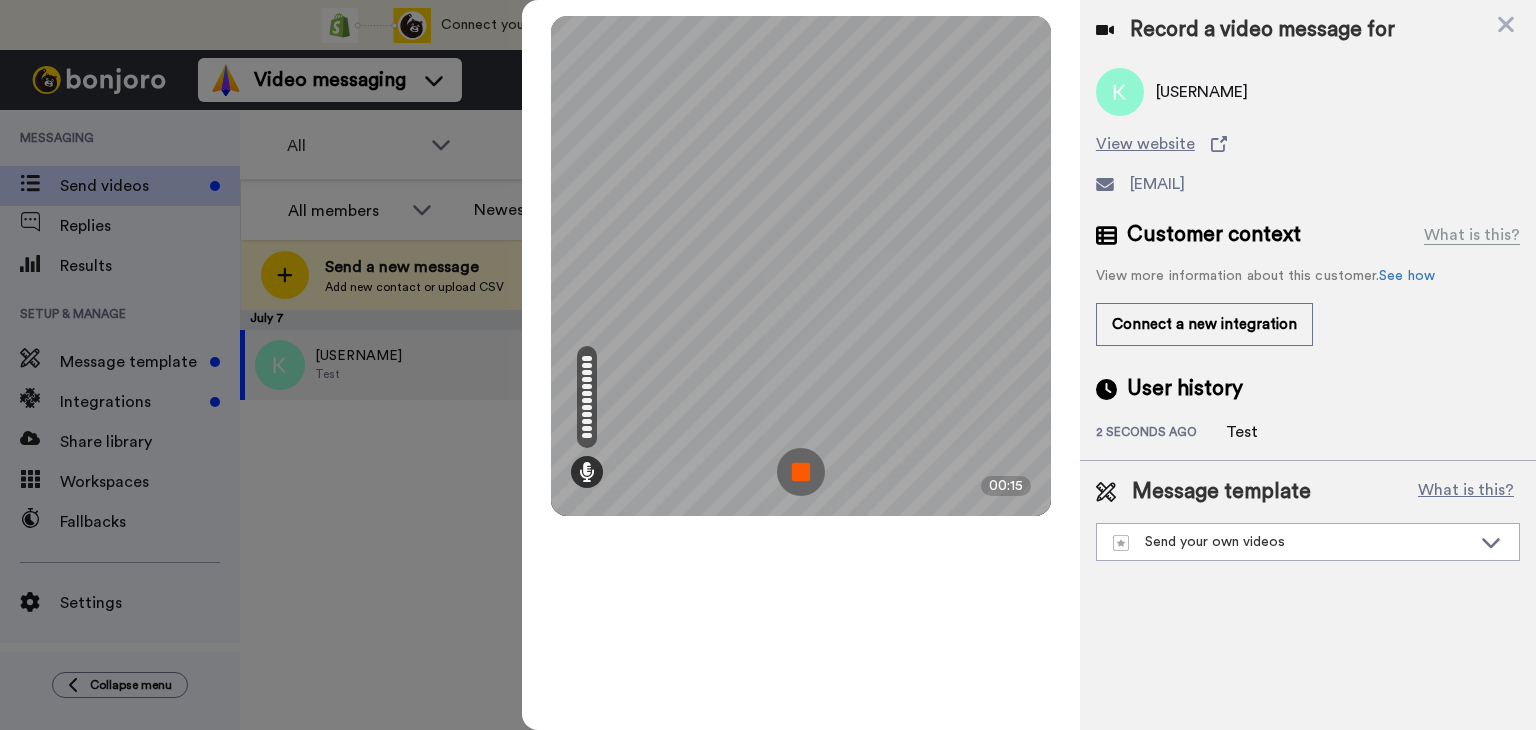 click at bounding box center [801, 472] 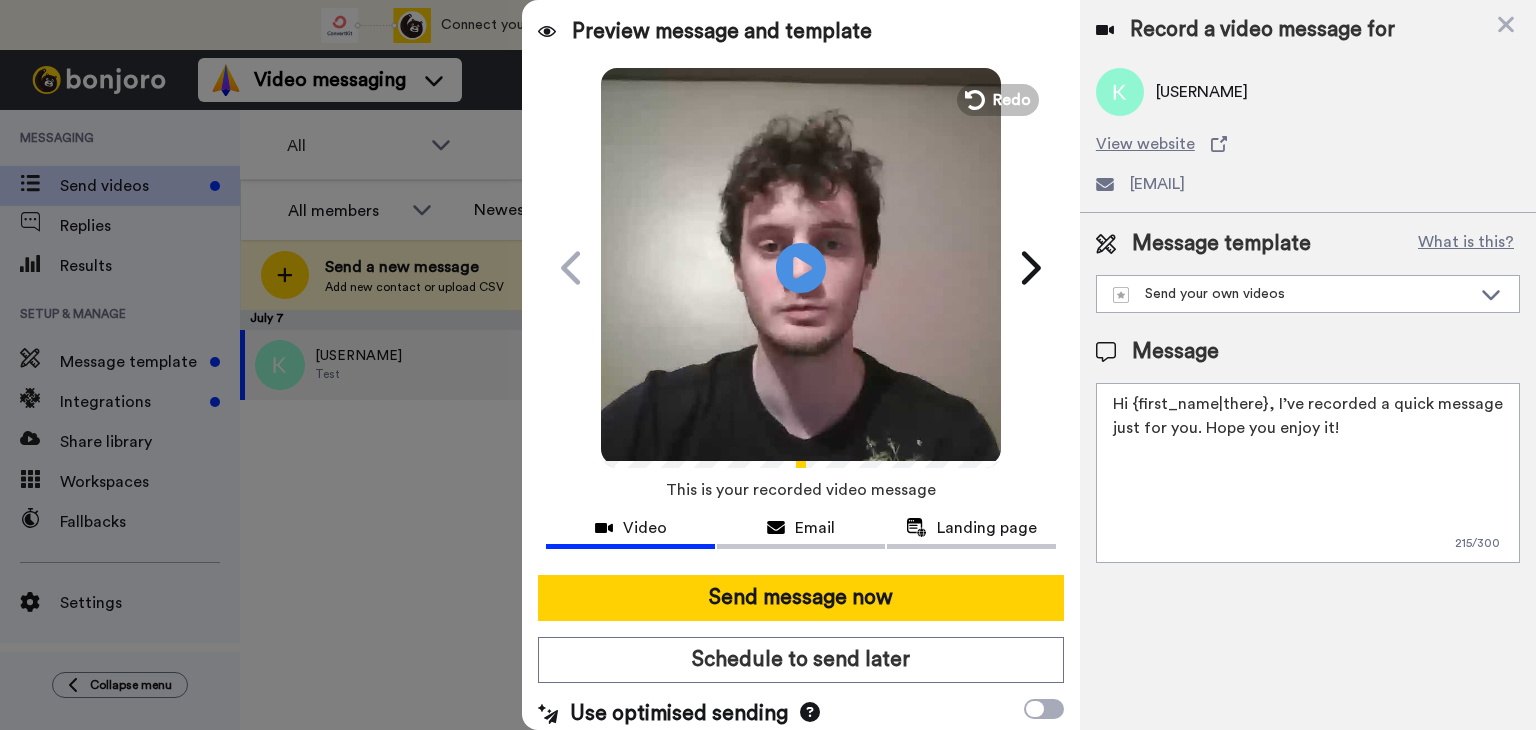 click at bounding box center [801, 265] 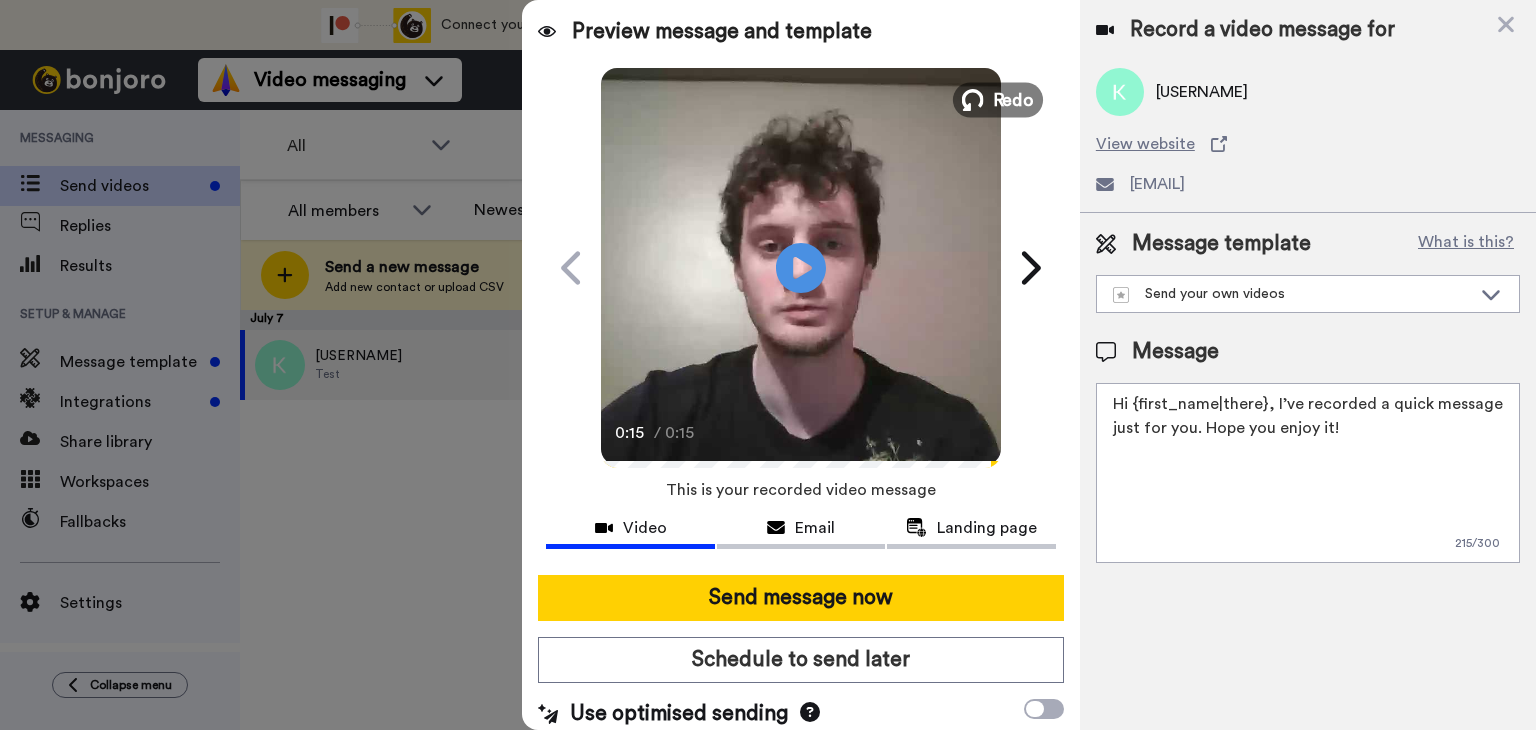 click at bounding box center (973, 100) 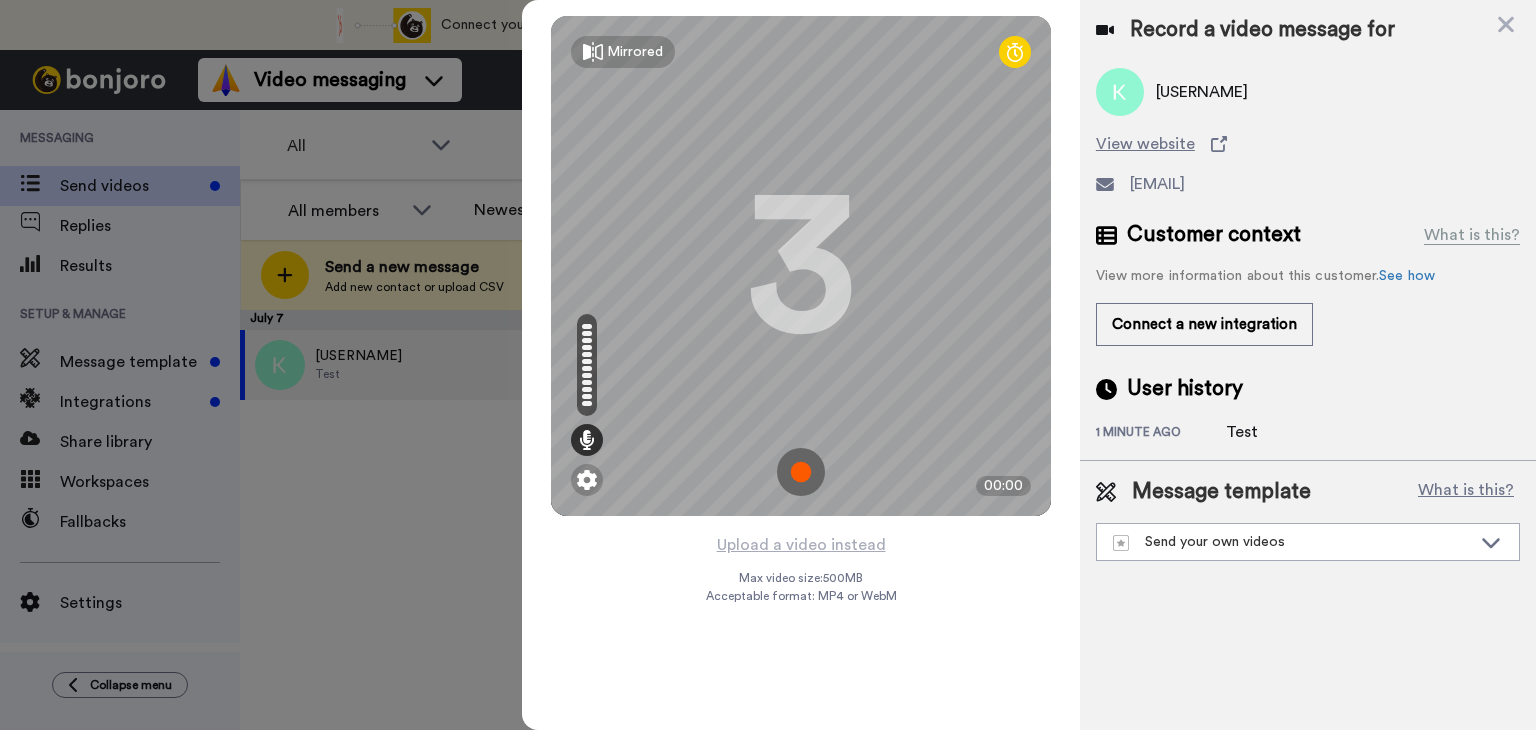 click at bounding box center (801, 472) 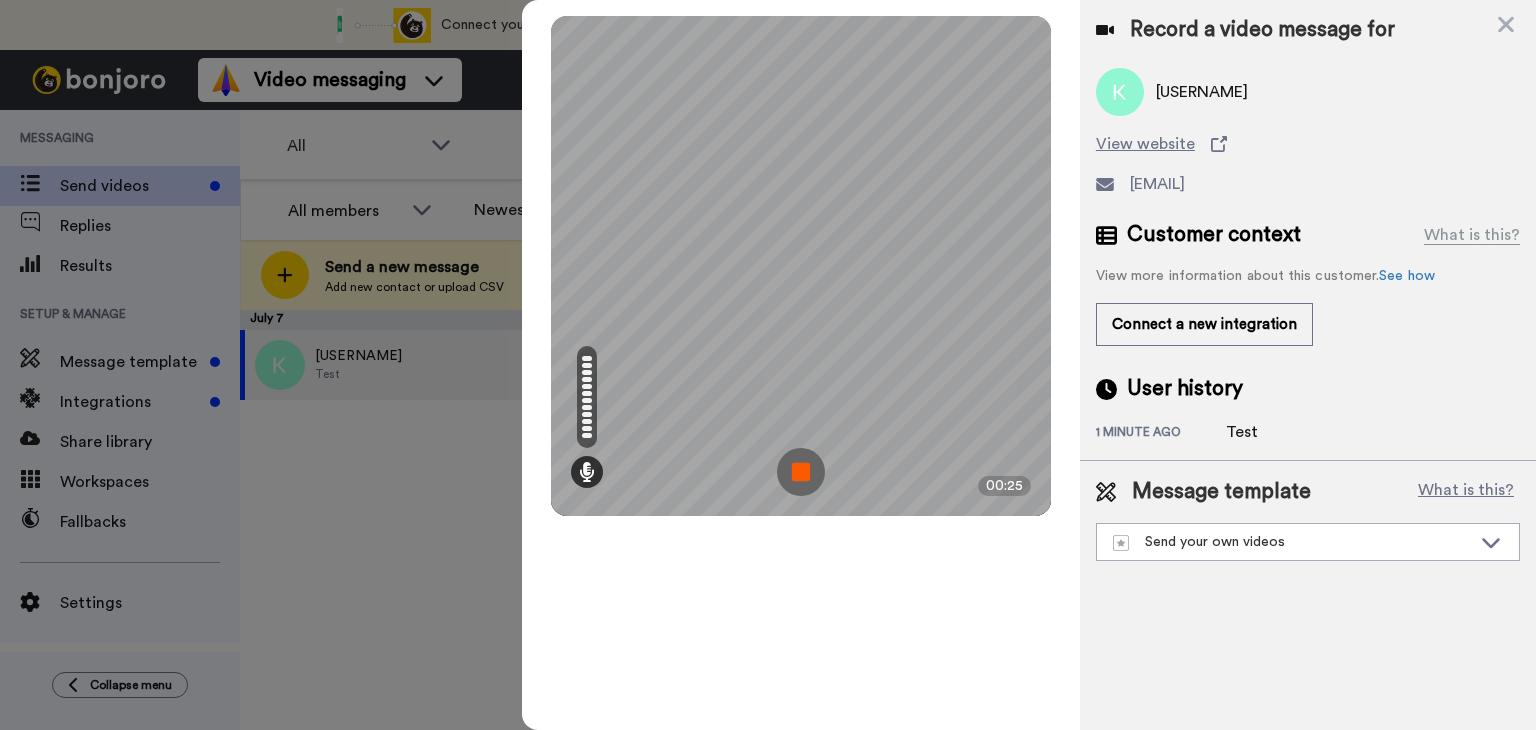 click at bounding box center [801, 472] 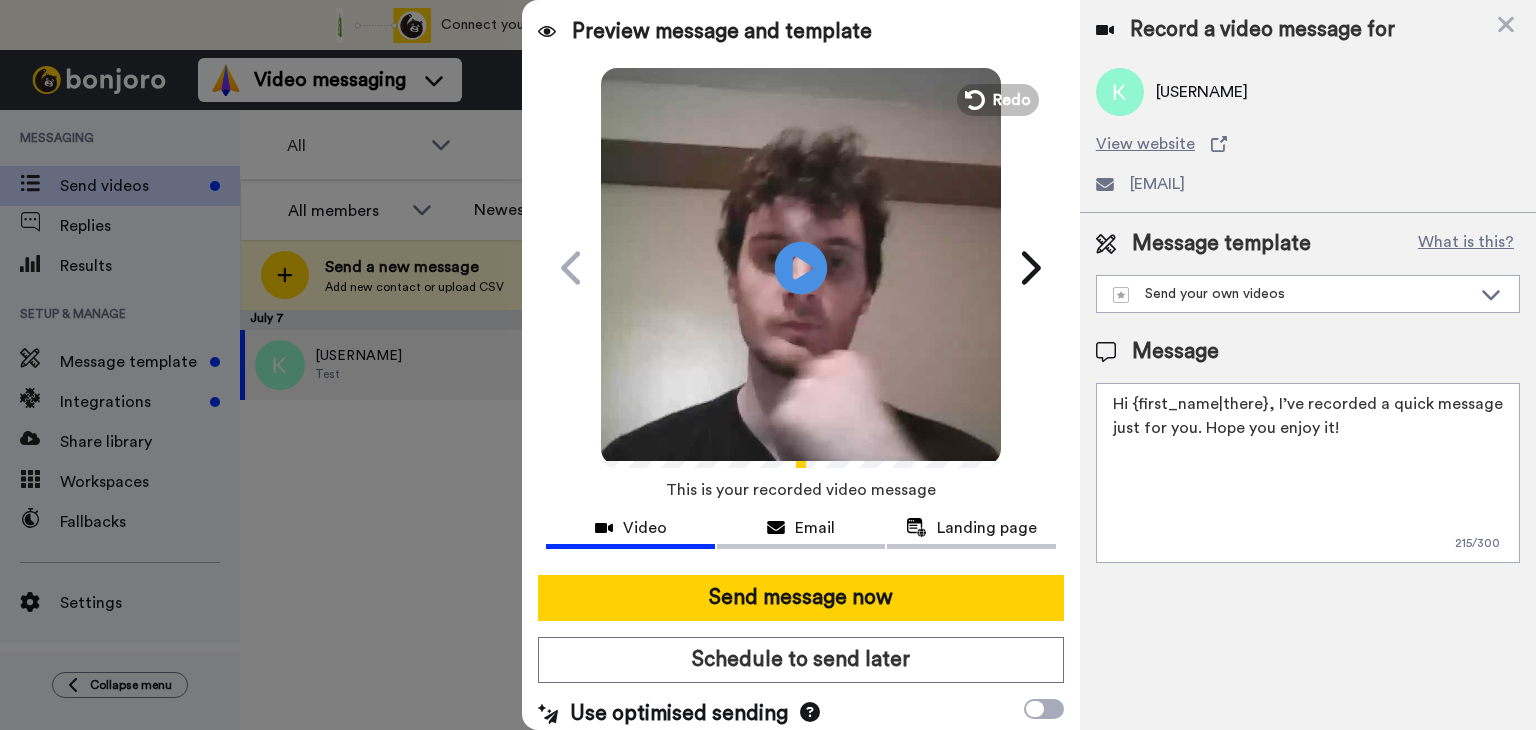 click on "Play/Pause" at bounding box center [801, 267] 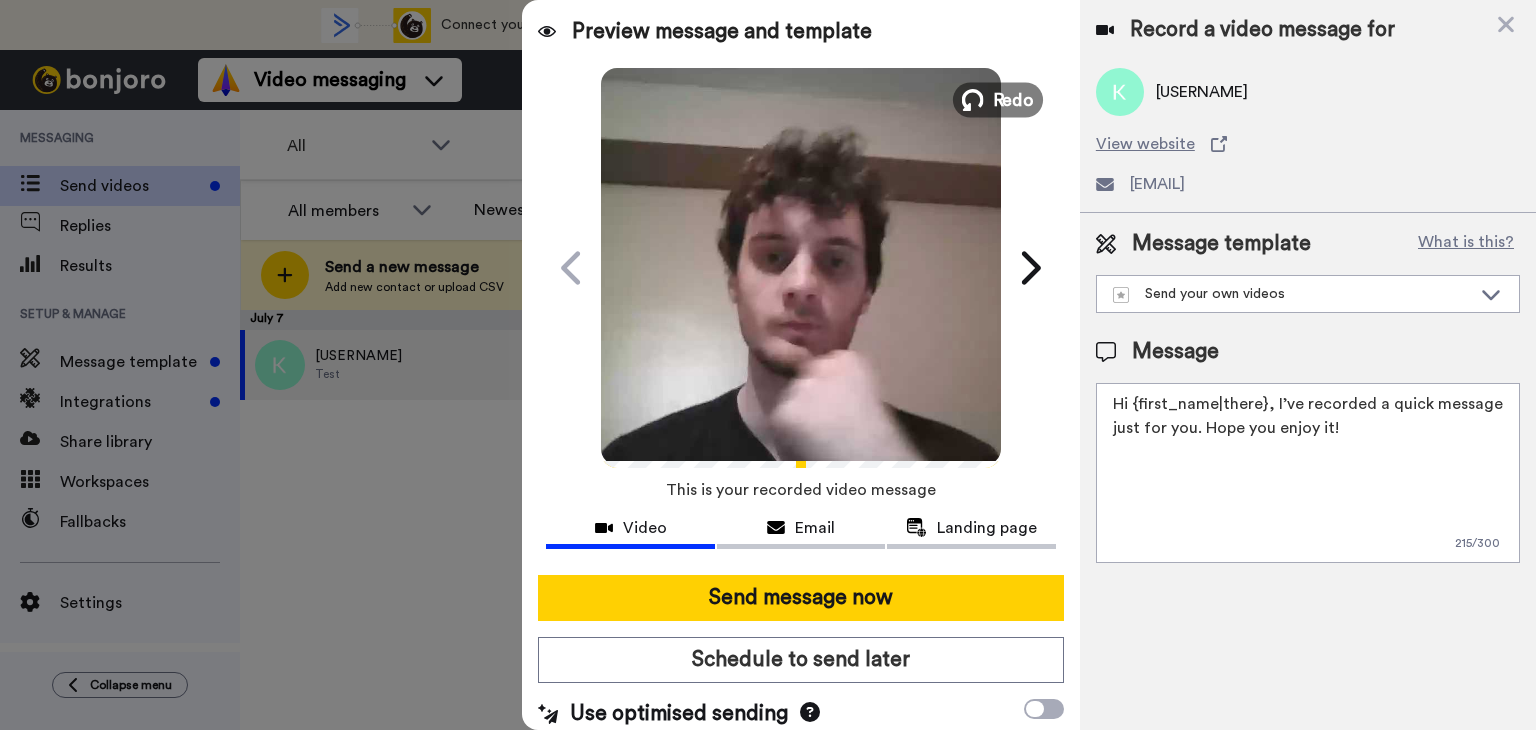 click at bounding box center [973, 100] 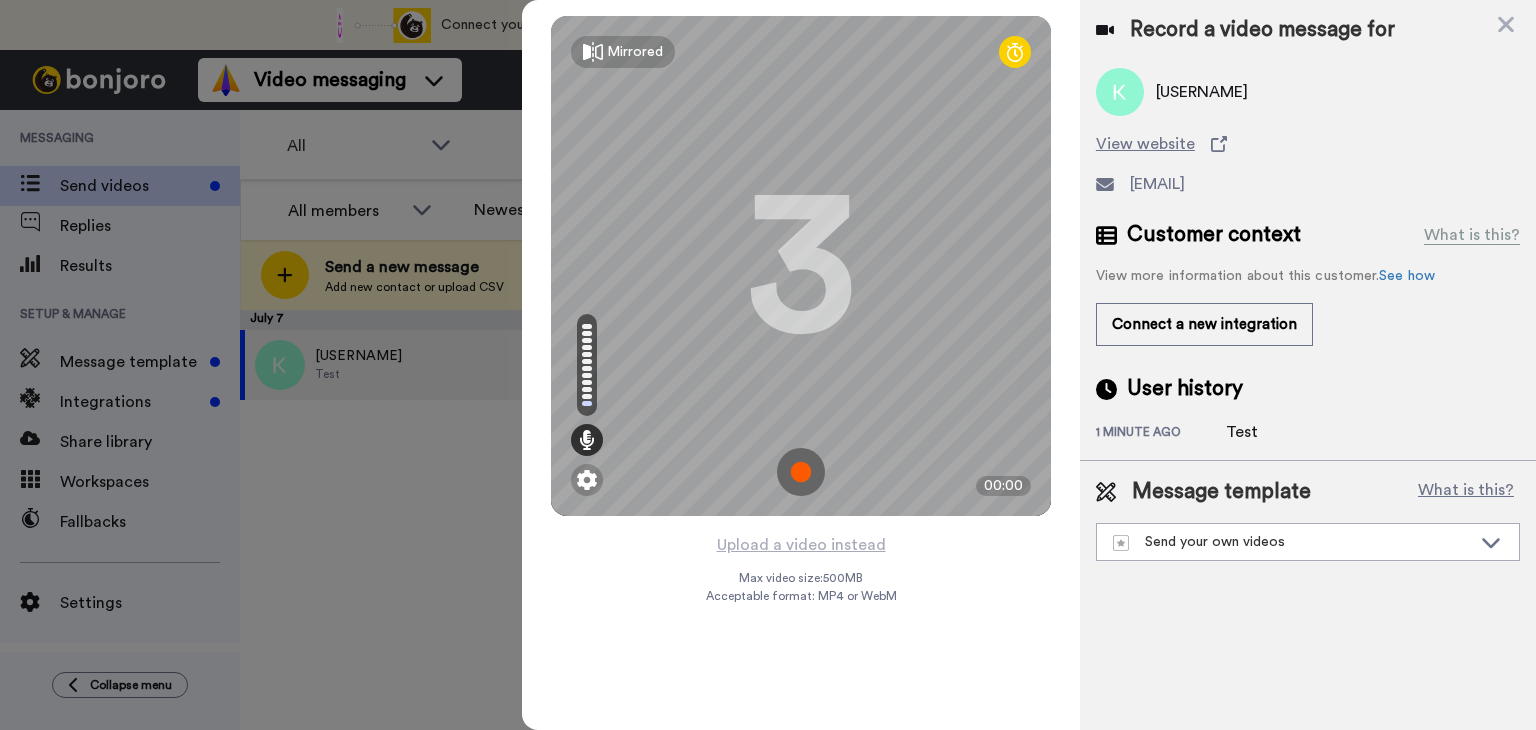 click at bounding box center (801, 472) 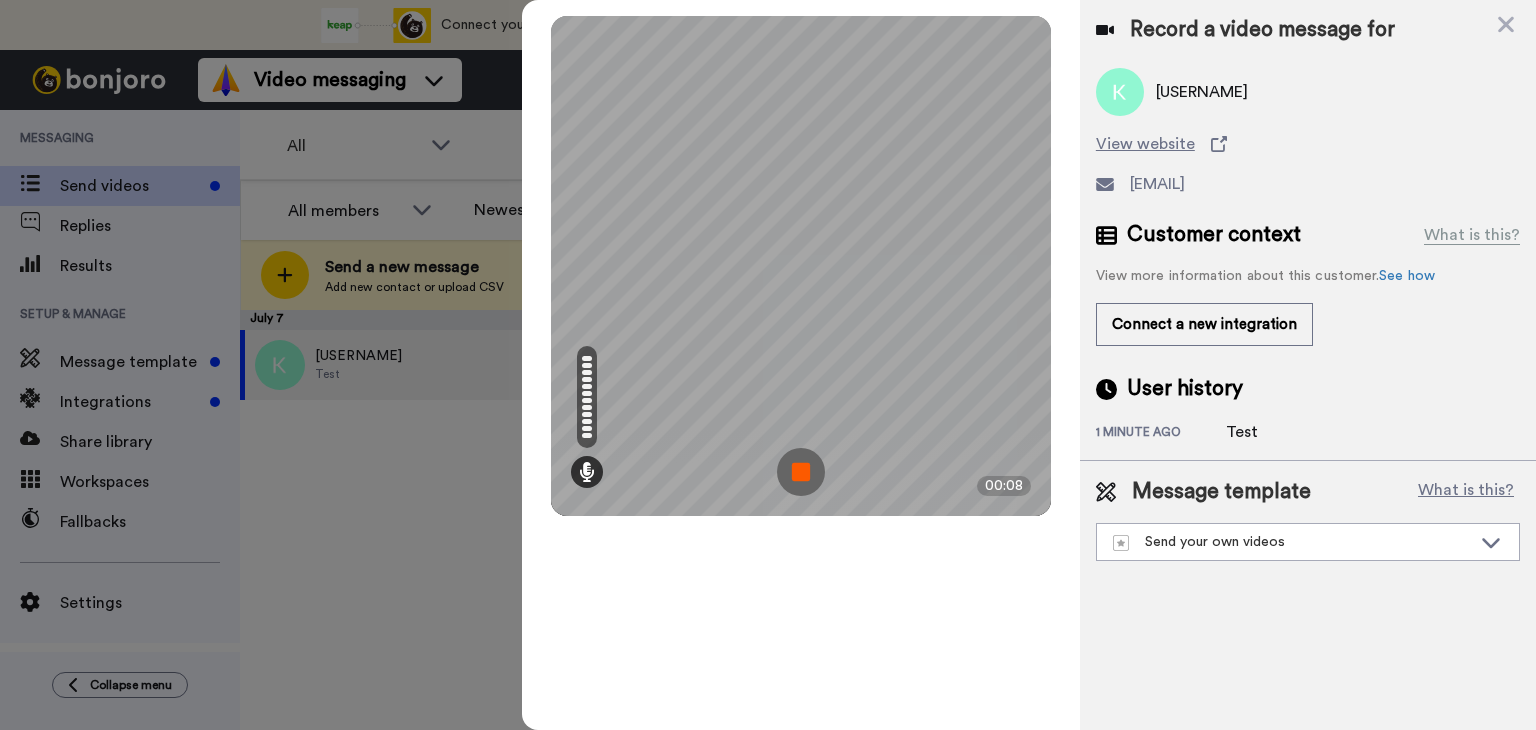 click at bounding box center (801, 472) 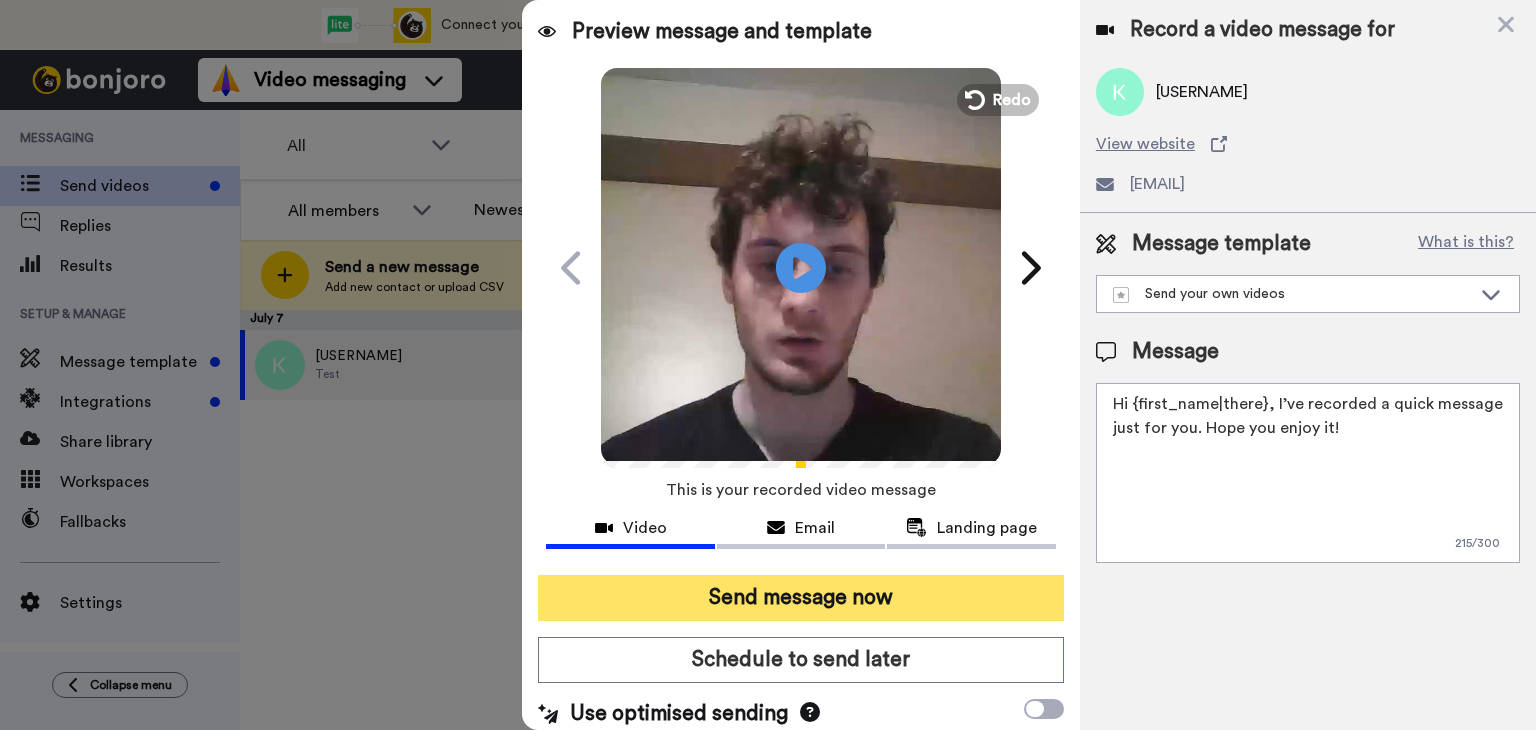 click on "Send message now" at bounding box center [801, 598] 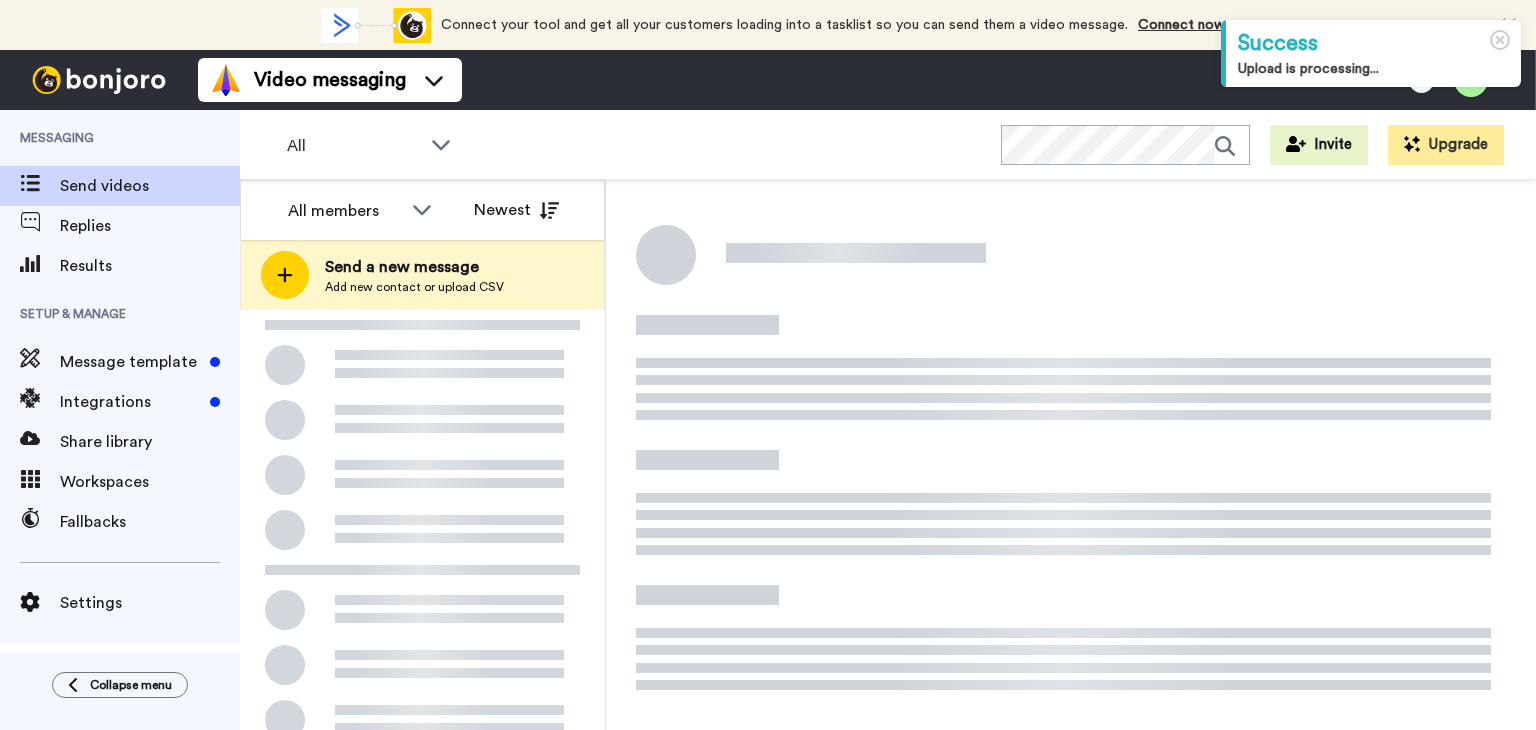scroll, scrollTop: 0, scrollLeft: 0, axis: both 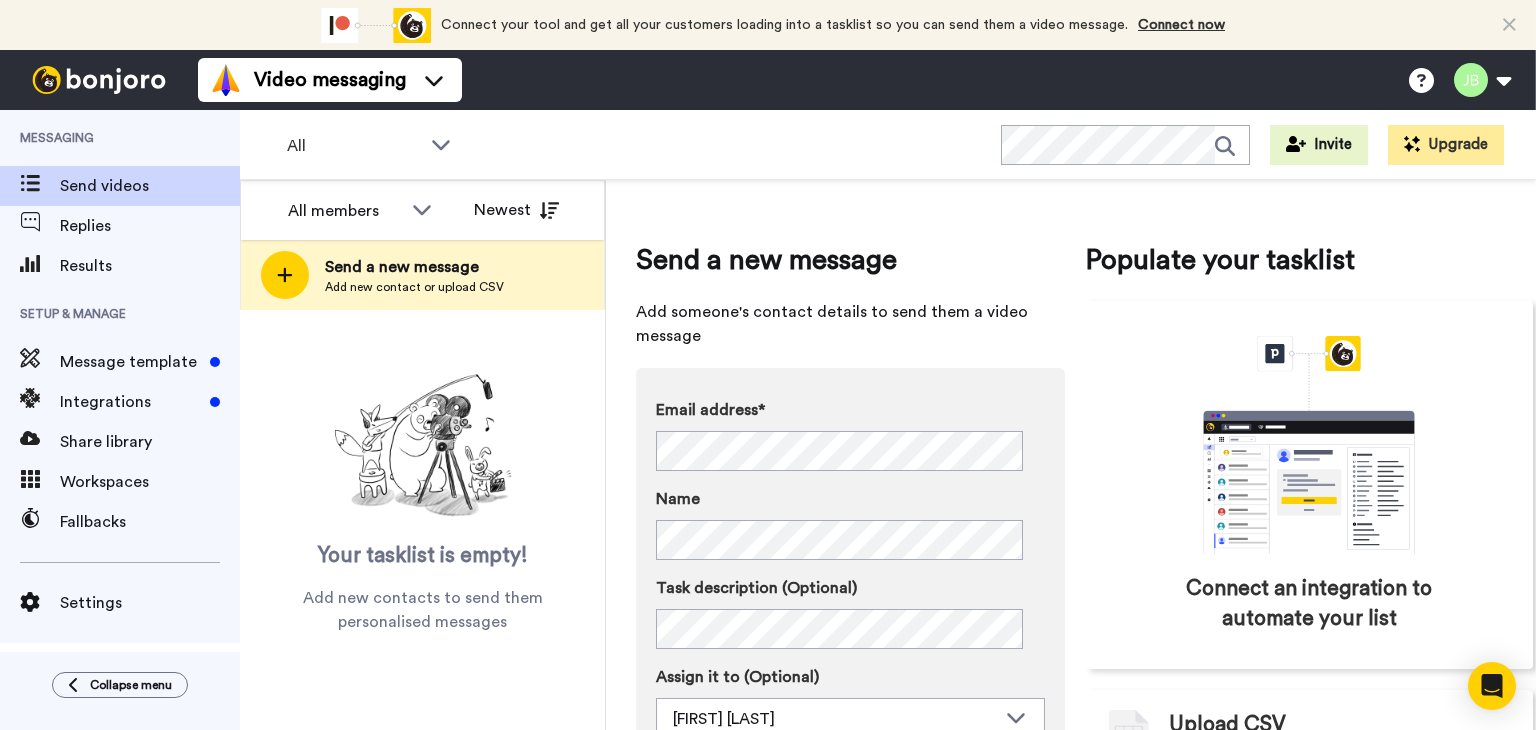 click on "All WORKSPACES View all All Default Task List + Add a new workspace
Invite Upgrade" at bounding box center (888, 145) 